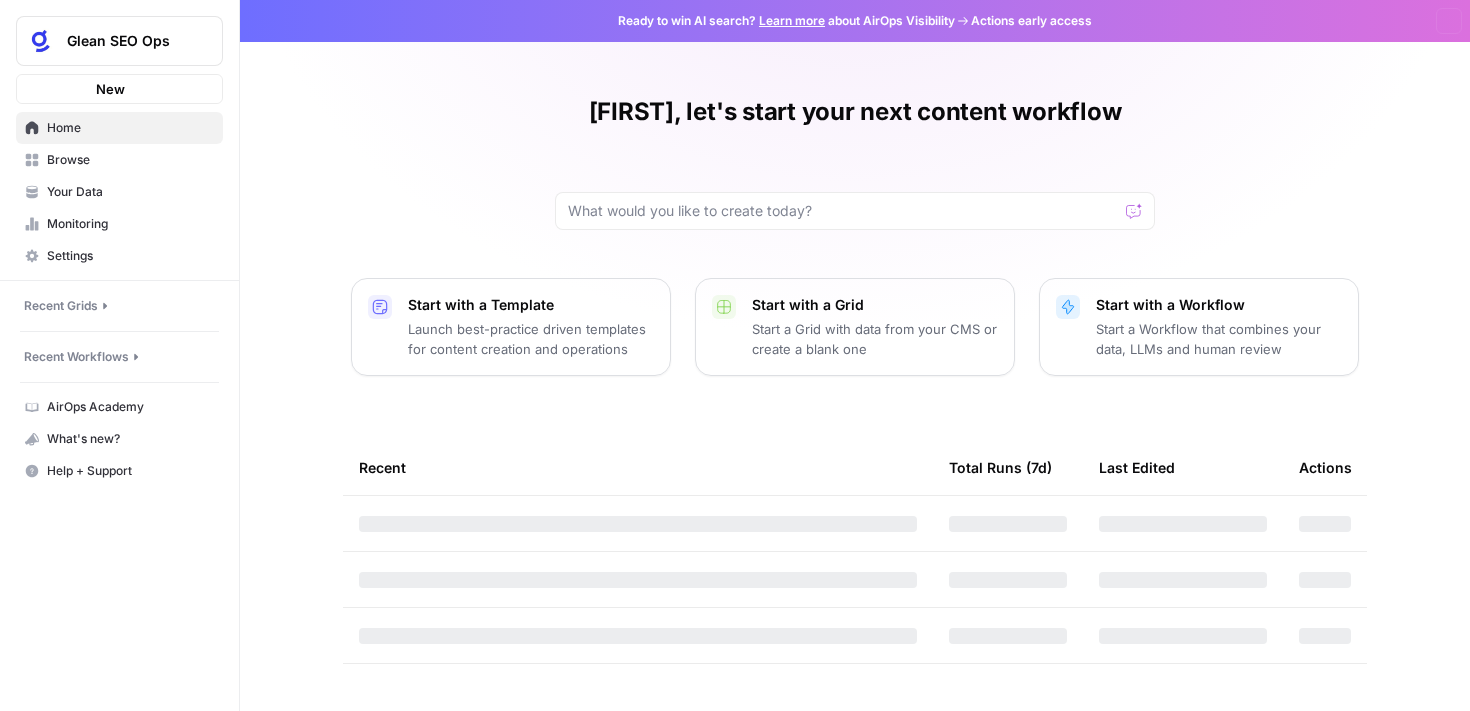 scroll, scrollTop: 0, scrollLeft: 0, axis: both 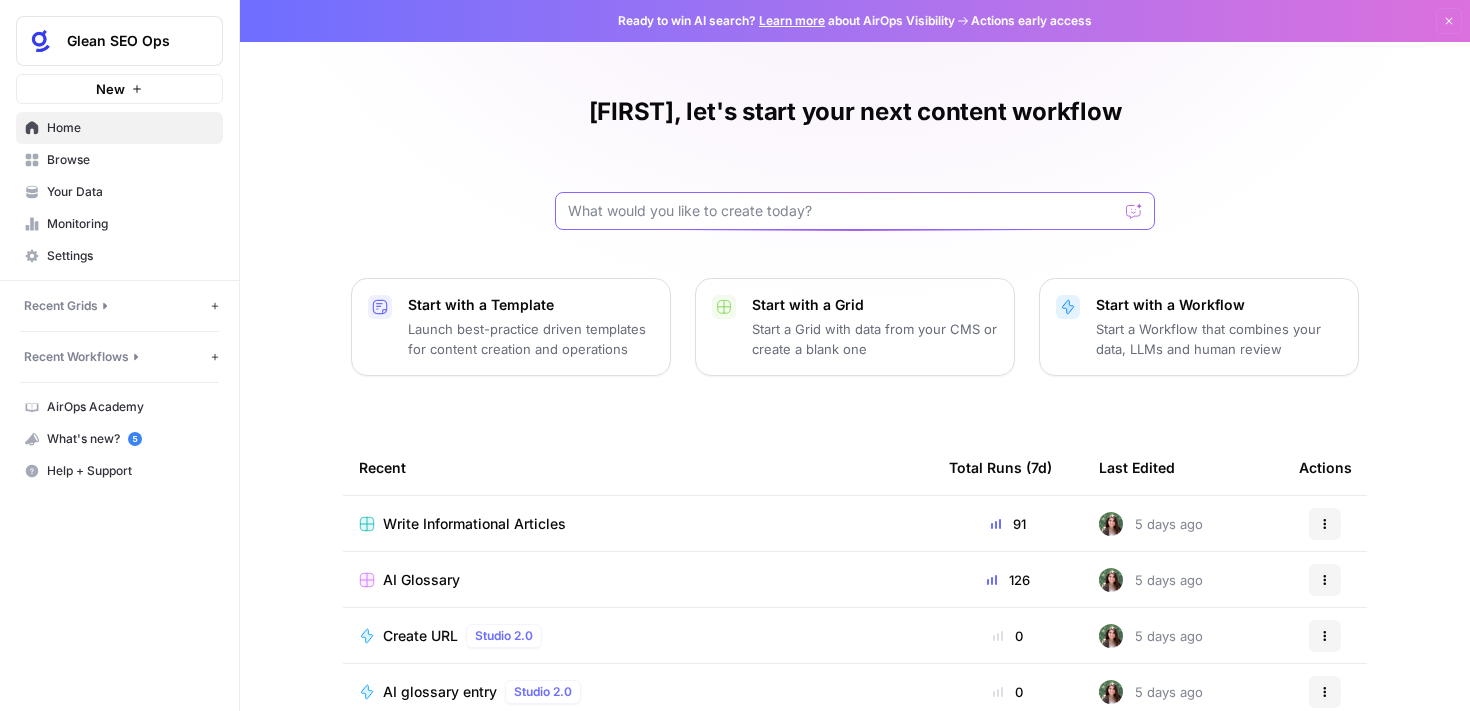 click at bounding box center (843, 211) 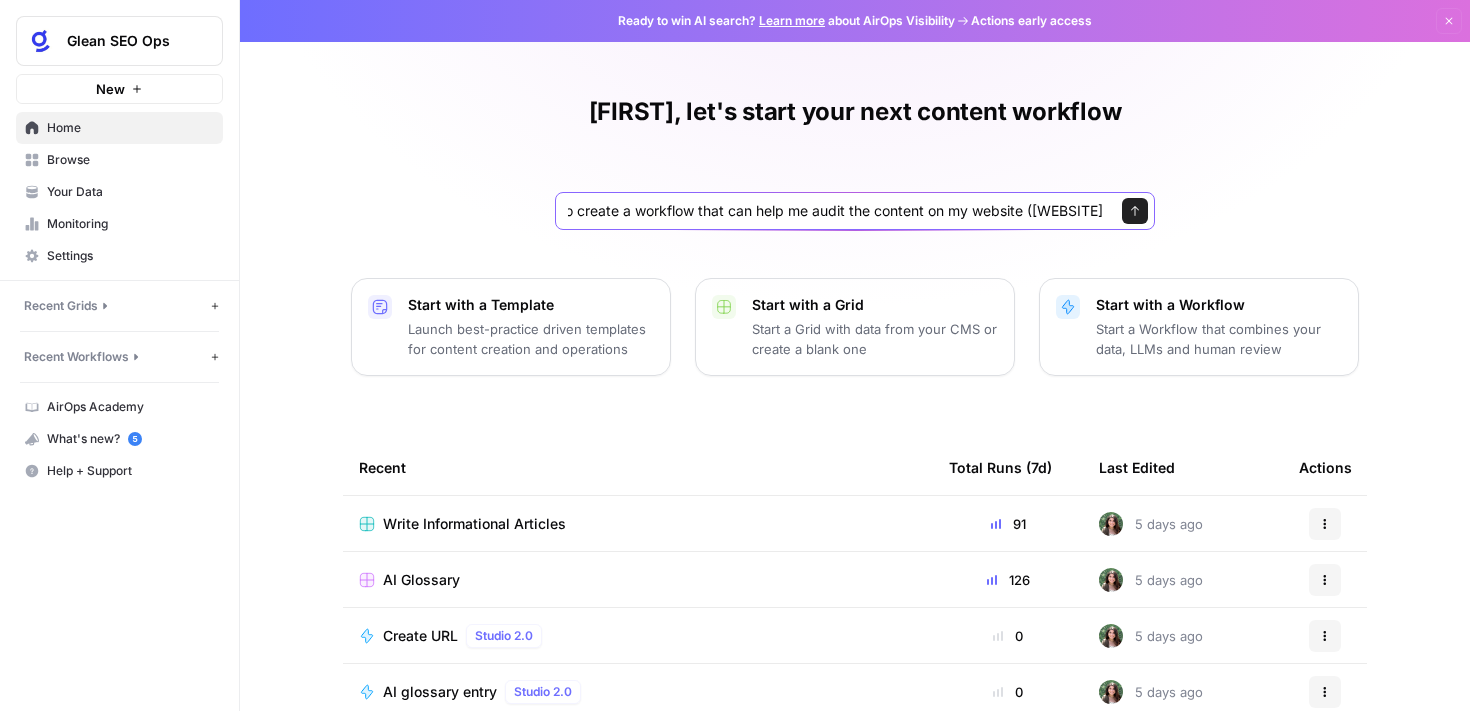 scroll, scrollTop: 0, scrollLeft: 60, axis: horizontal 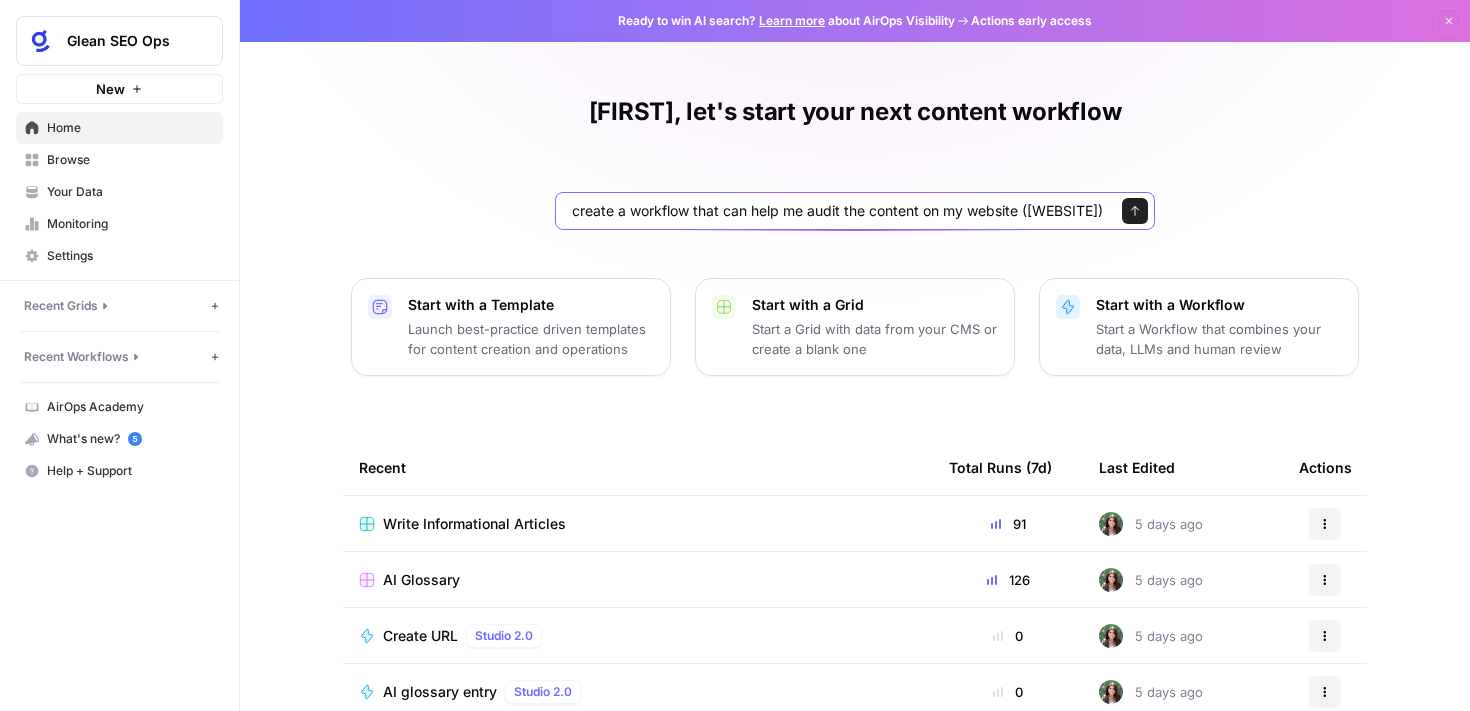 click on "I'd like to create a workflow that can help me audit the content on my website ([WEBSITE])" at bounding box center (835, 211) 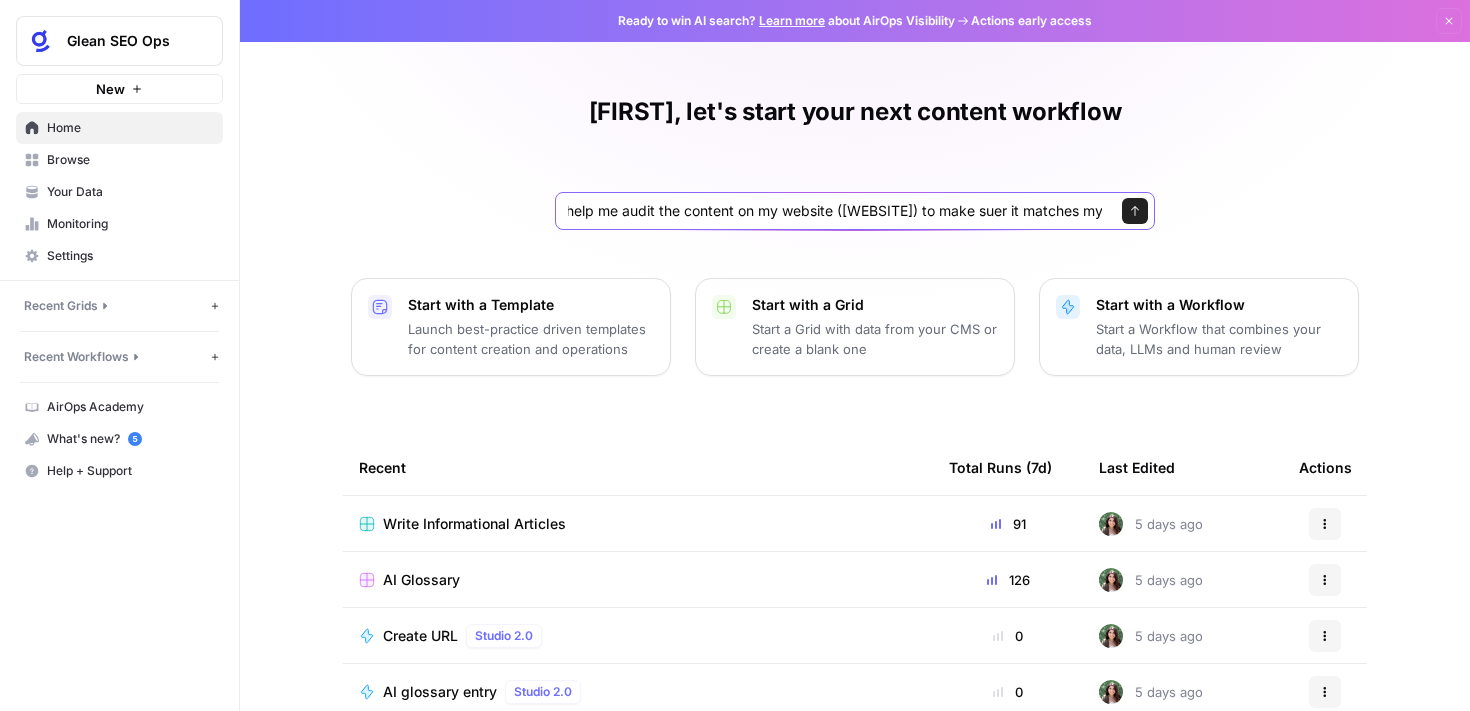 scroll, scrollTop: 0, scrollLeft: 249, axis: horizontal 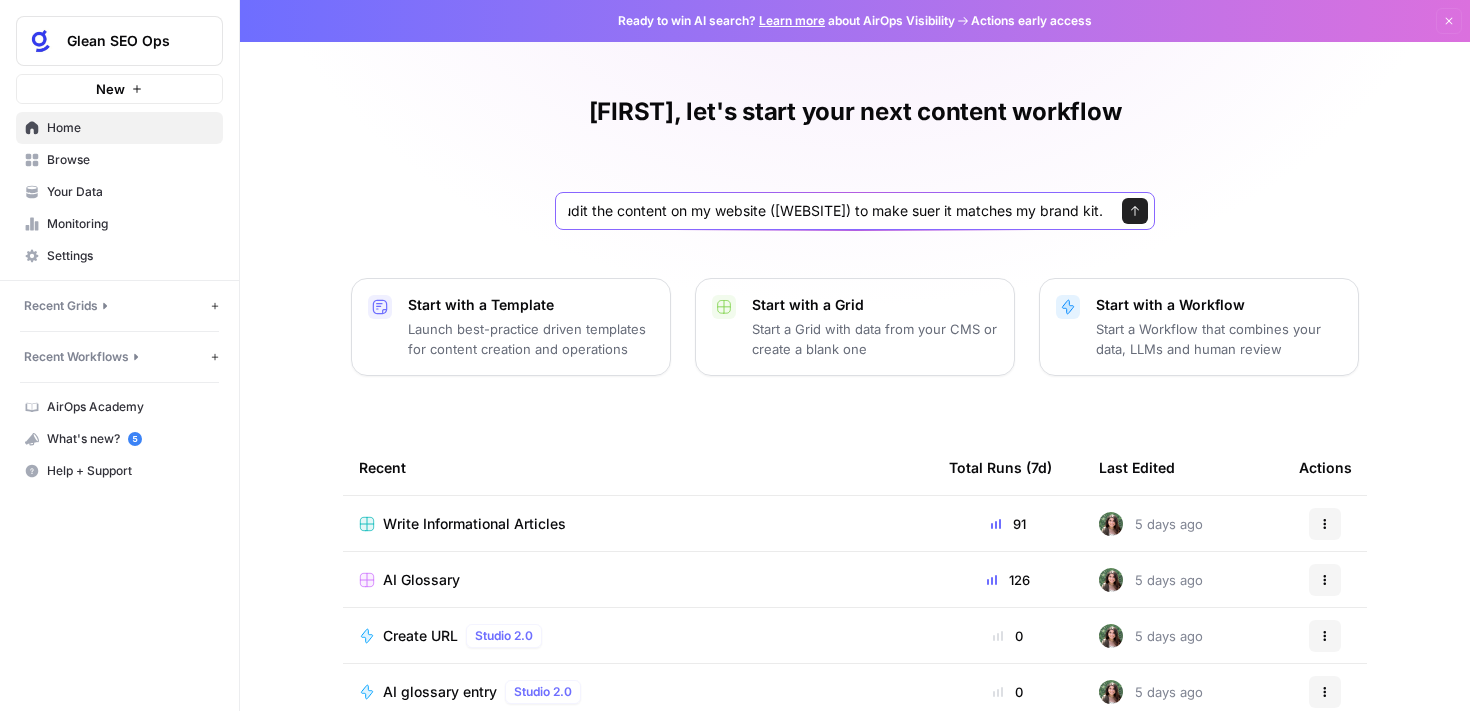 type on "I'd like to create a workflow that can help me audit the content on my website ([WEBSITE]) to make suer it matches my brand kit." 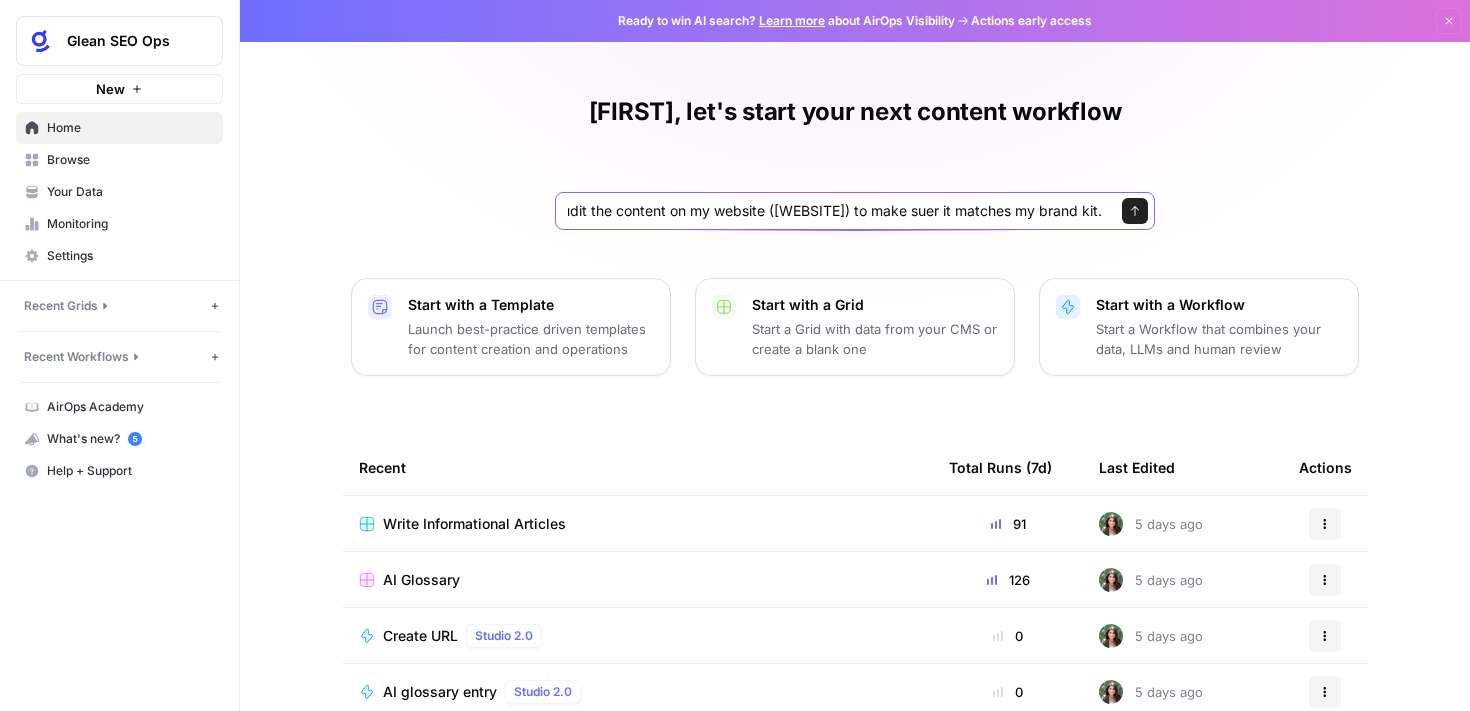 click on "Send" at bounding box center (1135, 211) 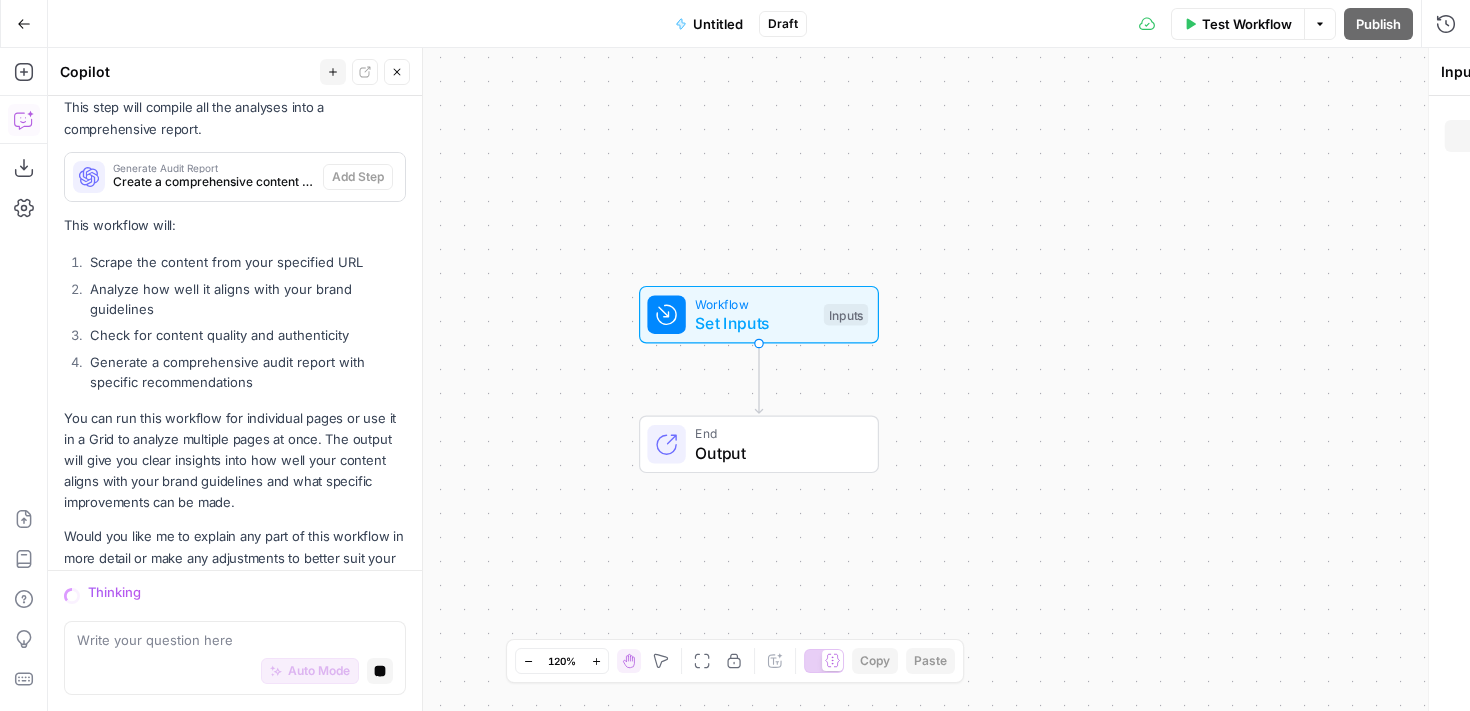 scroll, scrollTop: 1438, scrollLeft: 0, axis: vertical 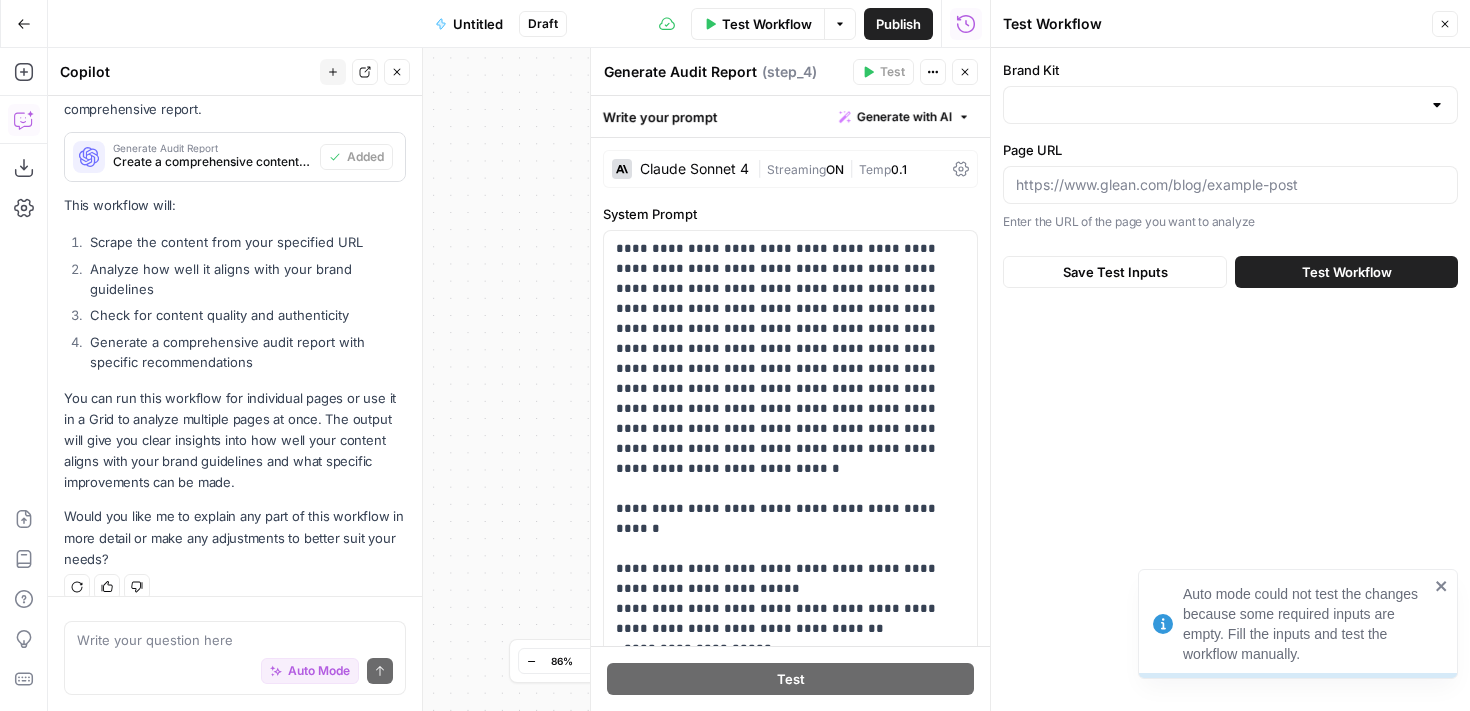 click at bounding box center (1230, 105) 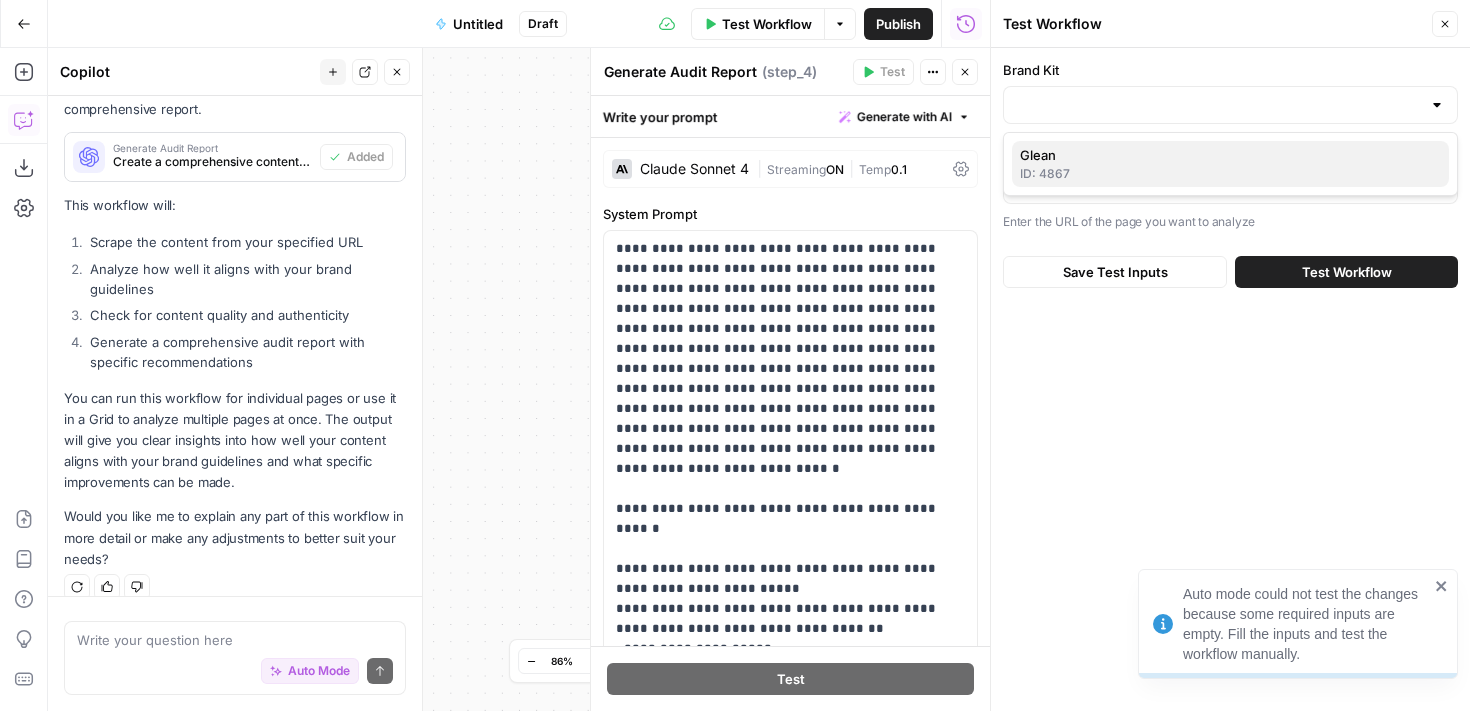 click on "Glean" at bounding box center [1226, 155] 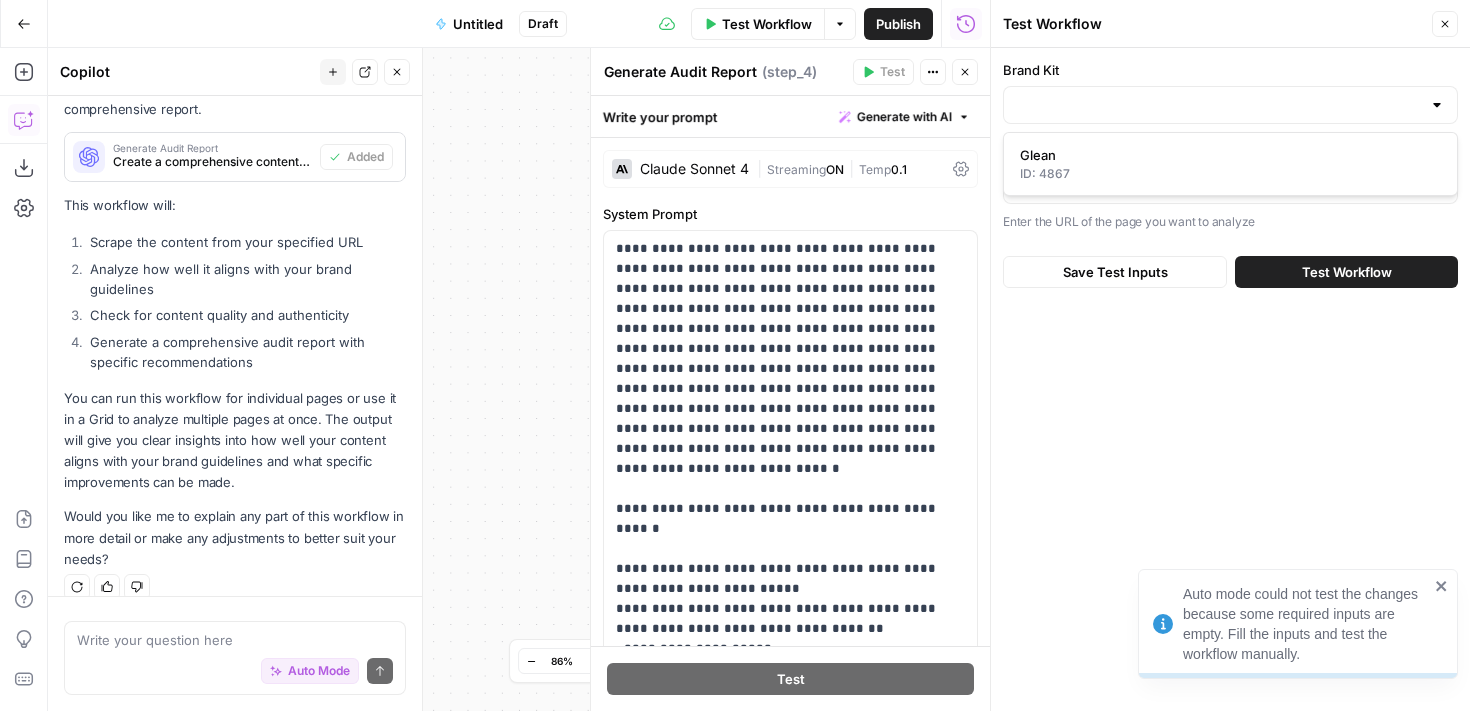 type on "Glean" 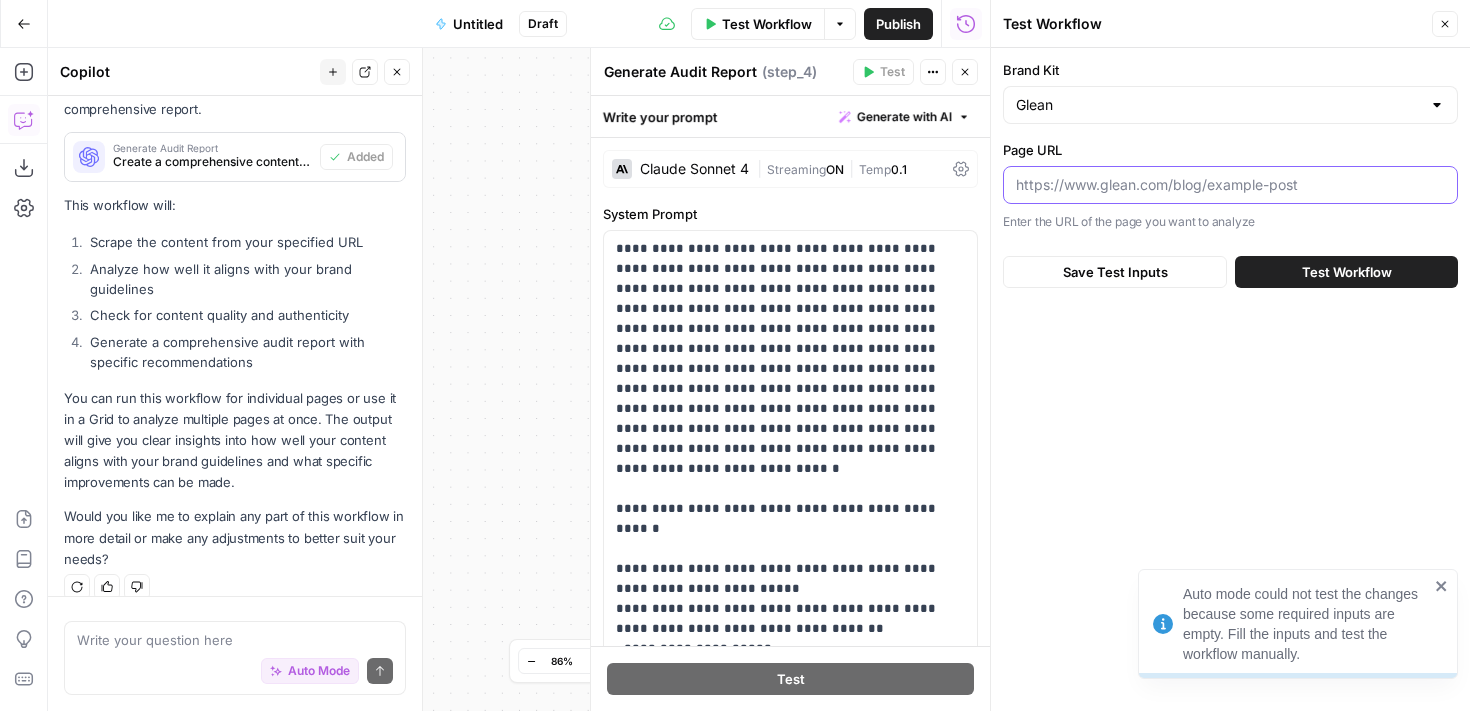 click on "Page URL" at bounding box center [1230, 185] 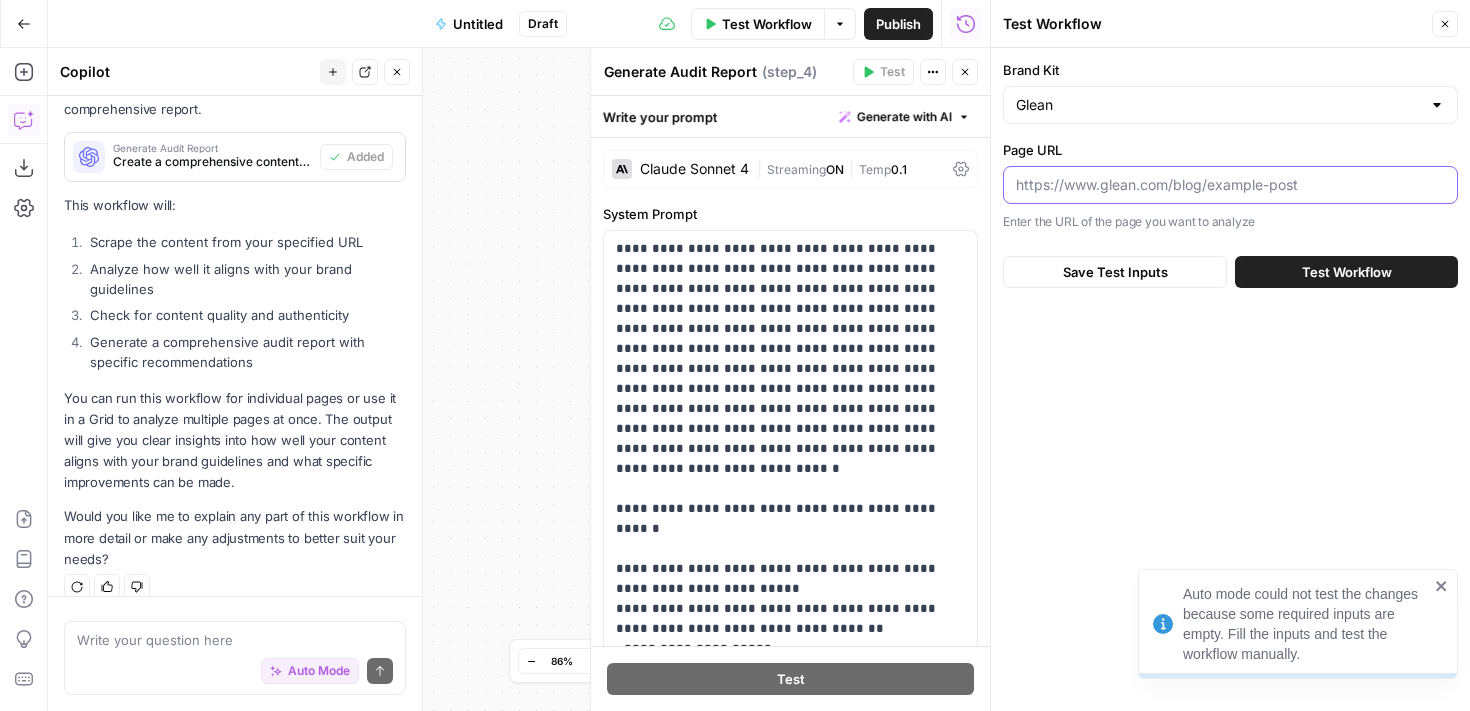 paste on "https://www.glean.com/product/assistant" 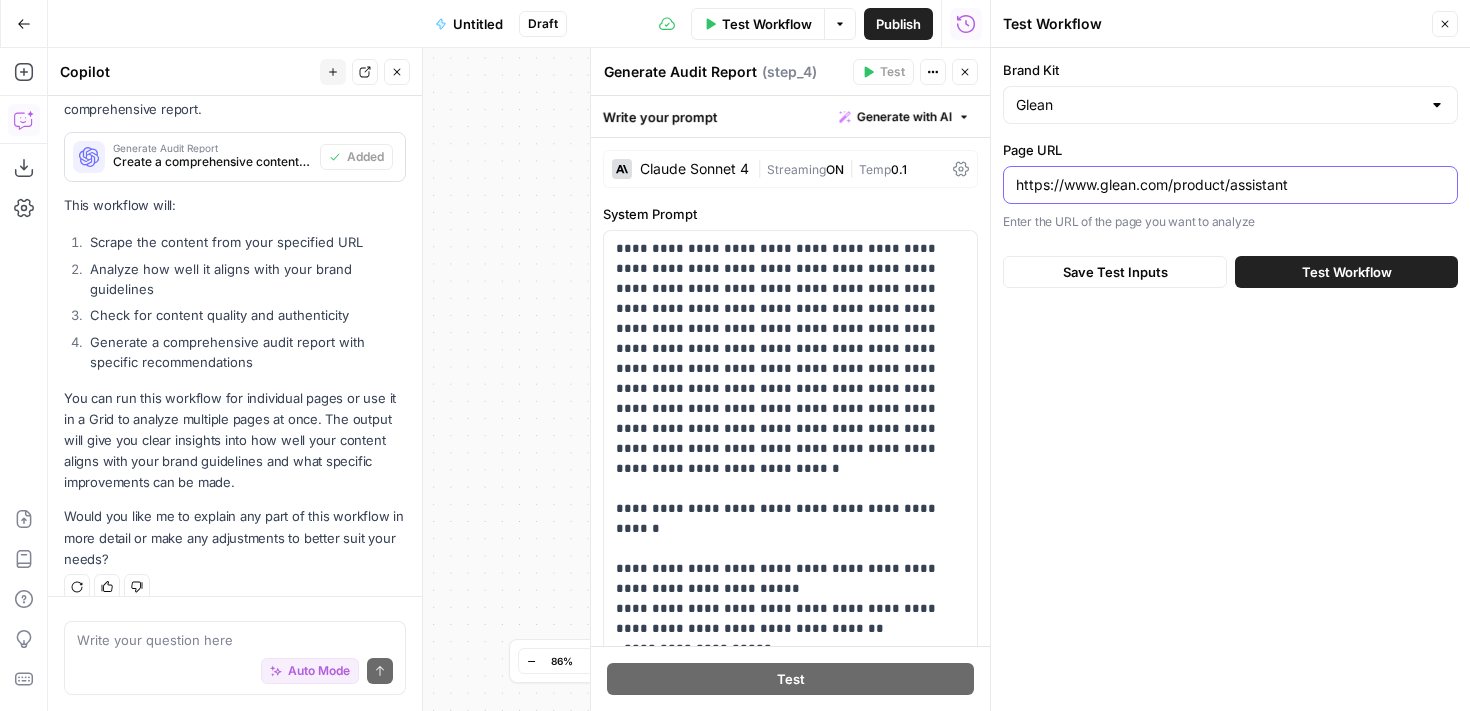 type on "https://www.glean.com/product/assistant" 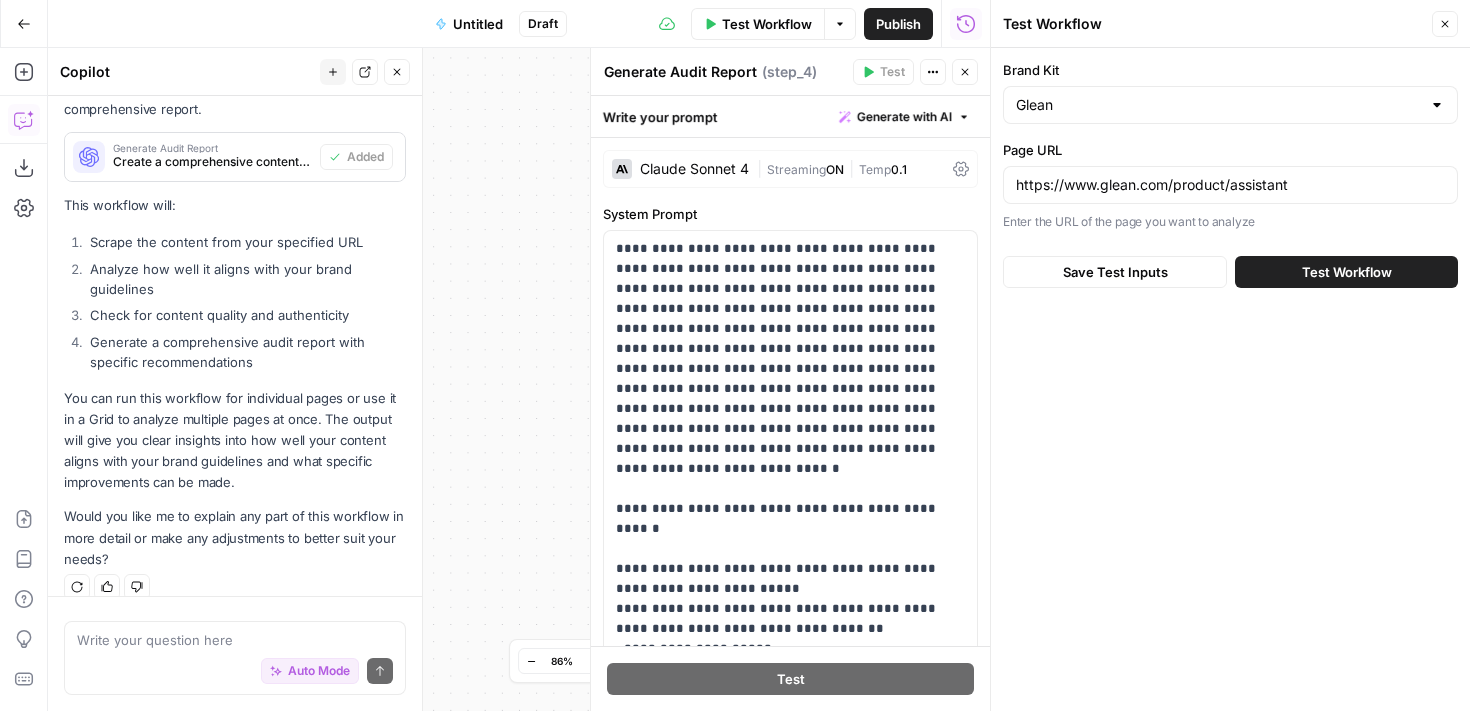 click on "Test Workflow" at bounding box center (1347, 272) 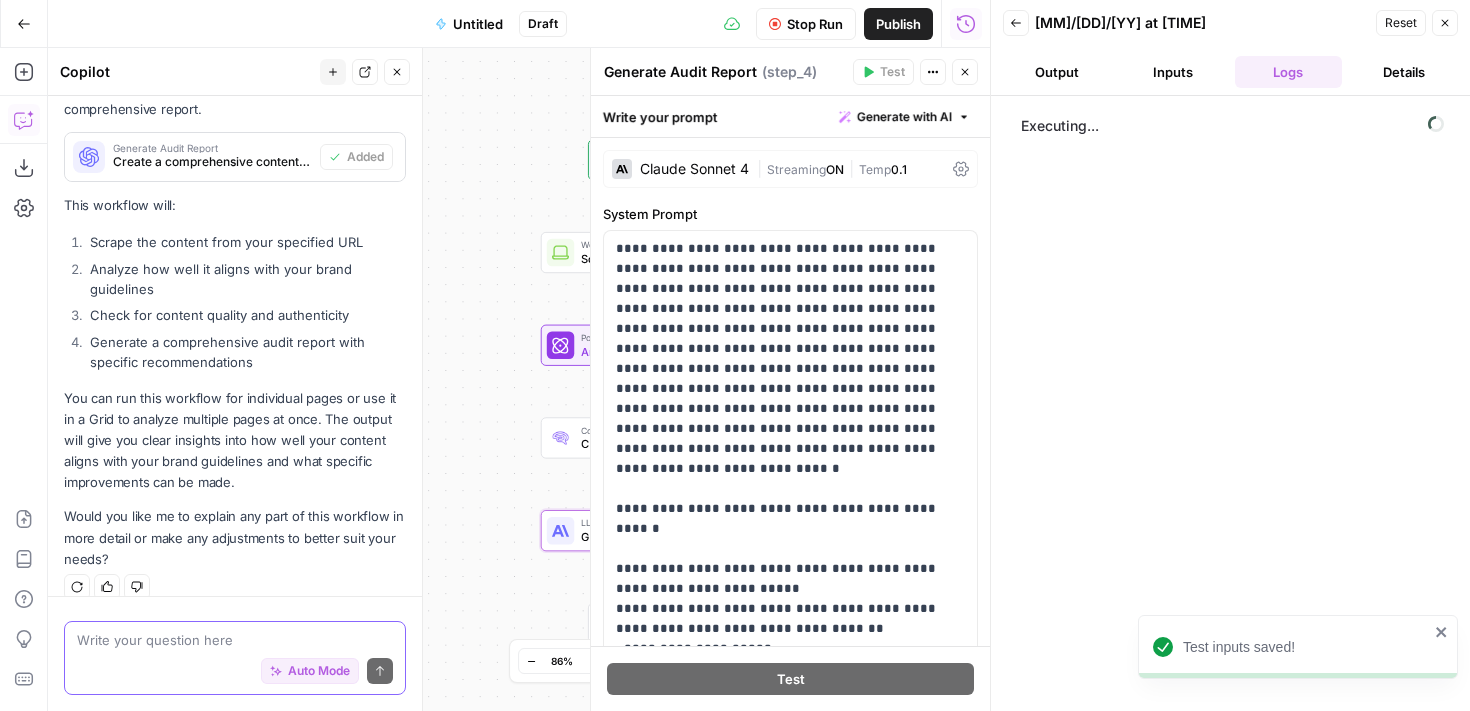 click on "Auto Mode" at bounding box center (319, 671) 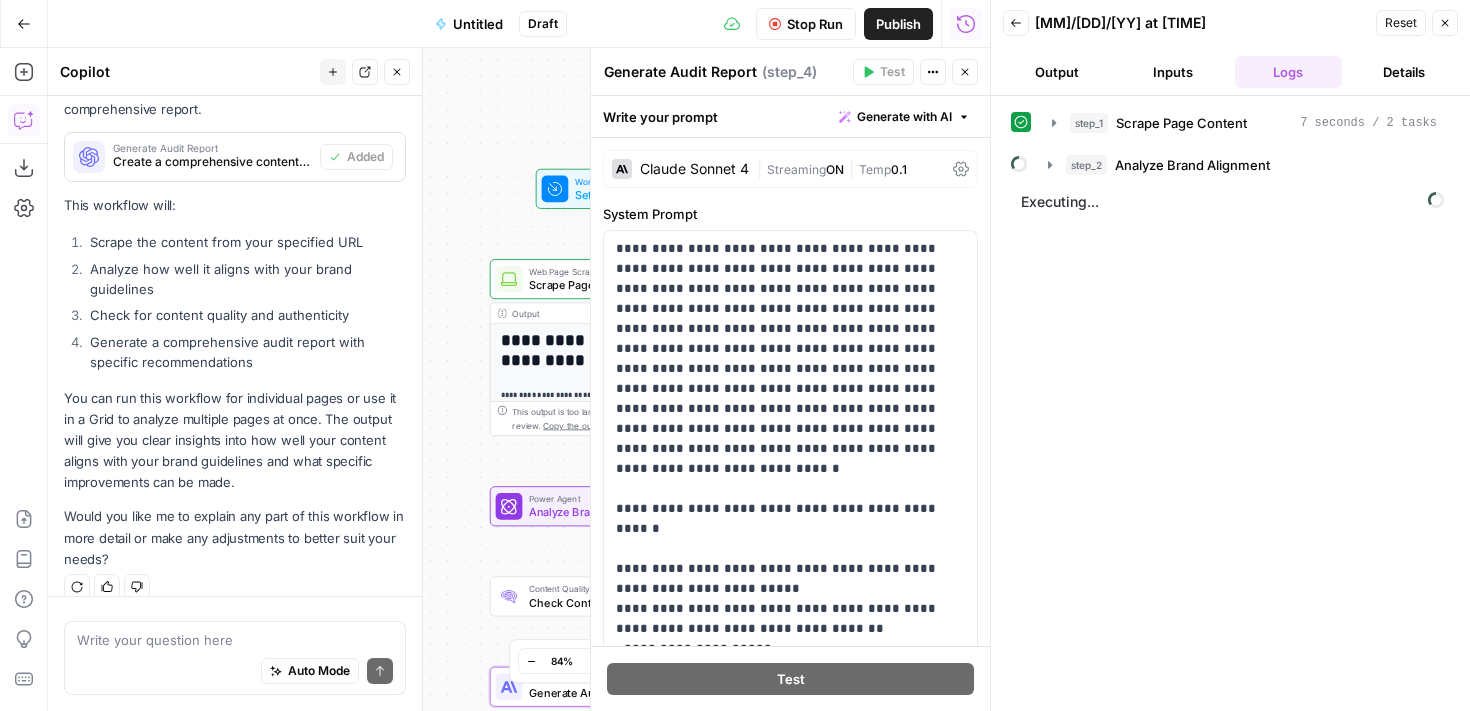 click 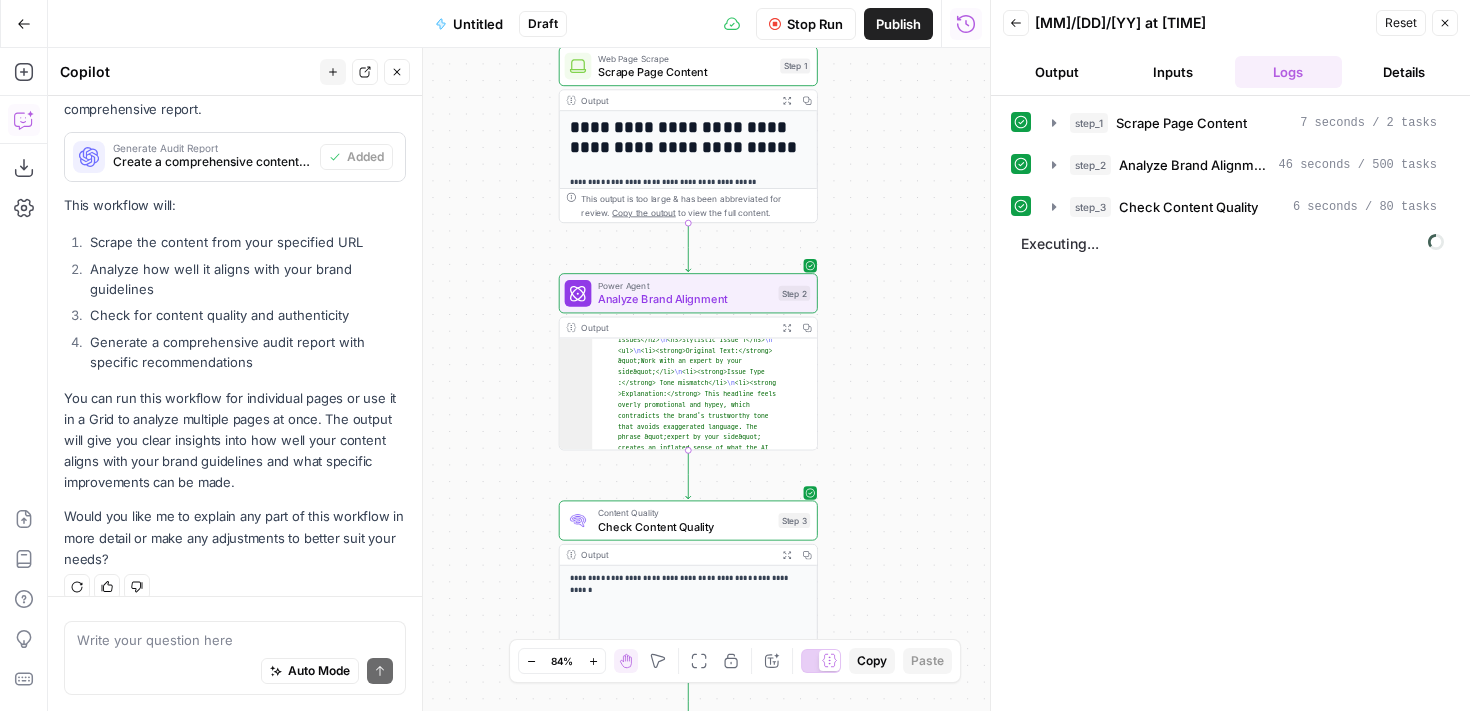 scroll, scrollTop: 30, scrollLeft: 0, axis: vertical 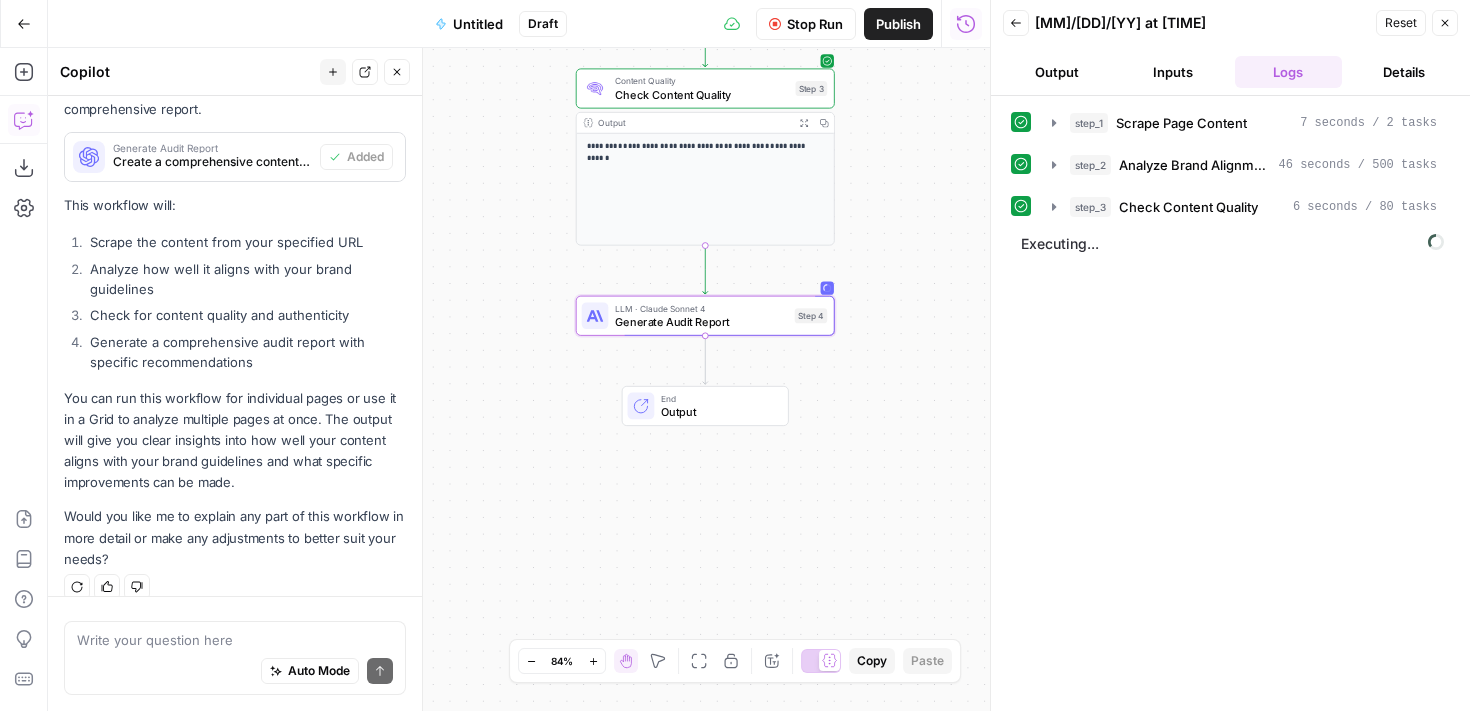 drag, startPoint x: 915, startPoint y: 460, endPoint x: 920, endPoint y: 113, distance: 347.036 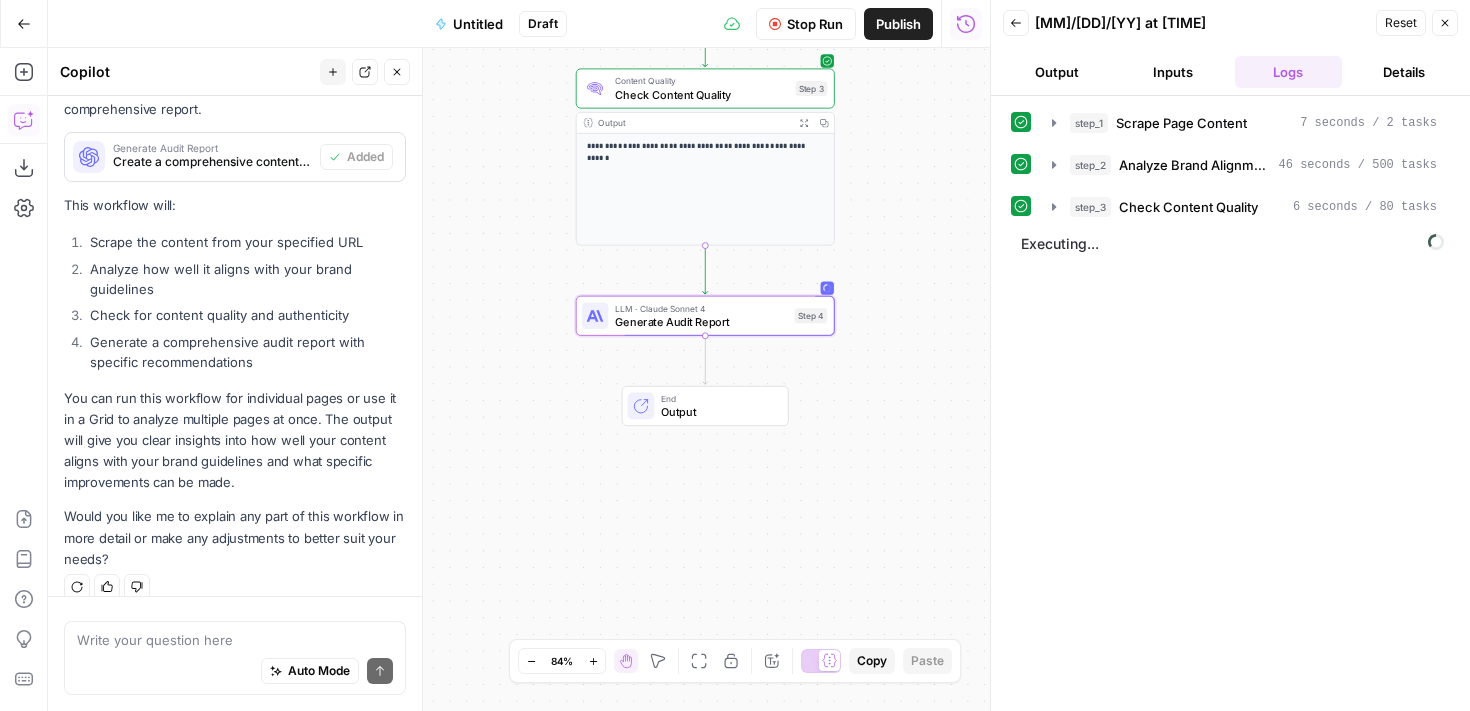 click on "**********" at bounding box center (519, 379) 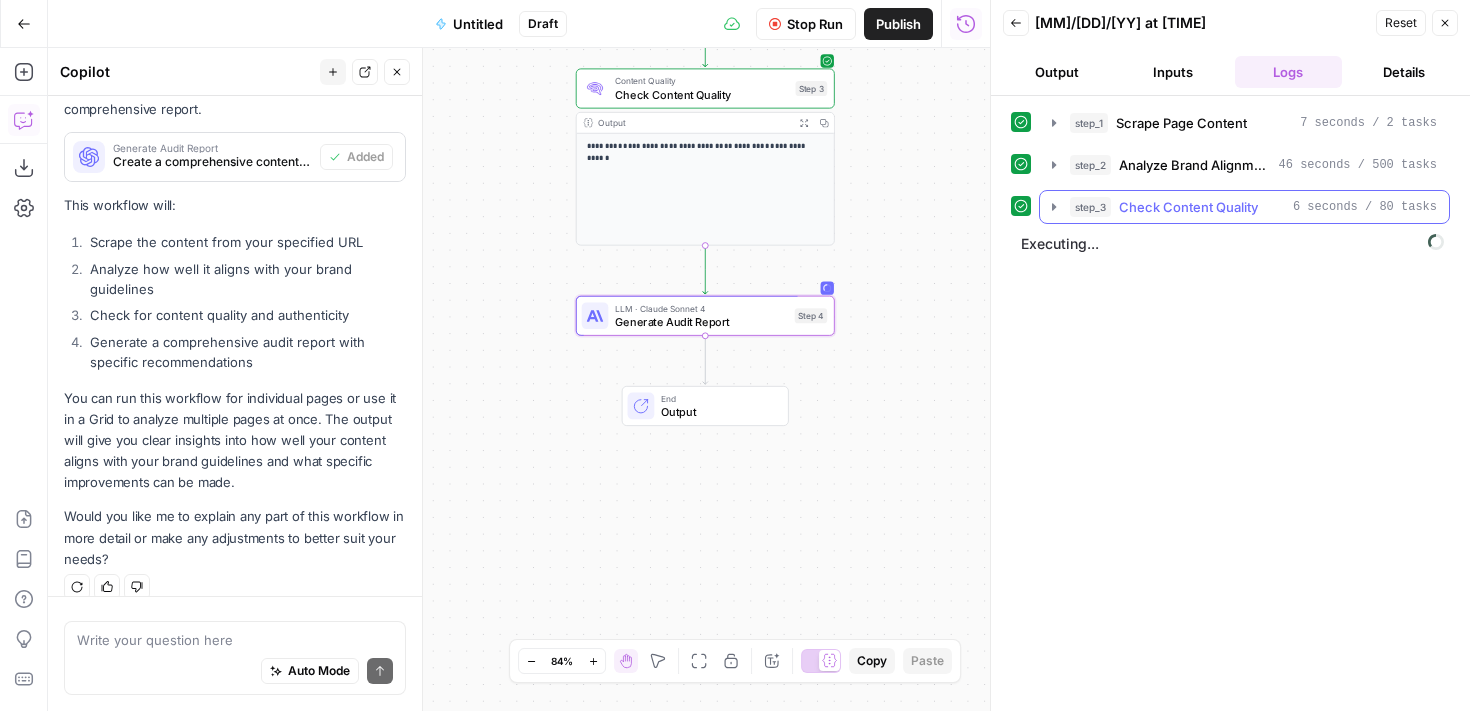 click 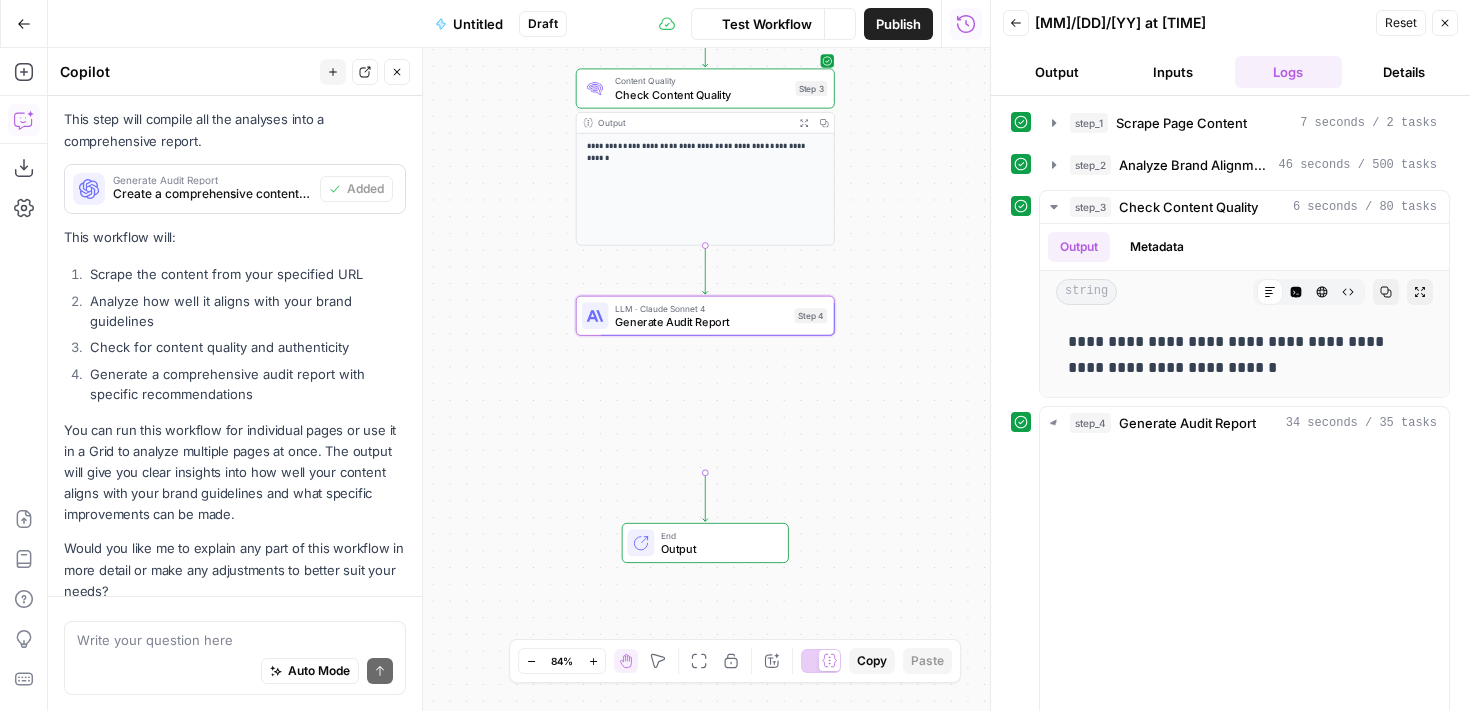 scroll, scrollTop: 1476, scrollLeft: 0, axis: vertical 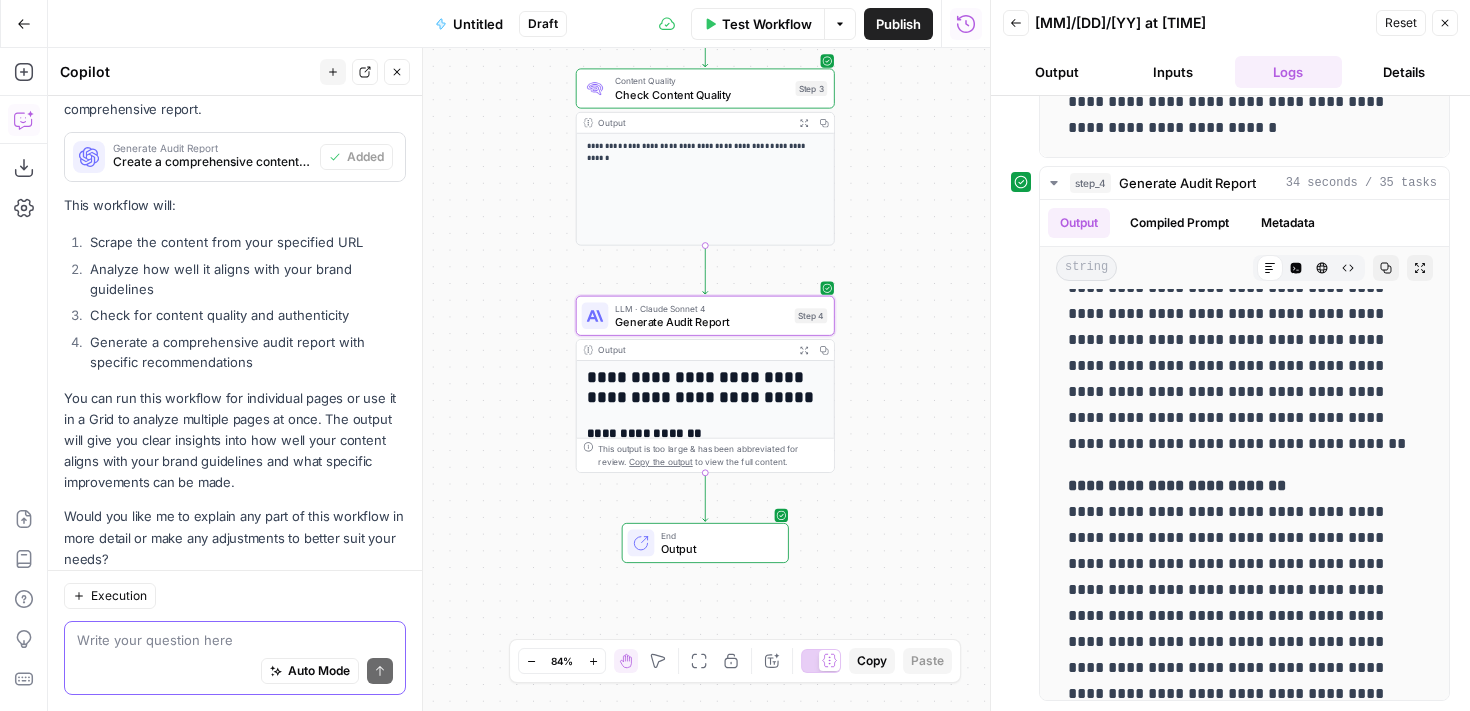 click at bounding box center (235, 640) 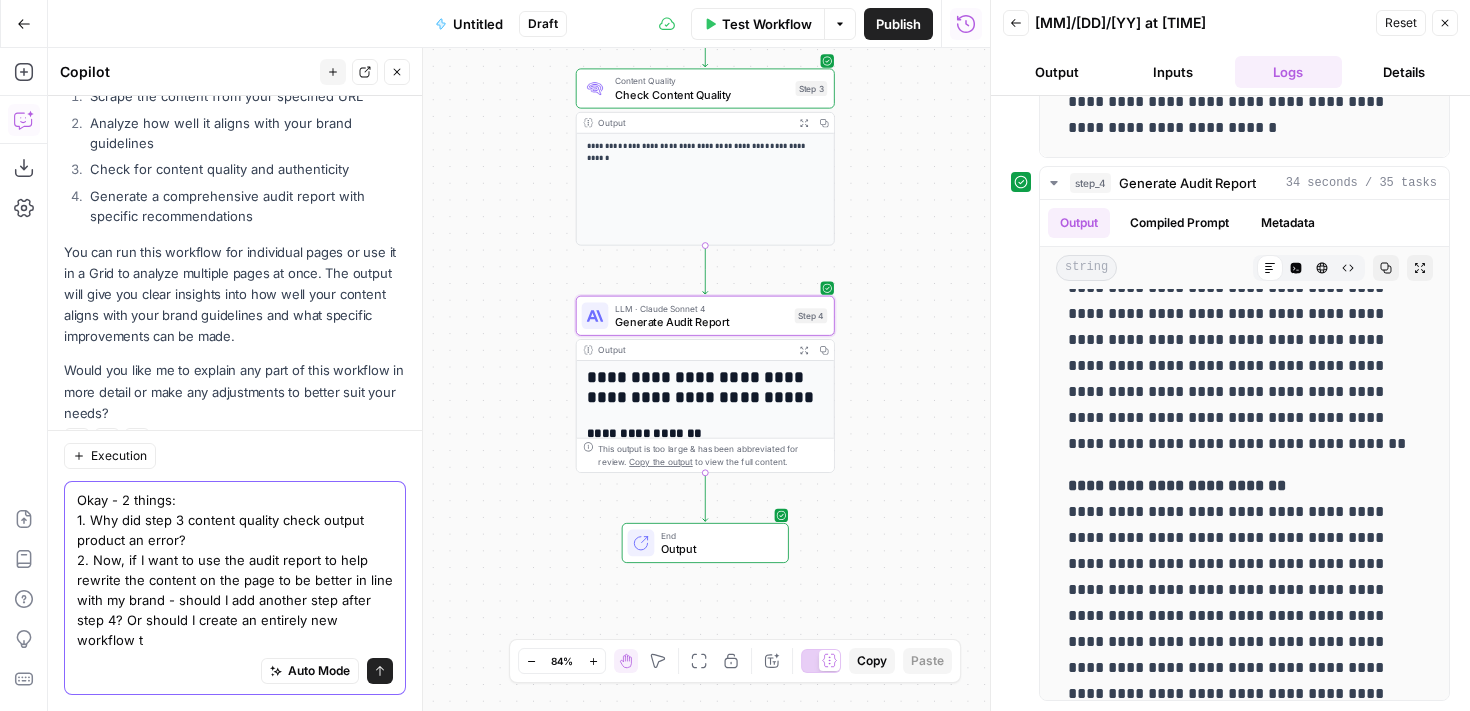 scroll, scrollTop: 1642, scrollLeft: 0, axis: vertical 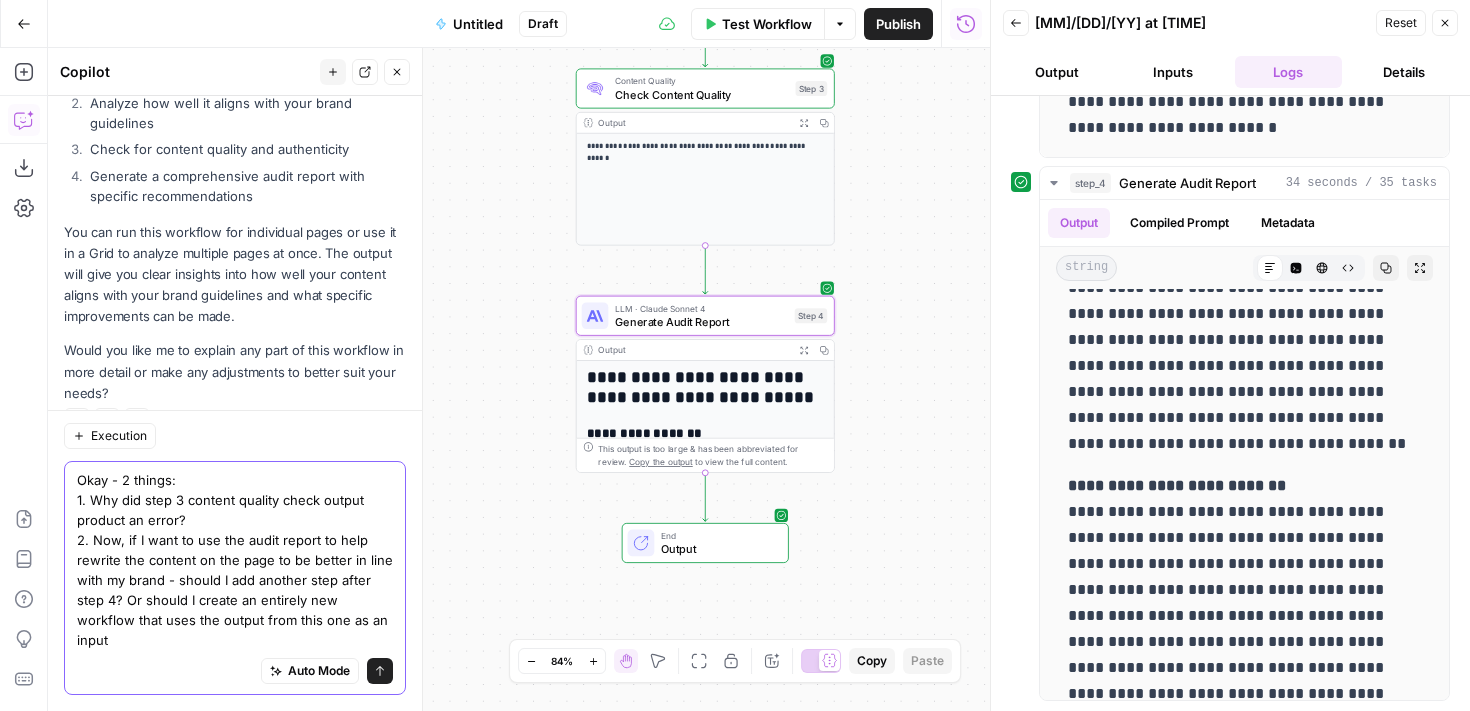 type on "Okay - 2 things:
1. Why did step 3 content quality check output product an error?
2. Now, if I want to use the audit report to help rewrite the content on the page to be better in line with my brand - should I add another step after step 4? Or should I create an entirely new workflow that uses the output from this one as an input>" 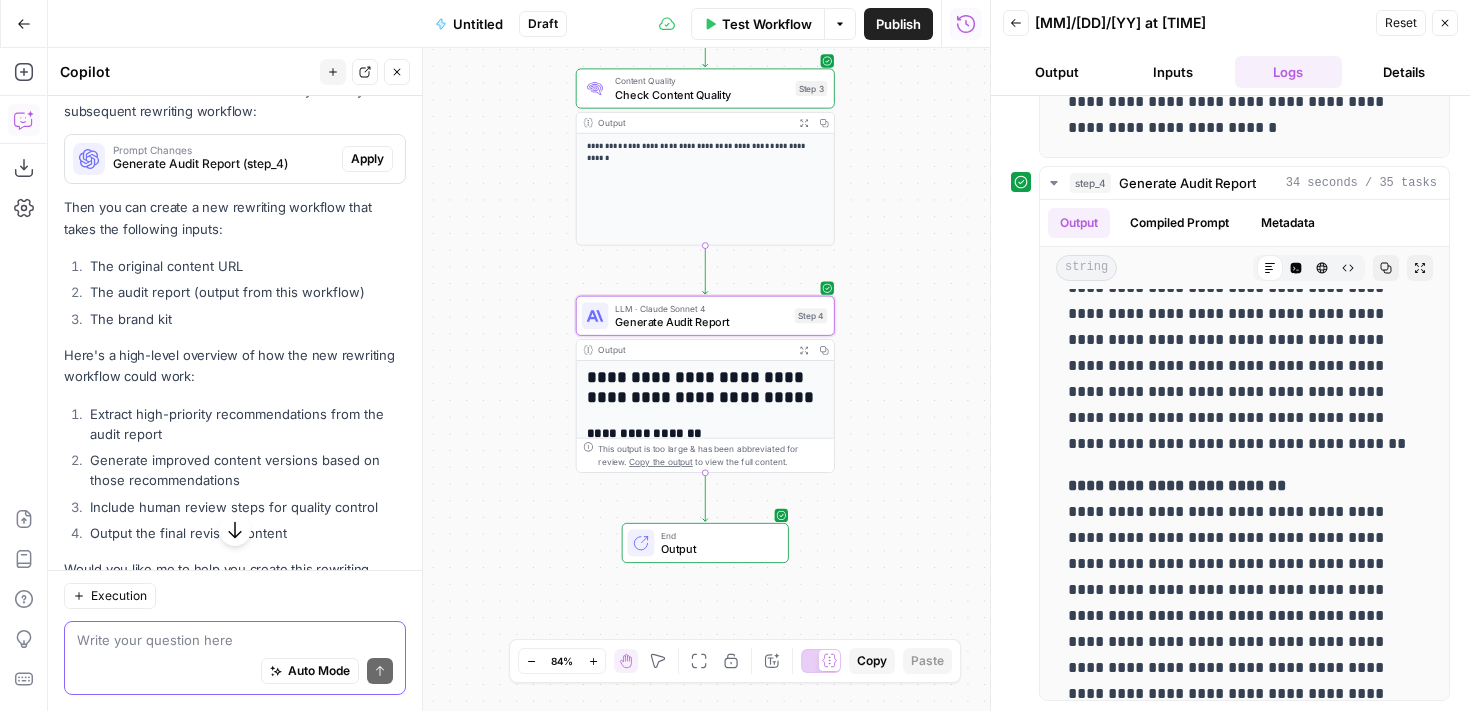 scroll, scrollTop: 2688, scrollLeft: 0, axis: vertical 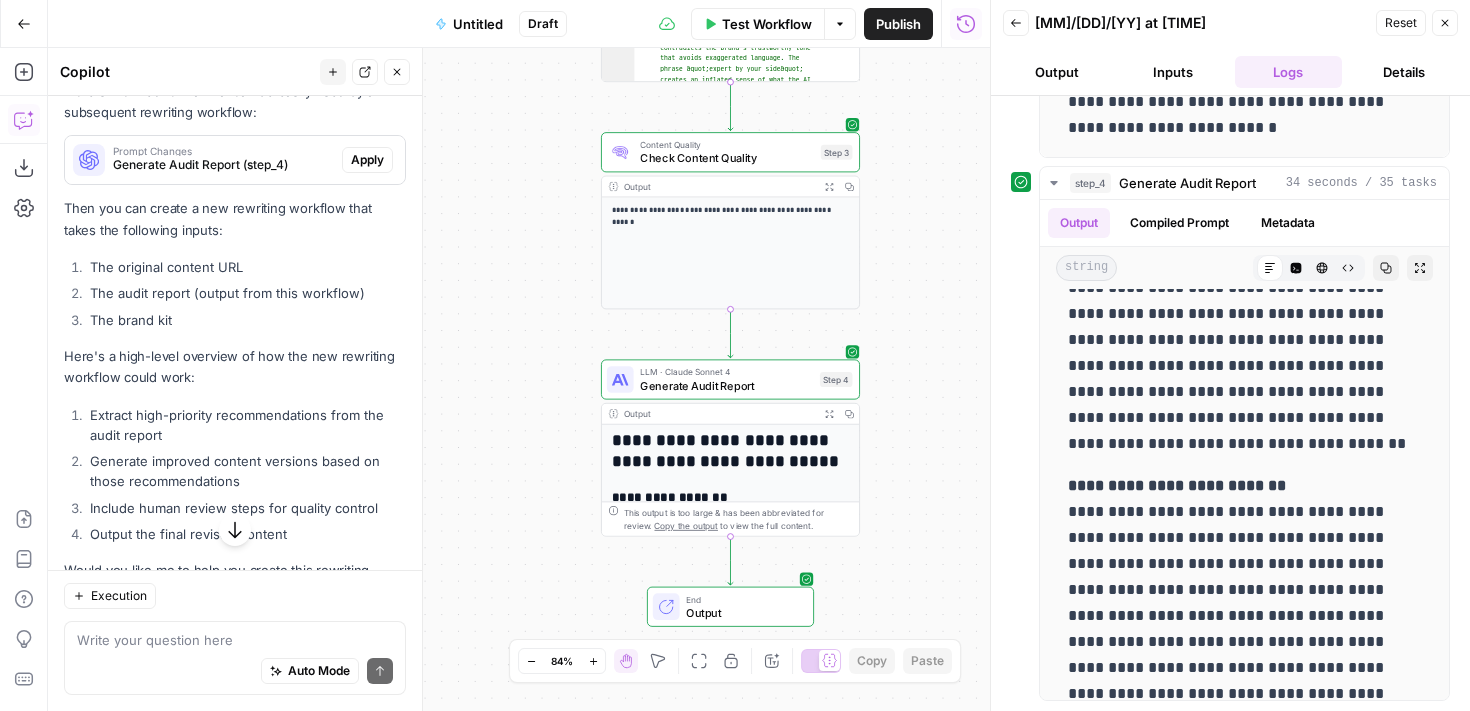 click on "The original content URL" at bounding box center (245, 267) 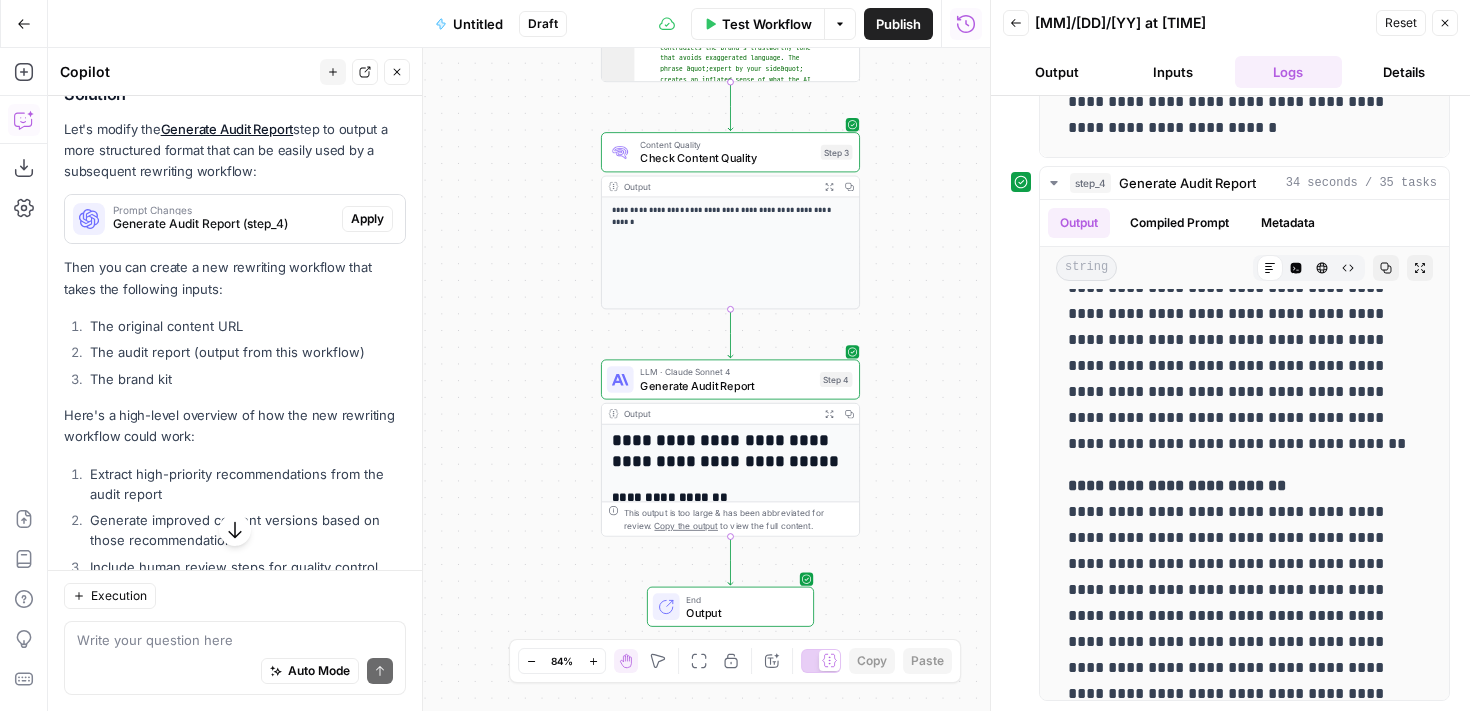 scroll, scrollTop: 2627, scrollLeft: 0, axis: vertical 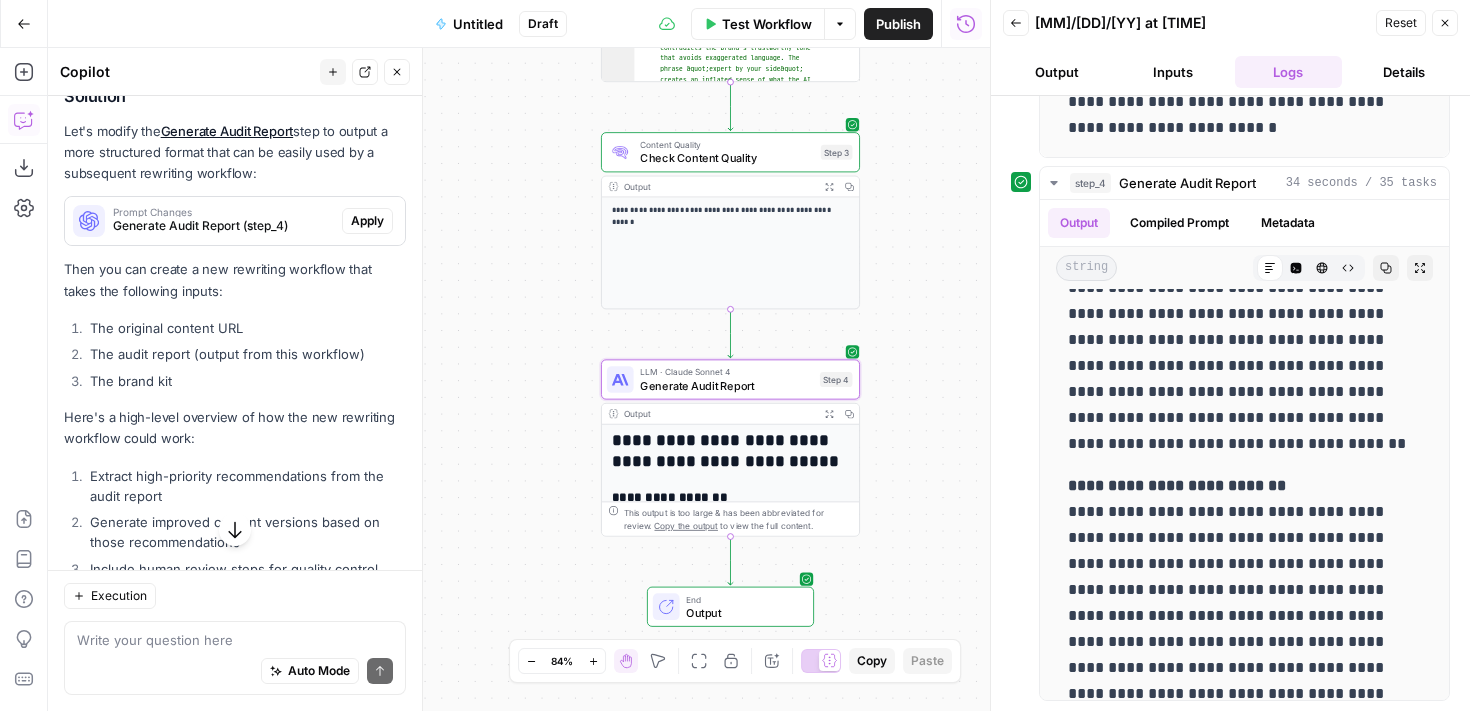 click on "Generate Audit Report (step_4)" at bounding box center [223, 226] 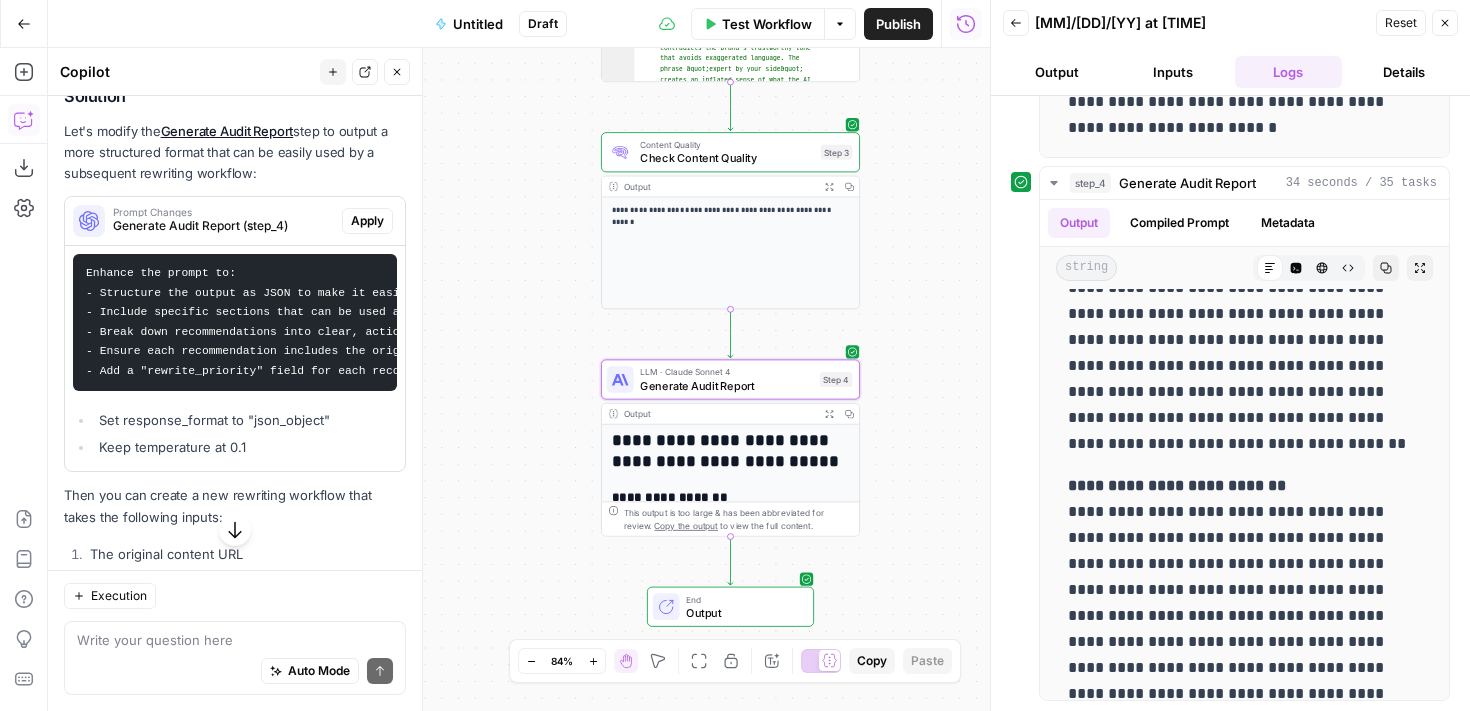 click on "Apply" at bounding box center [367, 221] 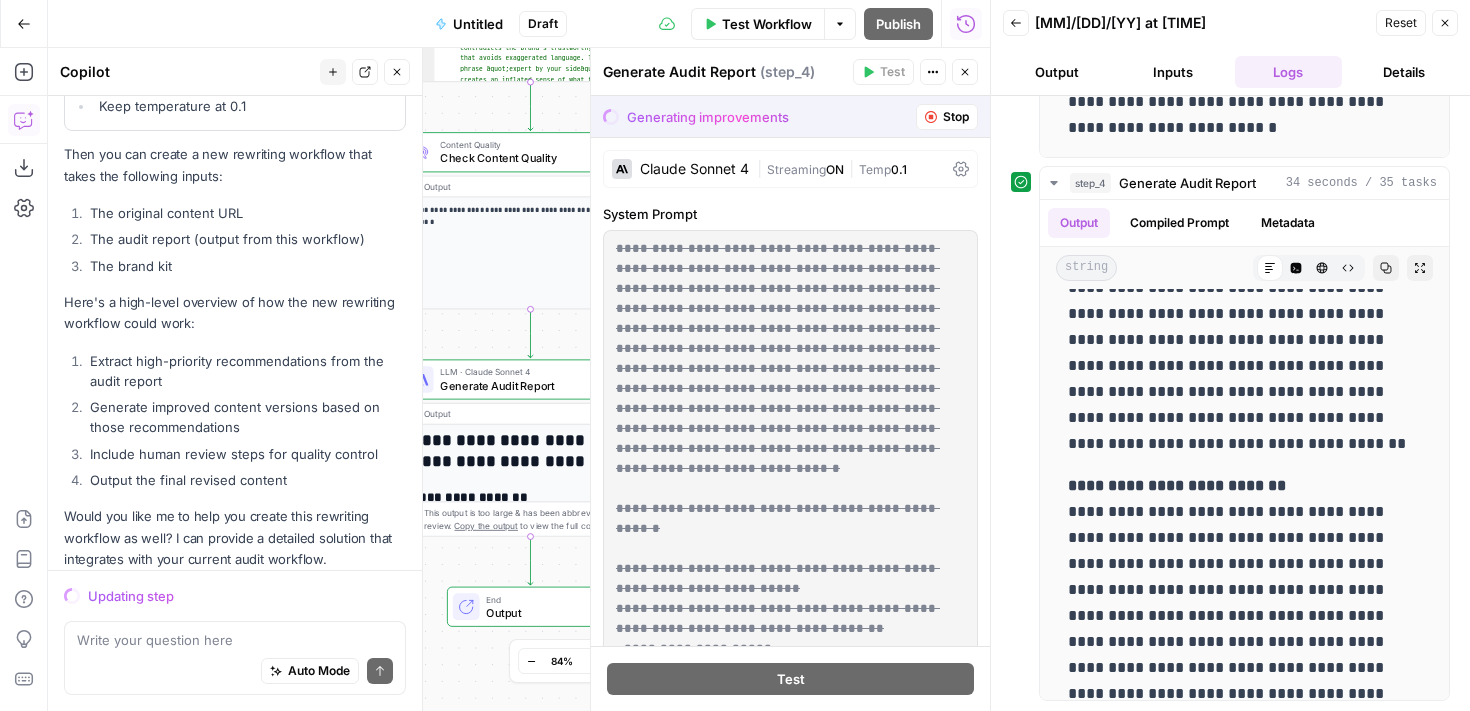scroll, scrollTop: 2921, scrollLeft: 0, axis: vertical 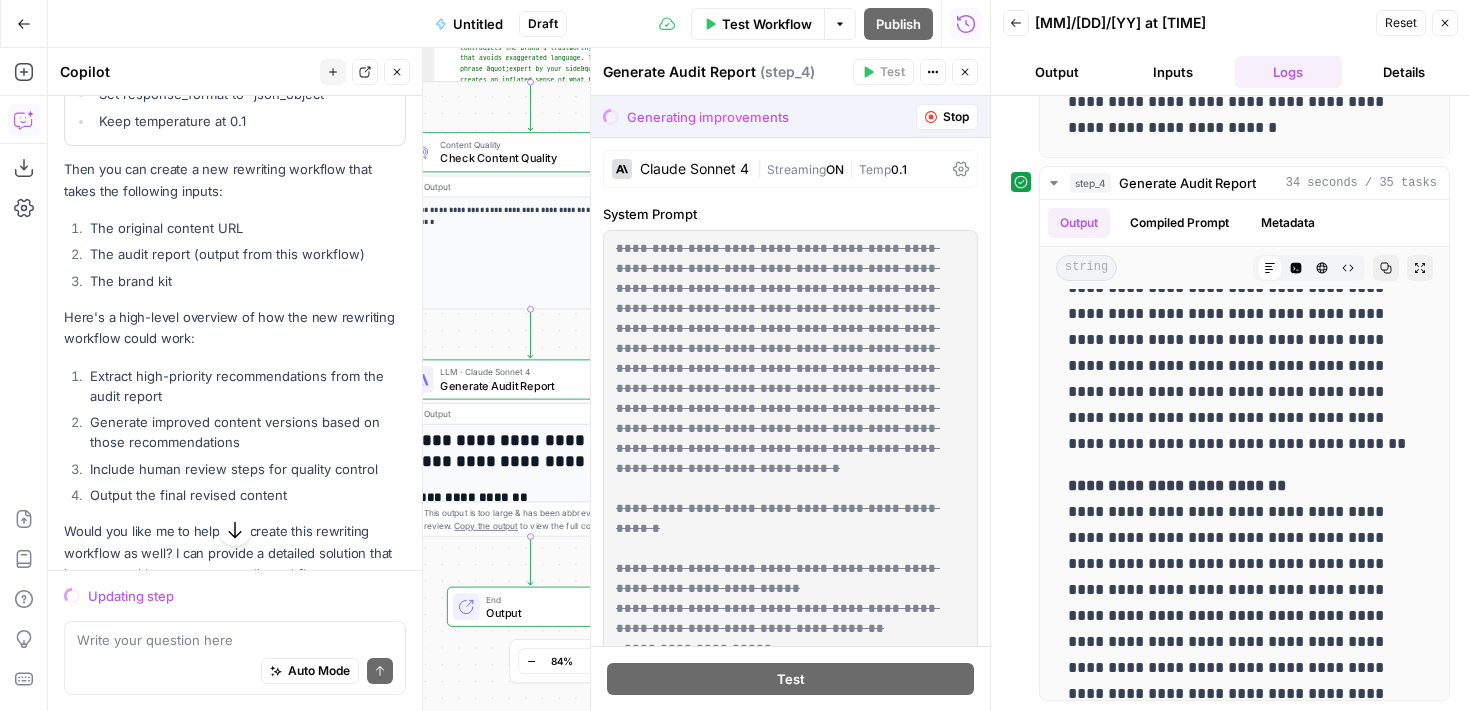 click on "Hi! How can I help with your workflow?
I can explain steps, debug, write prompts, code, and offer advice.
I might make mistakes now and then, but I’m always learning — let’s tackle it together! I'd like to create a workflow that can help me audit the content on my website (glean.com) to make suer it matches my brand kit.  I'll help you create a workflow to audit your website content against your brand kit guidelines. Before proceeding, let me suggest a solution using AirOps' built-in capabilities.
Solution
This workflow will analyze your website content, check it against your brand guidelines, and provide detailed suggestions for improvement. We'll use a combination of web scraping, content analysis, and brand alignment checks.
New Inputs
We need three essential inputs to make this workflow effective:
Add a Brand Kit input
This will provide the brand guidelines and tone of voice to check content against.
Brand Kit Added
Add a URL input
Page URL Added
New Steps" at bounding box center (235, -1069) 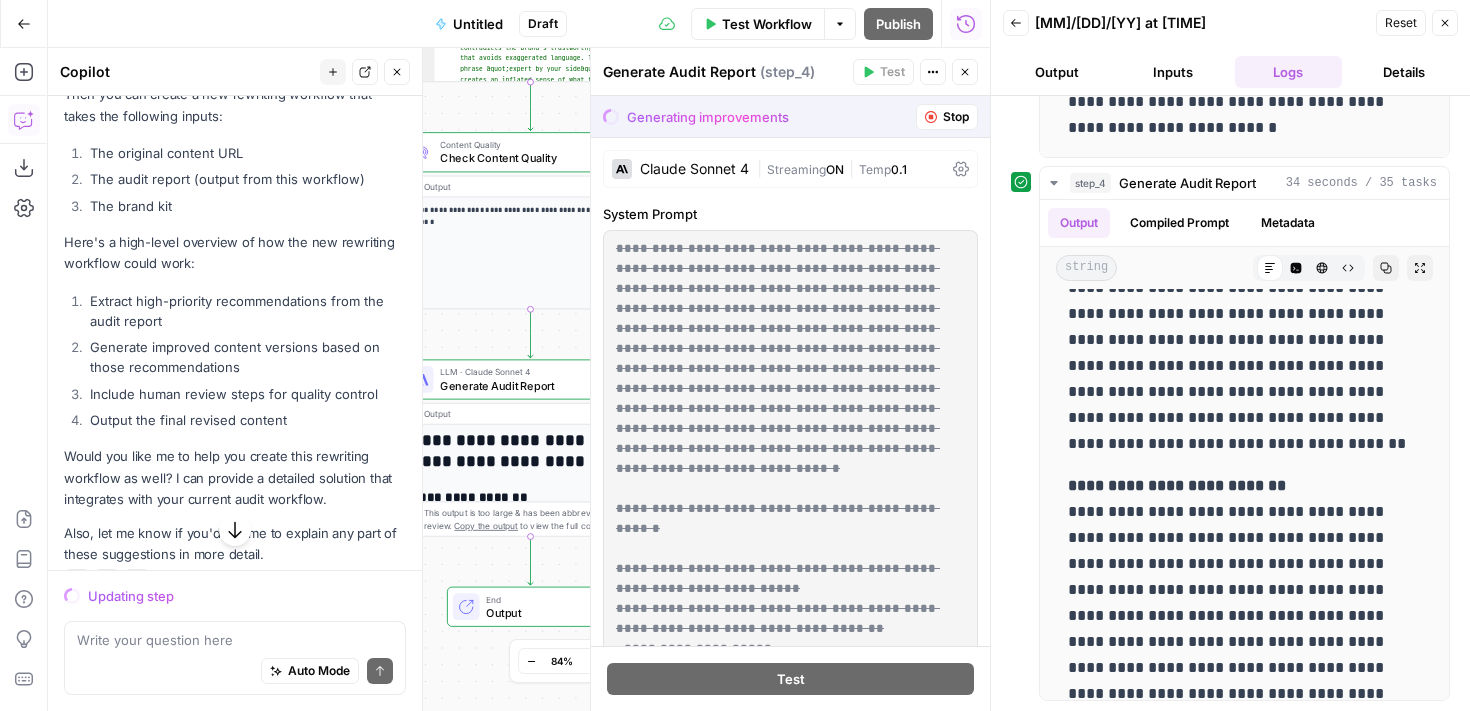 scroll, scrollTop: 3018, scrollLeft: 0, axis: vertical 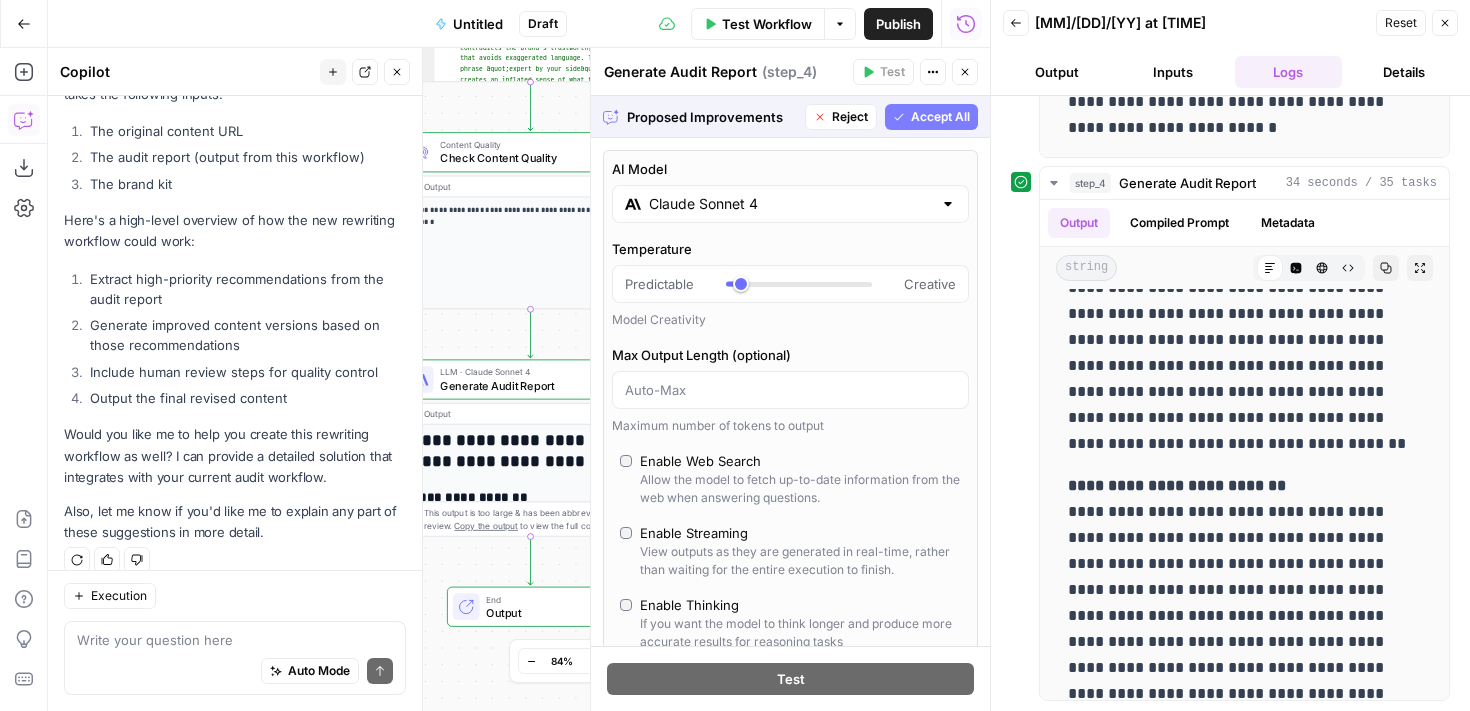 click on "AI Model Claude Sonnet 4 Temperature Predictable Creative Model Creativity Max Output Length (optional) Maximum number of tokens to output Enable Web Search Allow the model to fetch up-to-date information from the web when answering questions. Enable Streaming View outputs as they are generated in real-time, rather than waiting for the entire execution to finish. Enable Thinking If you want the model to think longer and produce more accurate results for reasoning tasks When the step fails: Terminate Workflow Continue" at bounding box center [790, 429] 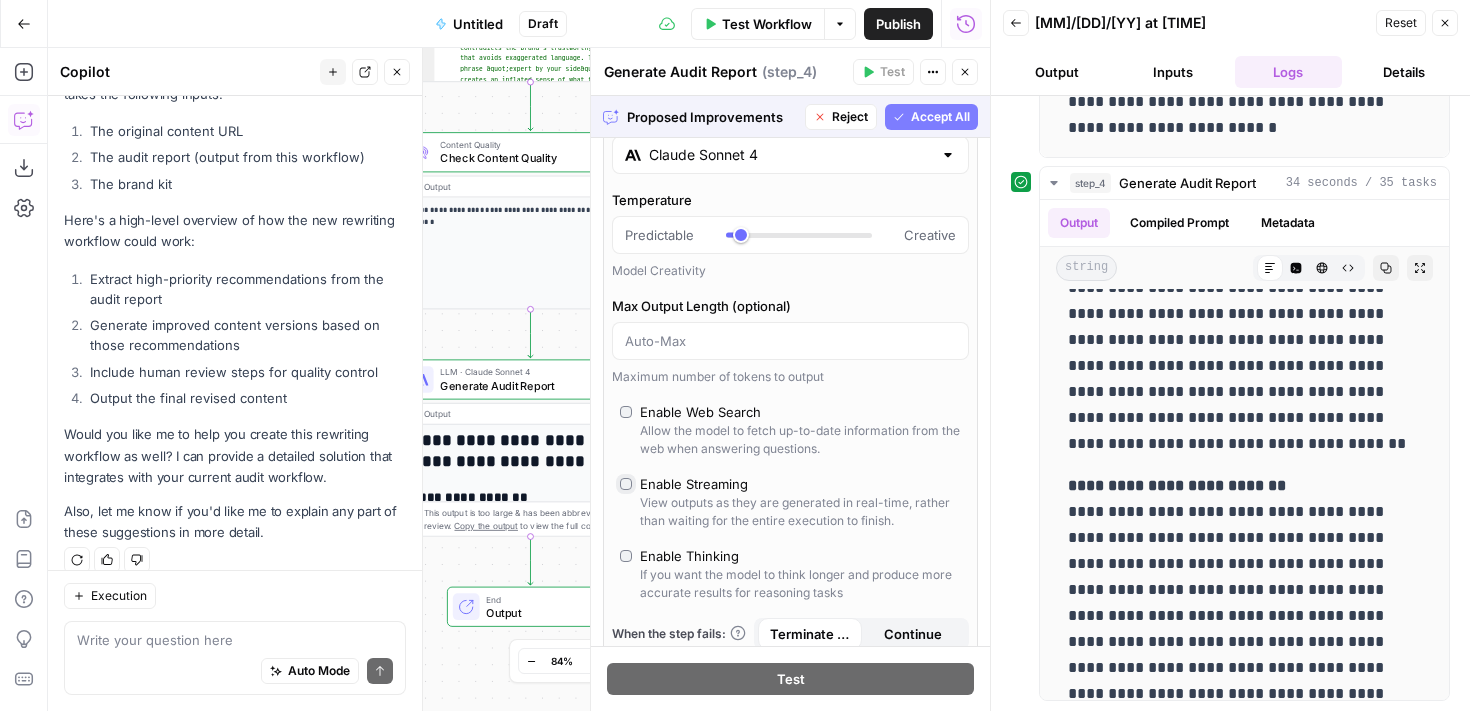 scroll, scrollTop: 0, scrollLeft: 0, axis: both 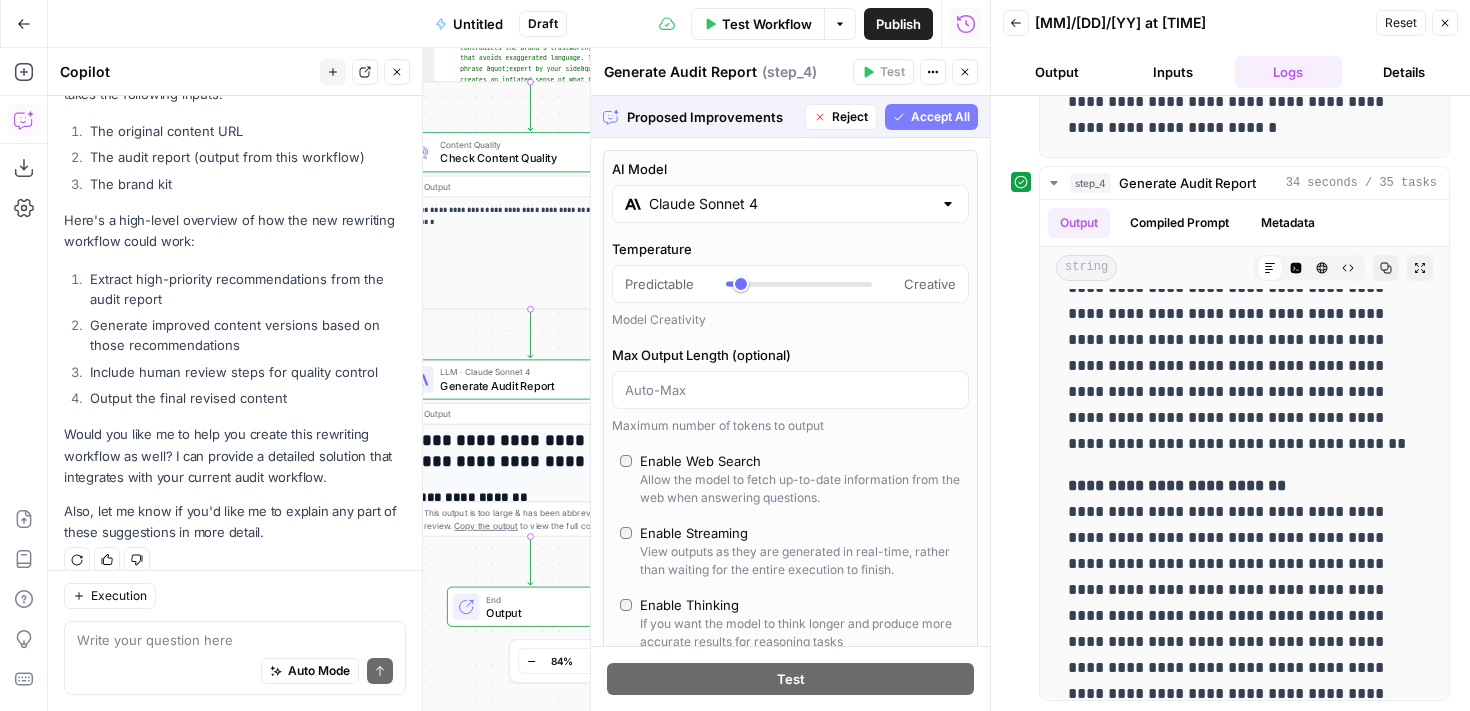 click on "Back 08/04/25 at 1:35 PM Reset Close Output Inputs Logs Details" at bounding box center (1230, 48) 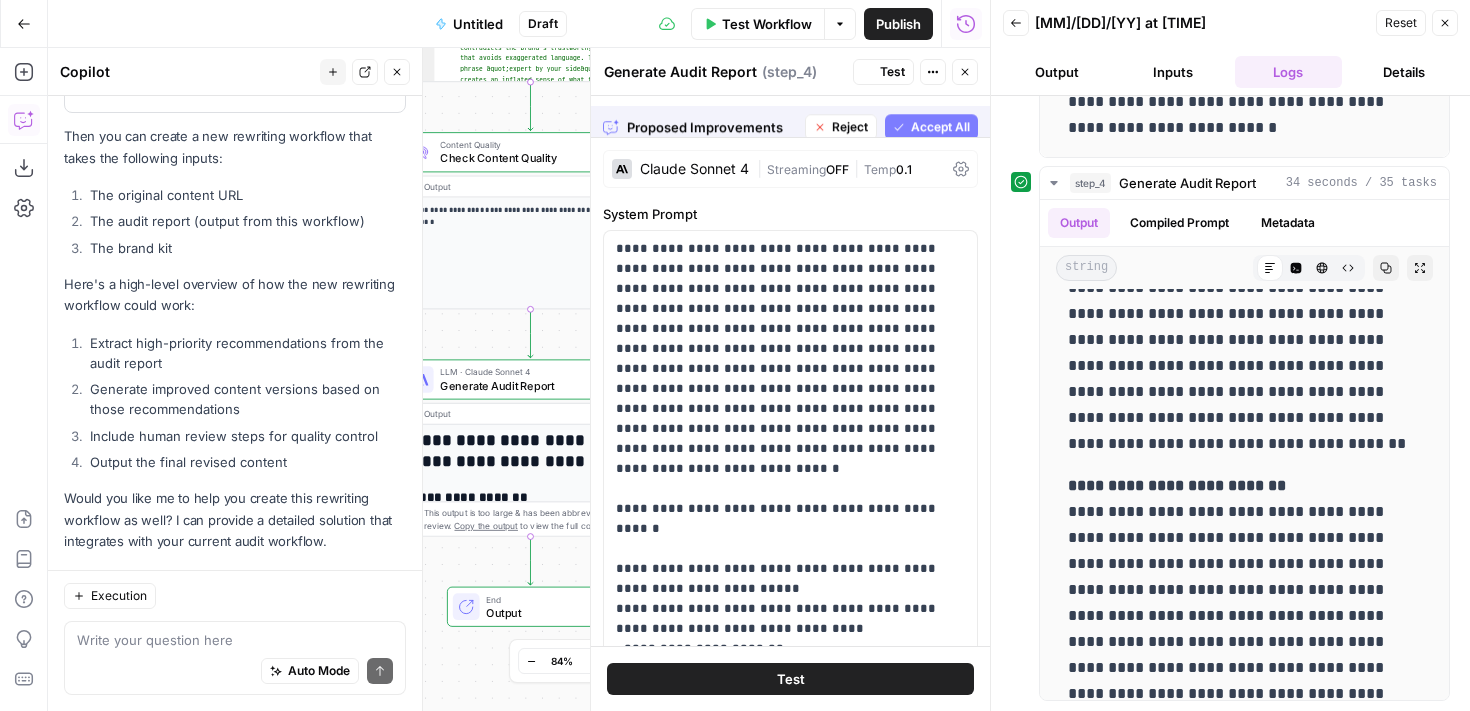 scroll, scrollTop: 3082, scrollLeft: 0, axis: vertical 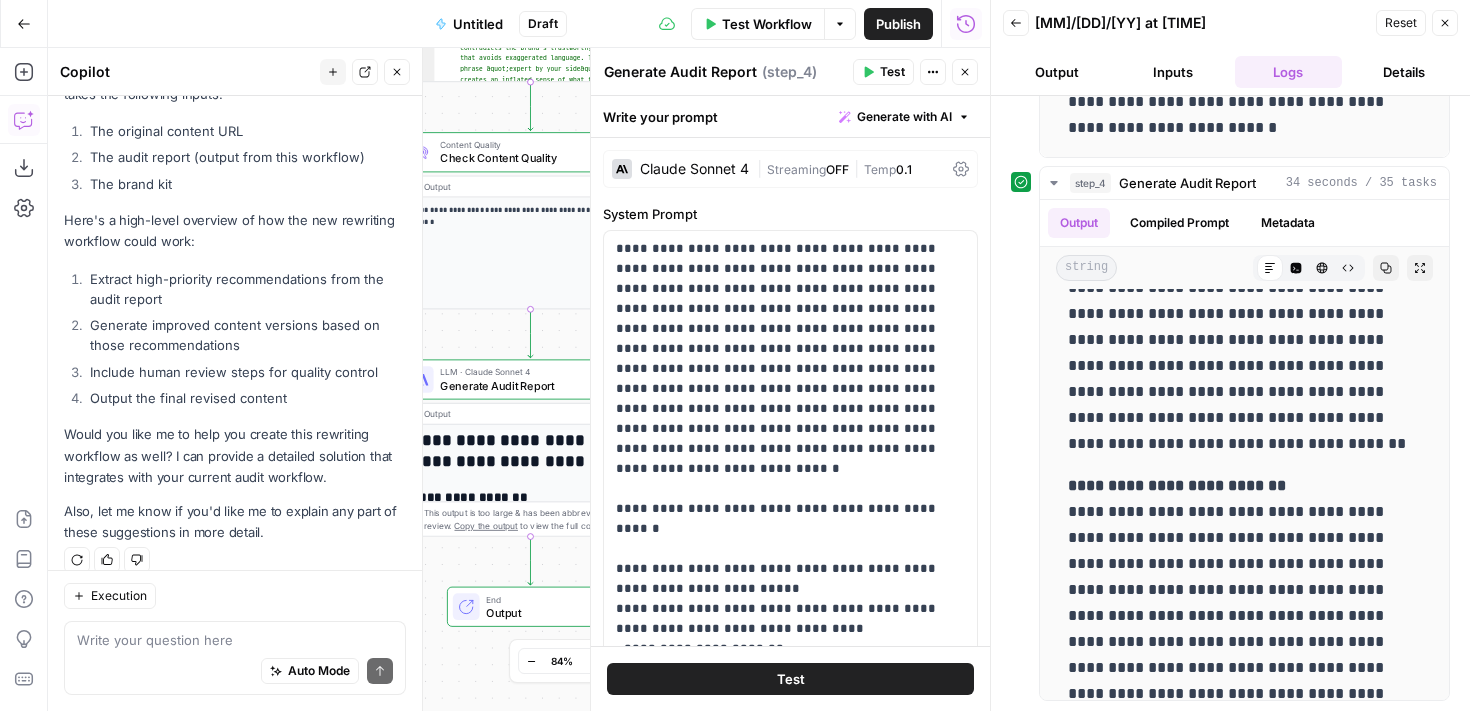 click on "Close" at bounding box center [1445, 23] 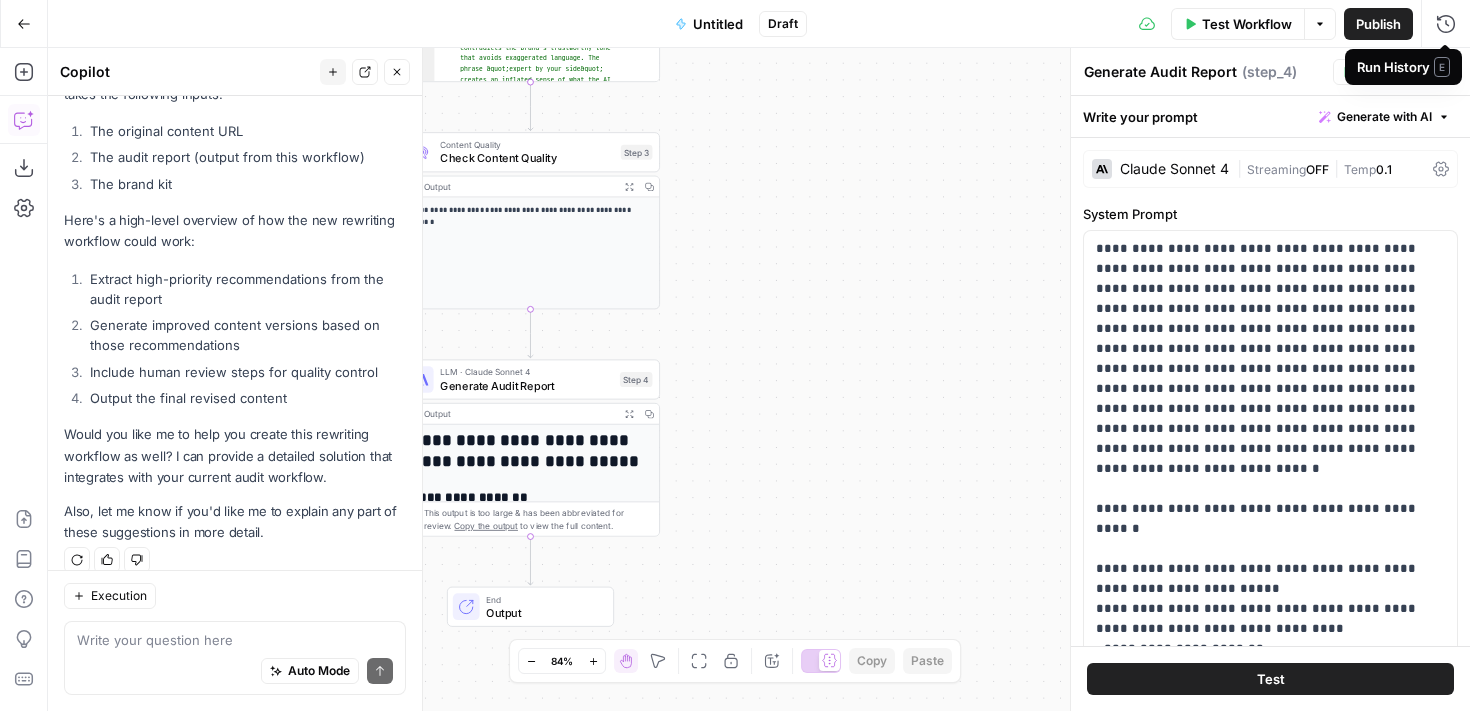 click on "E" at bounding box center [1442, 67] 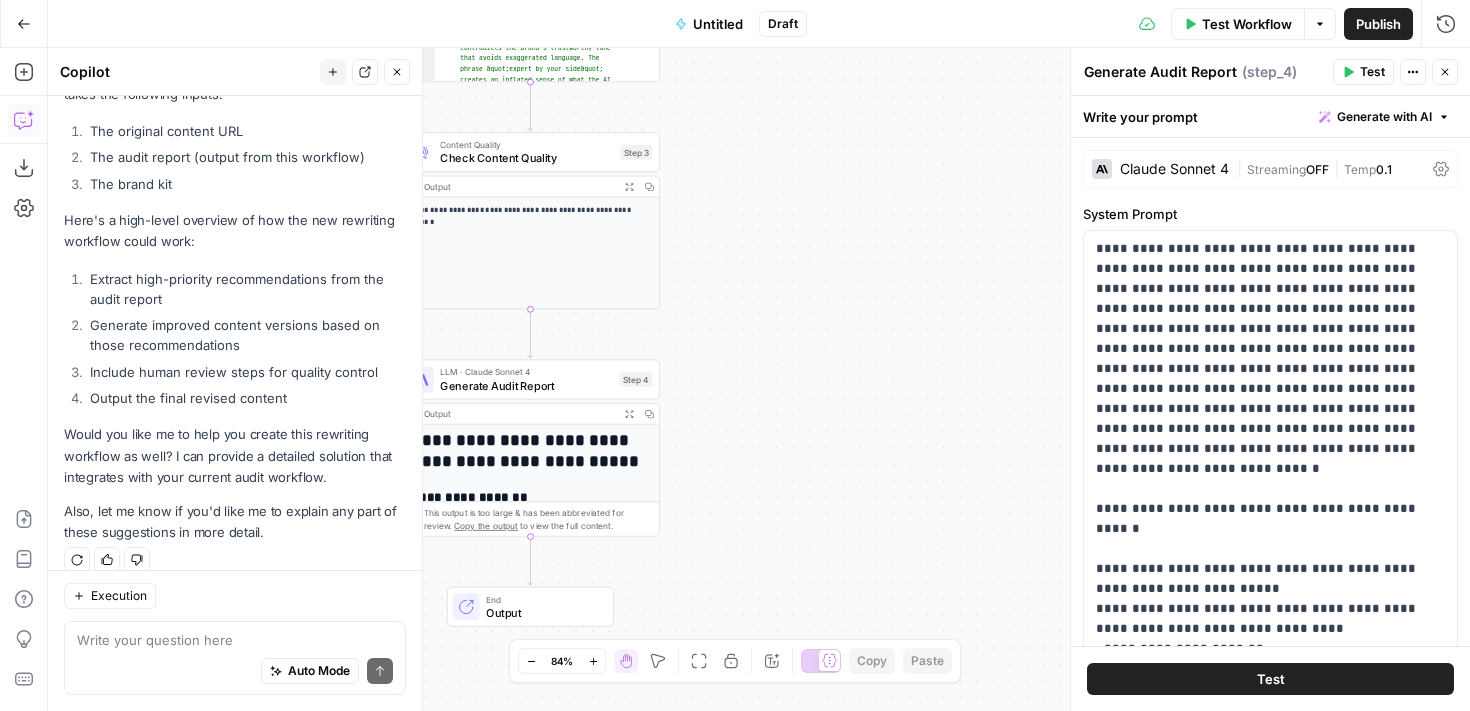 click 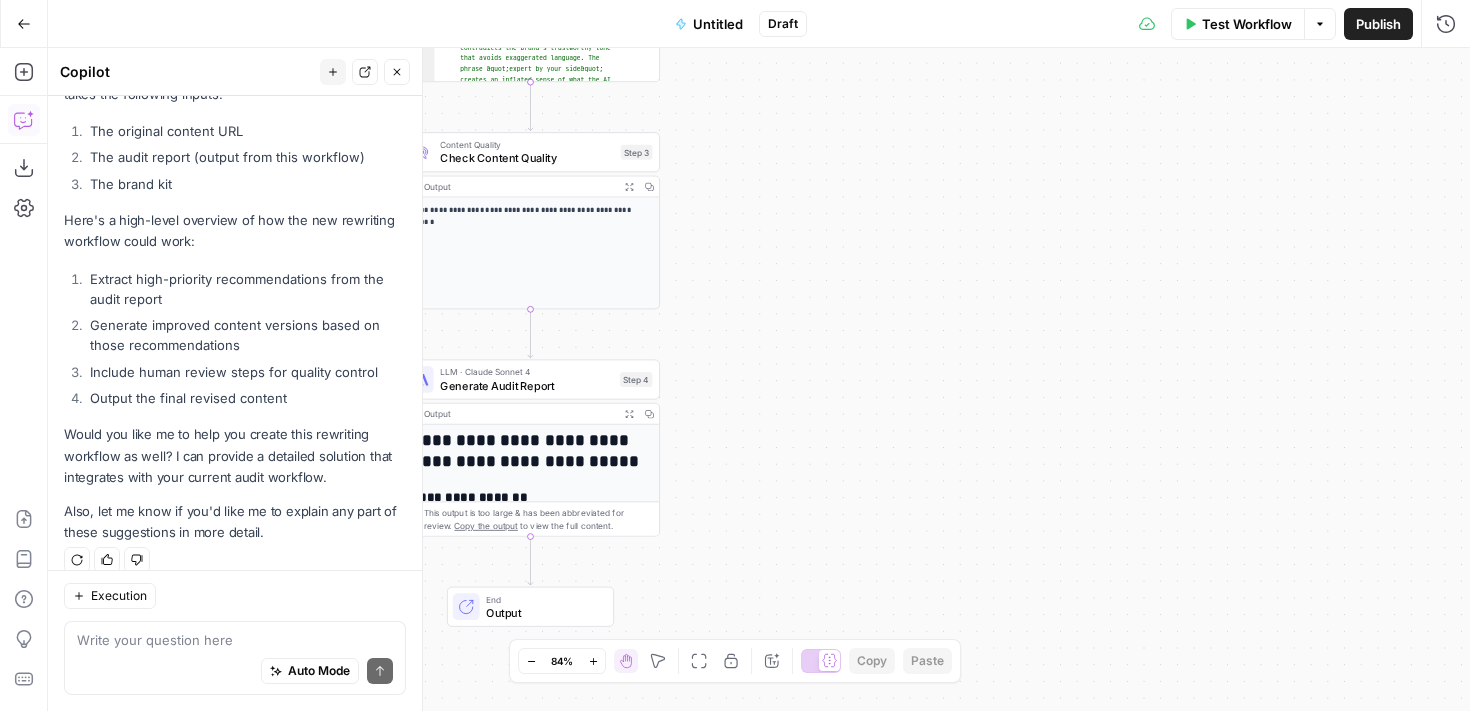 drag, startPoint x: 589, startPoint y: 260, endPoint x: 862, endPoint y: 239, distance: 273.8065 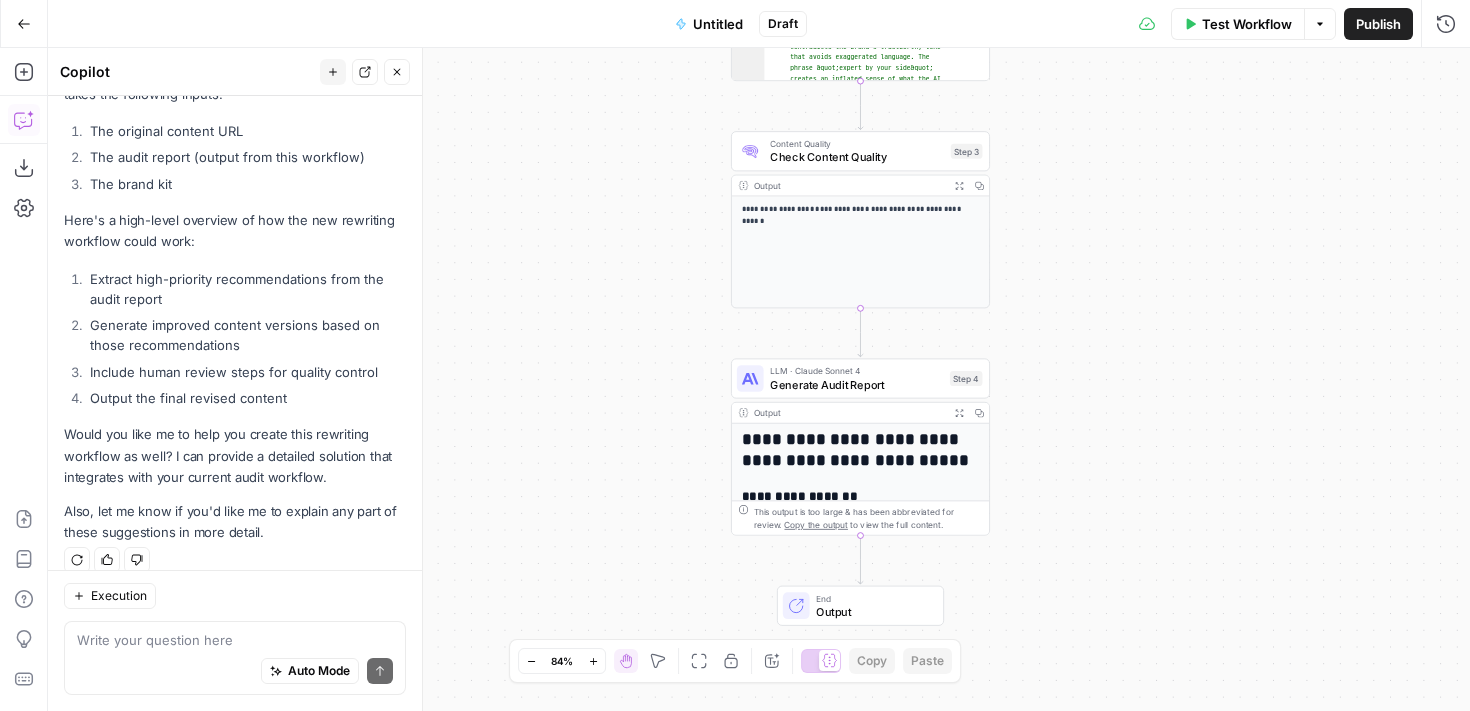 drag, startPoint x: 863, startPoint y: 238, endPoint x: 1192, endPoint y: 236, distance: 329.00607 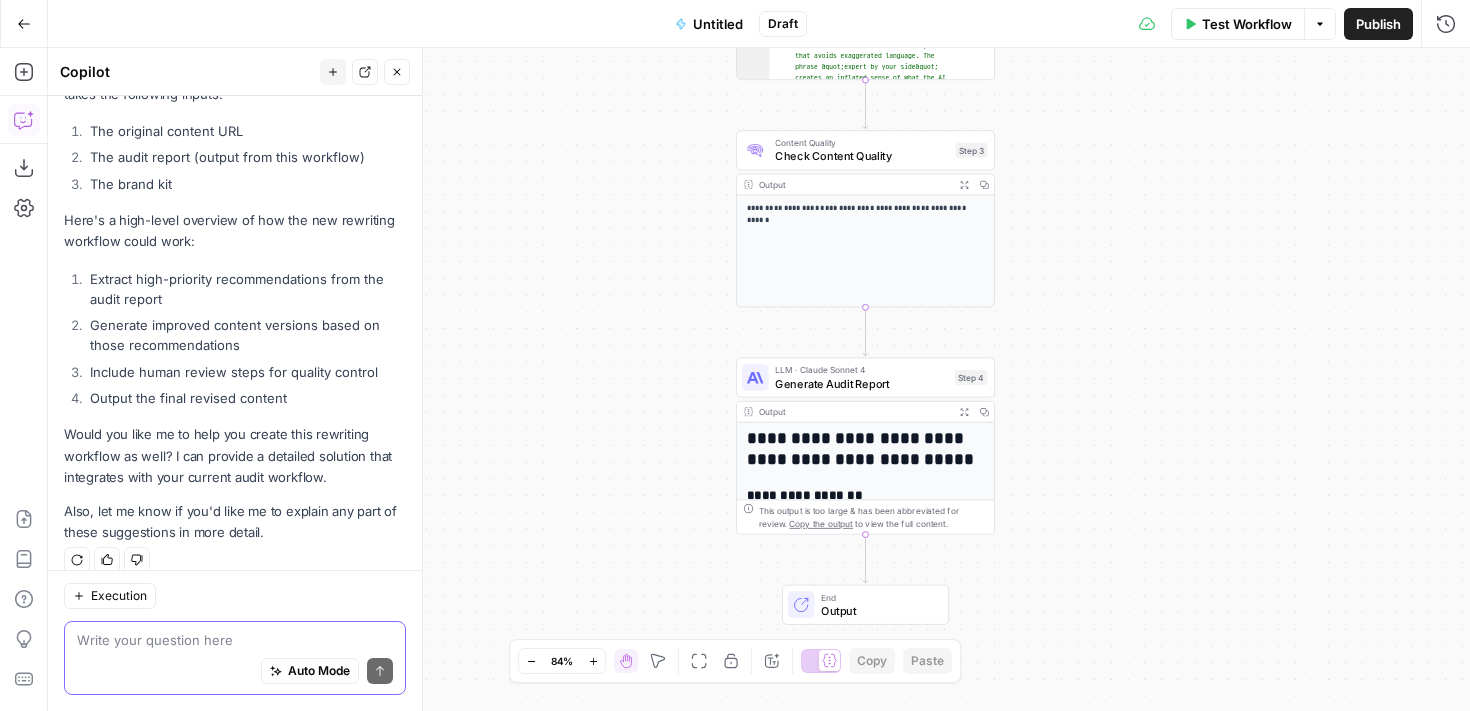 click at bounding box center [235, 640] 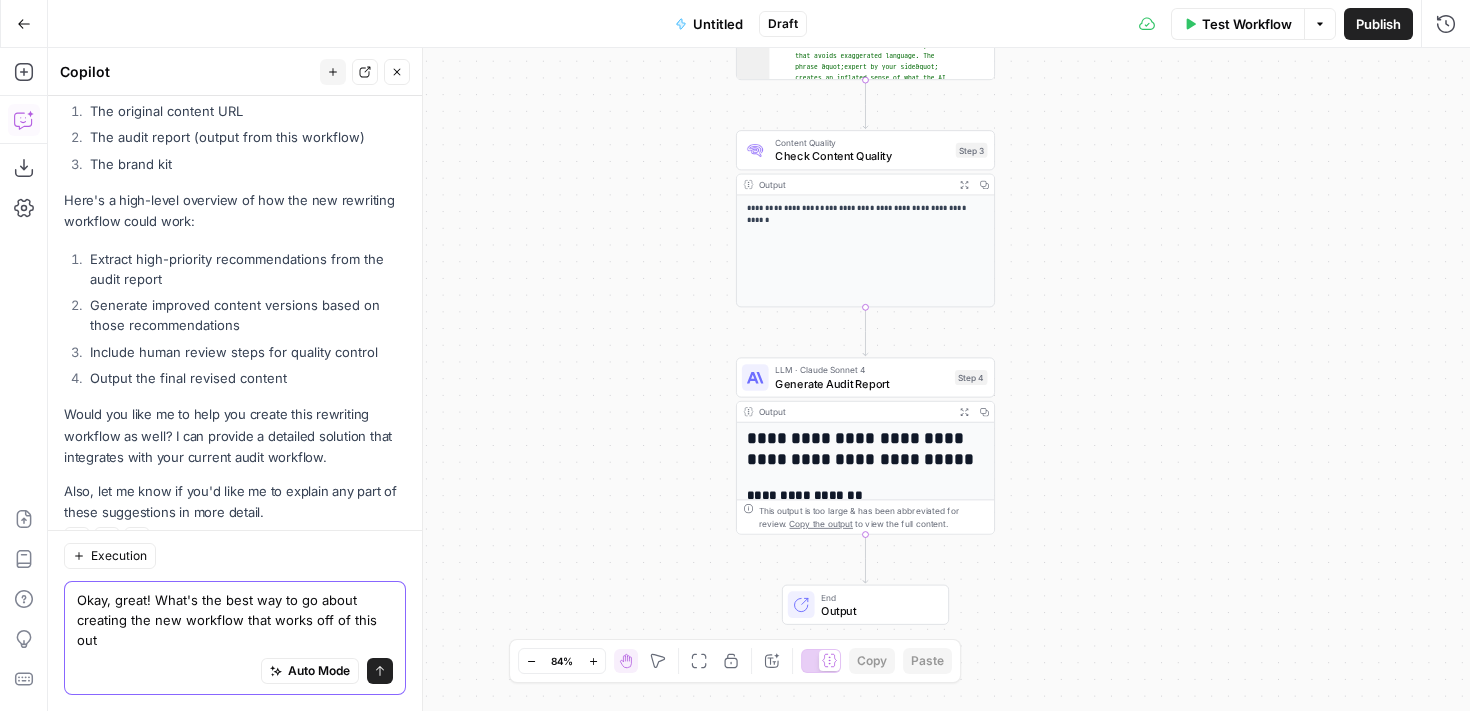 scroll, scrollTop: 3122, scrollLeft: 0, axis: vertical 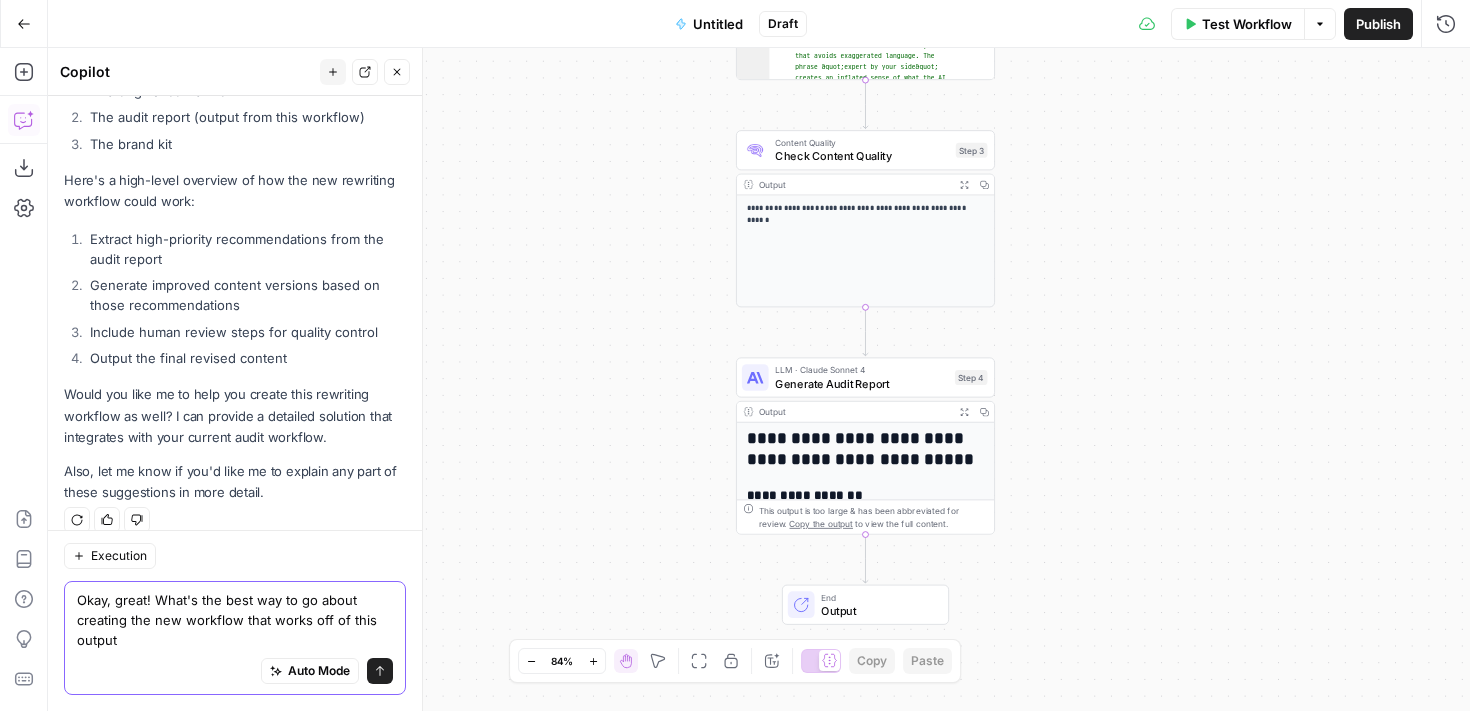 type on "Okay, great! What's the best way to go about creating the new workflow that works off of this output?" 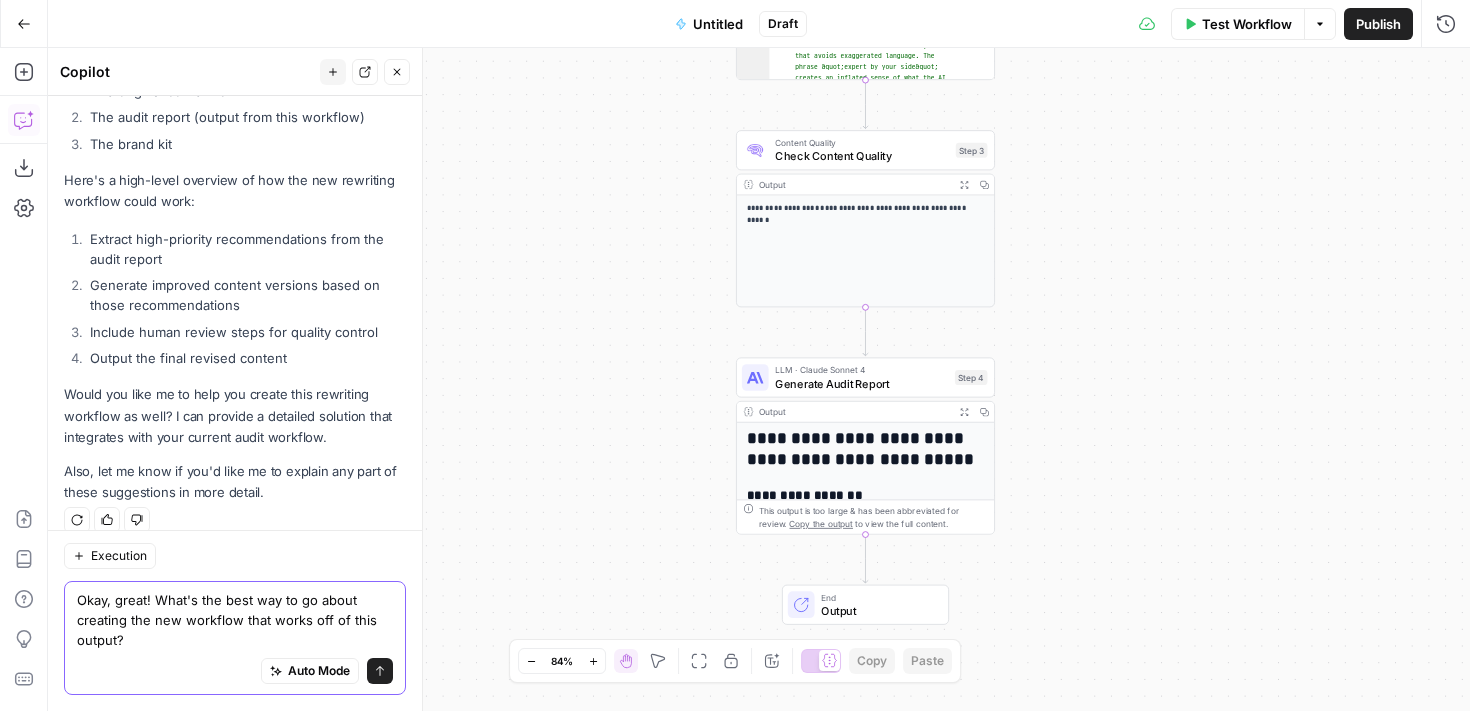 type 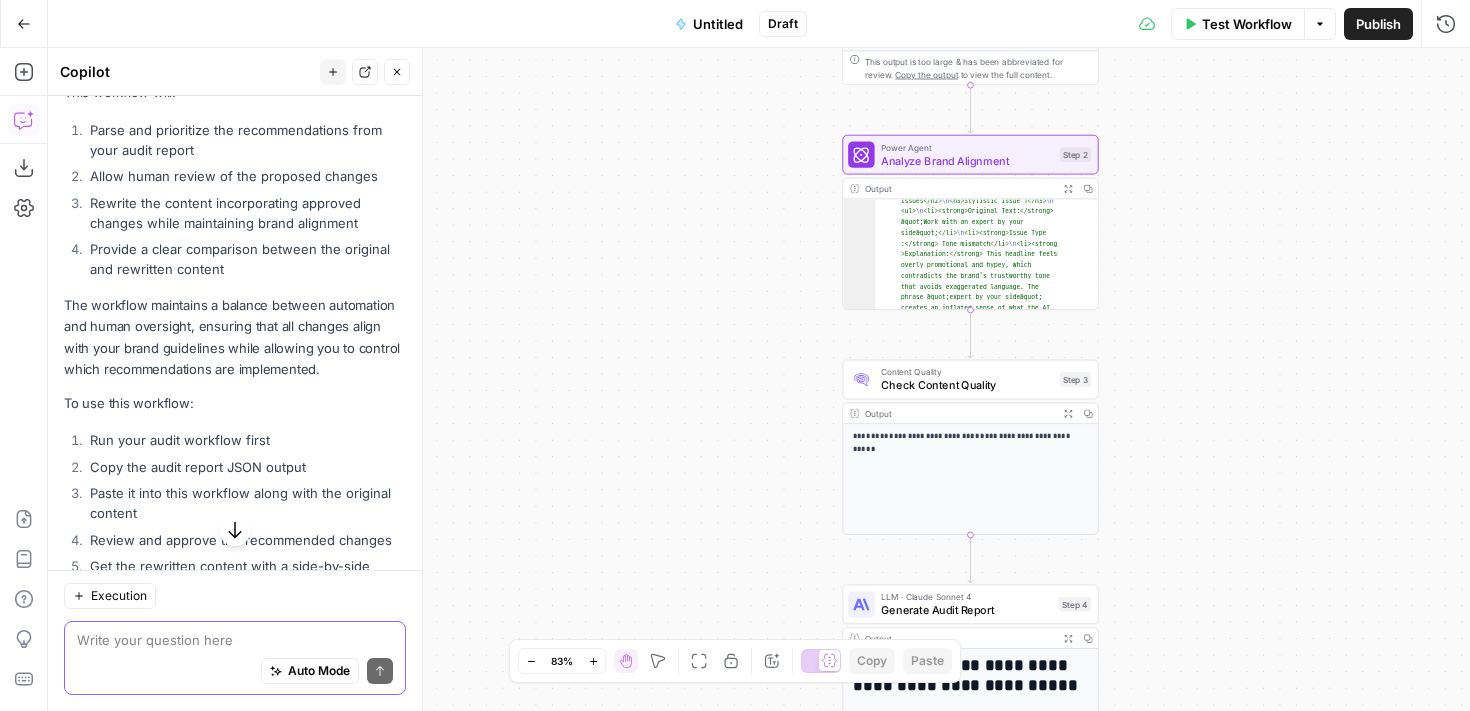scroll, scrollTop: 4689, scrollLeft: 0, axis: vertical 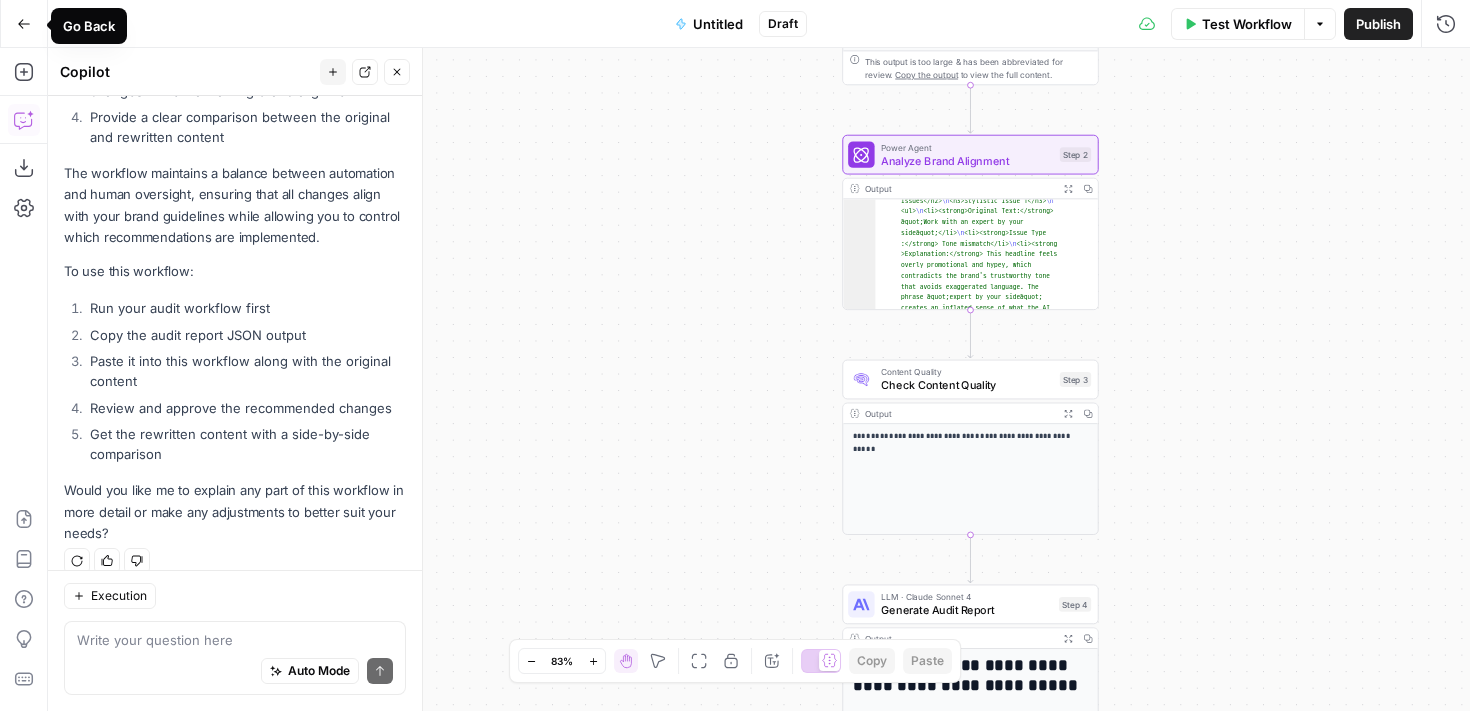 click on "Go Back" at bounding box center [24, 24] 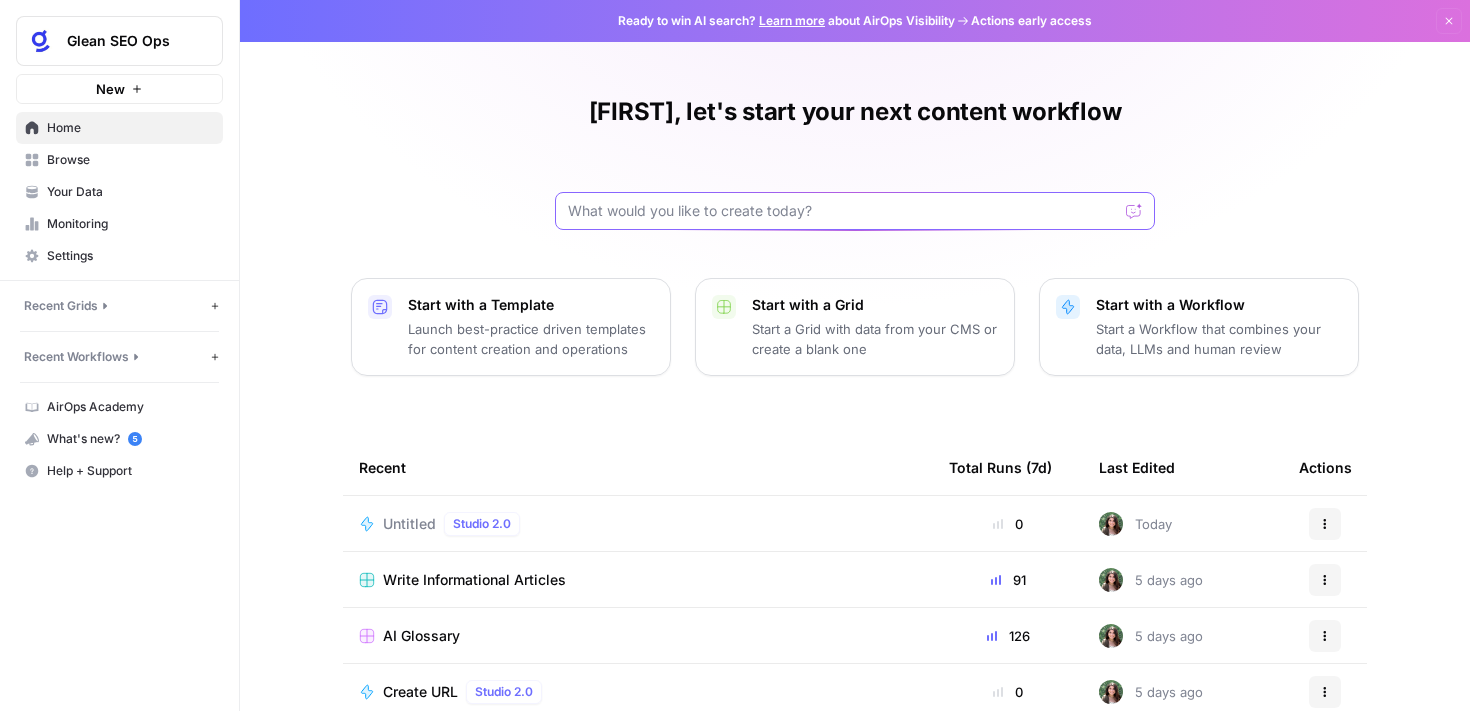 click at bounding box center [843, 211] 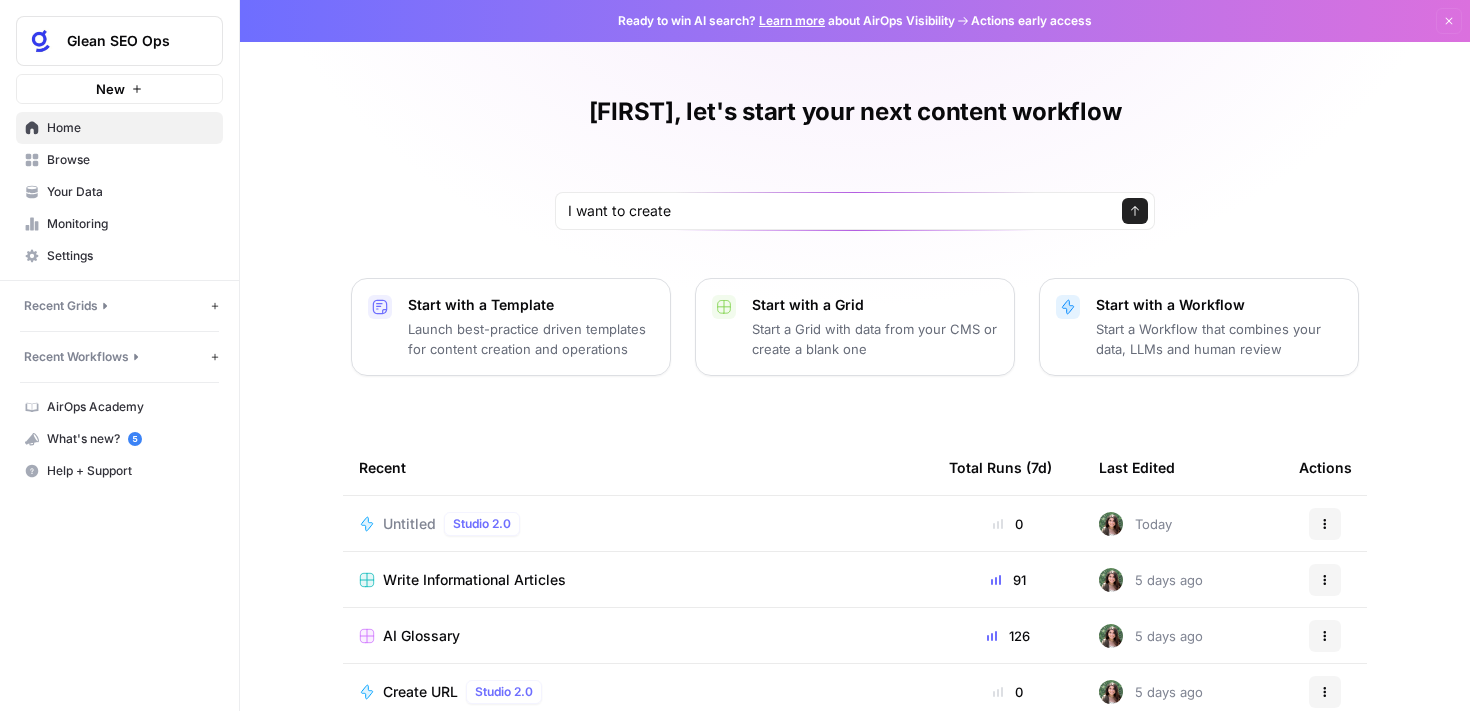 click on "Untitled Studio 2.0" at bounding box center [638, 524] 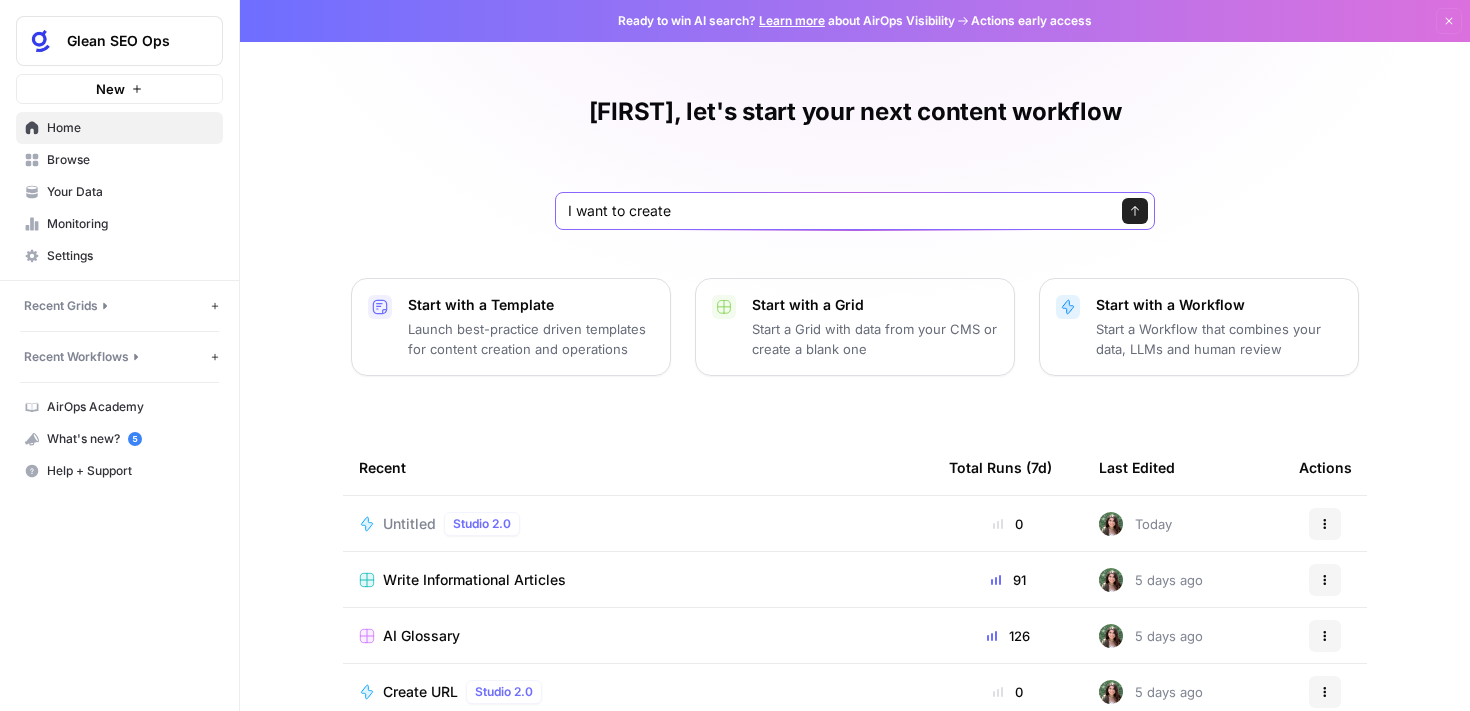 click on "I want to create" at bounding box center [835, 211] 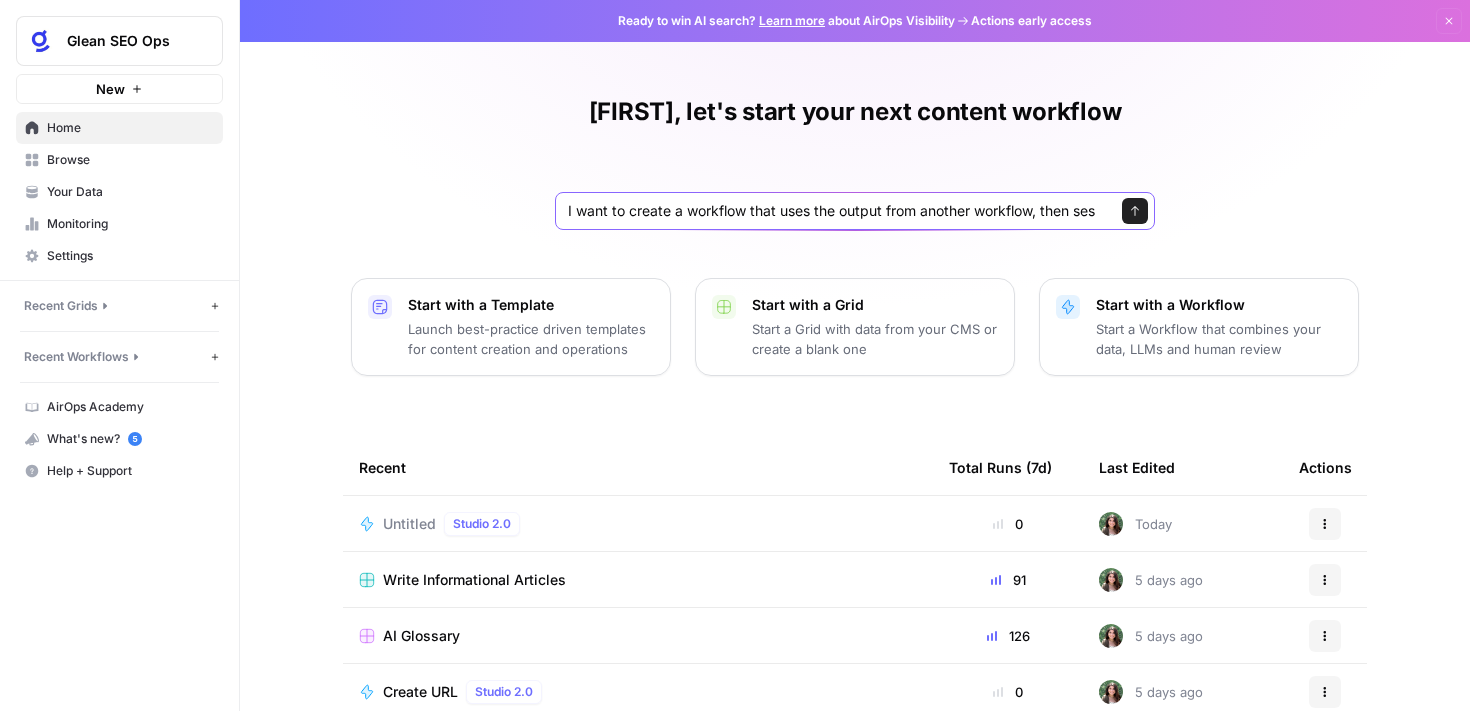 scroll, scrollTop: 0, scrollLeft: 0, axis: both 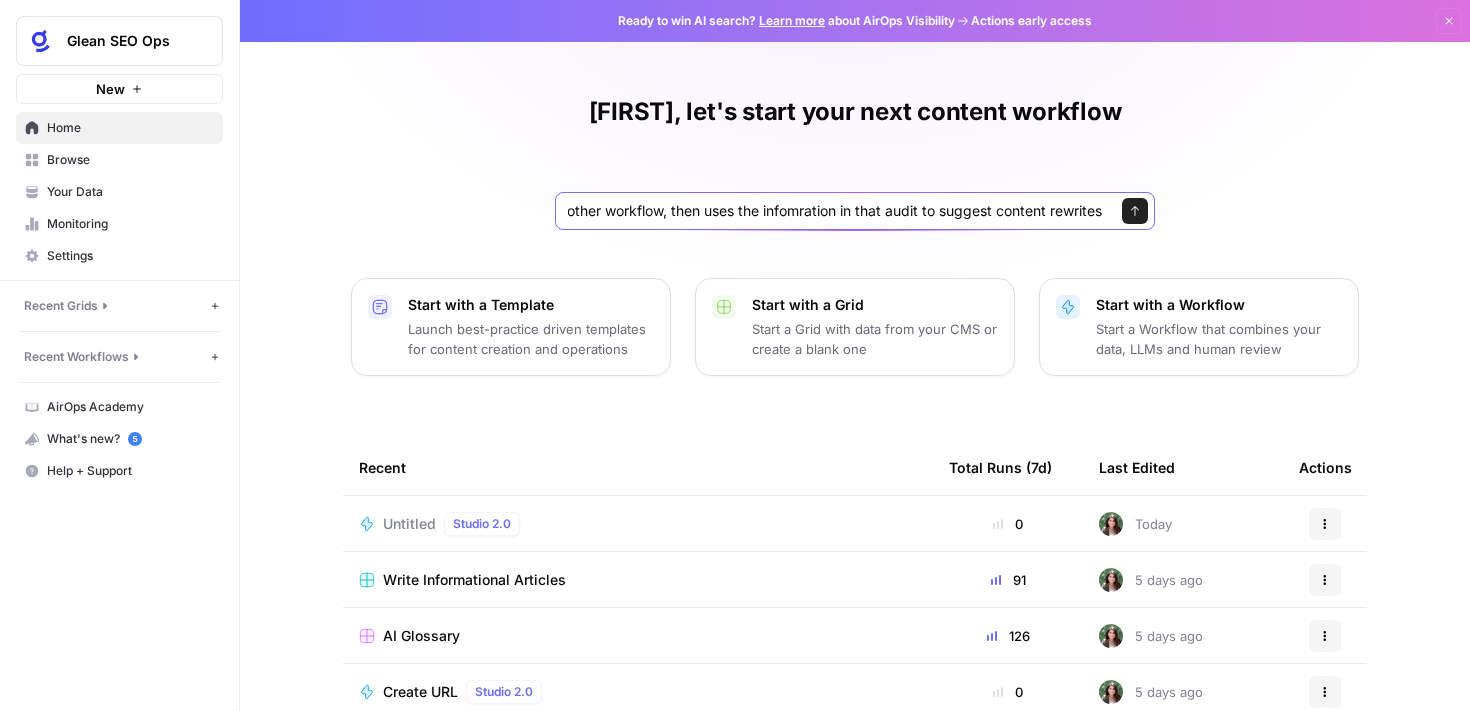 type on "I want to create a workflow that uses the output from another workflow, then uses the infomration in that audit to suggest content rewrites." 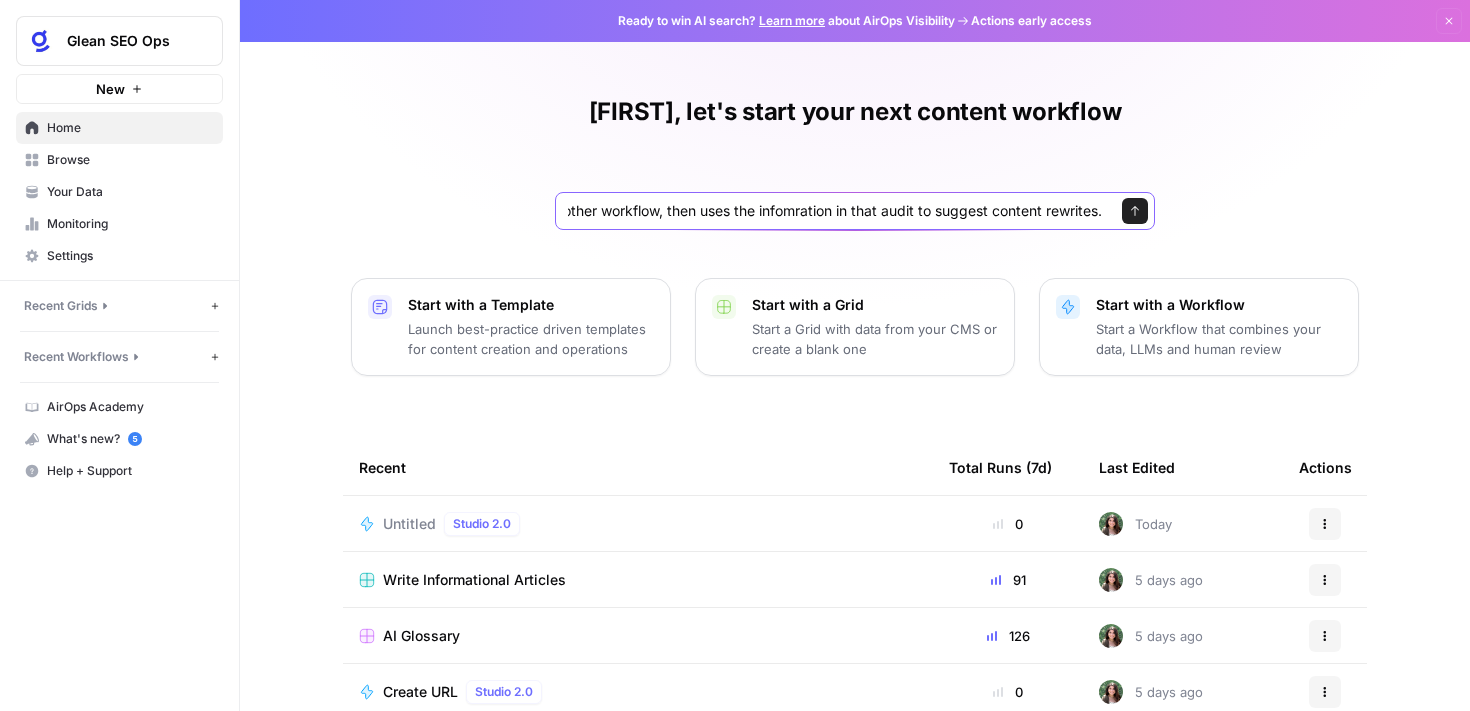 click on "Send" at bounding box center [1135, 211] 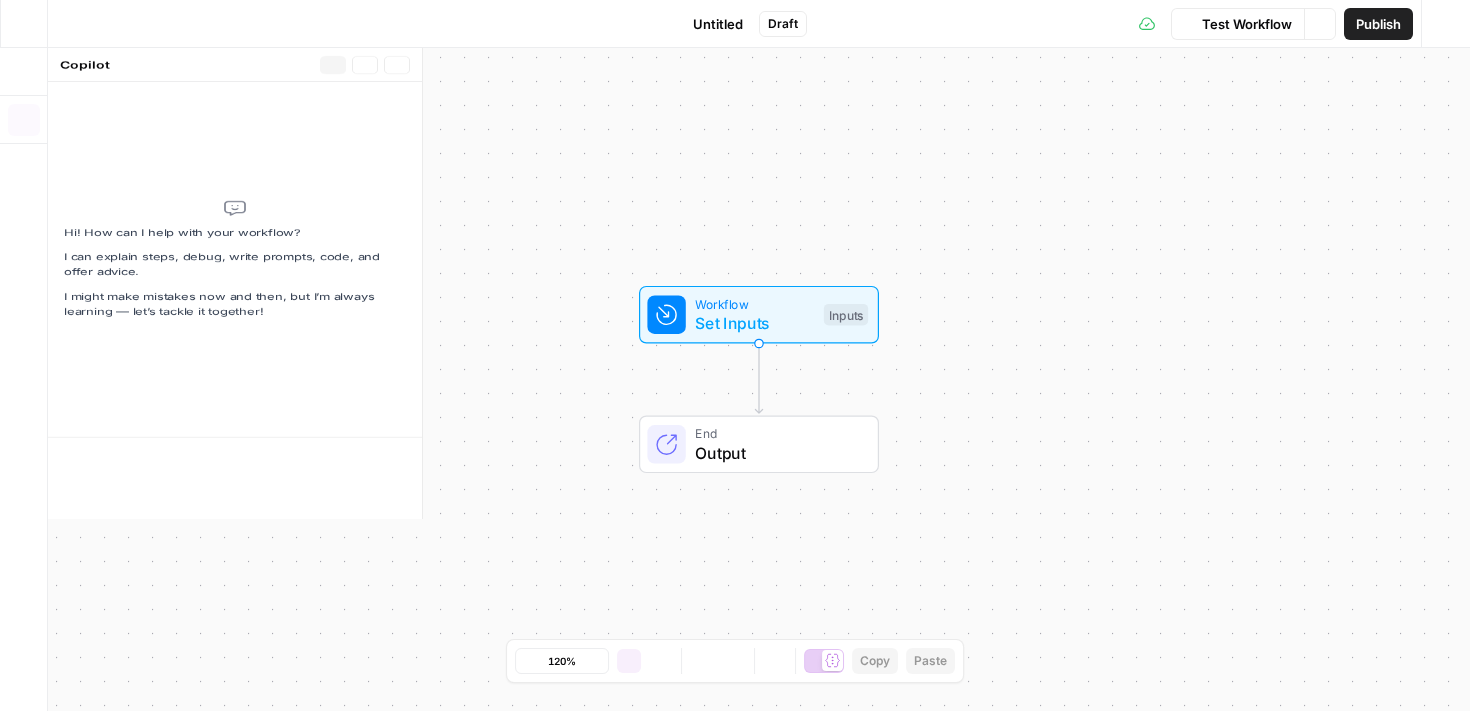 scroll, scrollTop: 0, scrollLeft: 0, axis: both 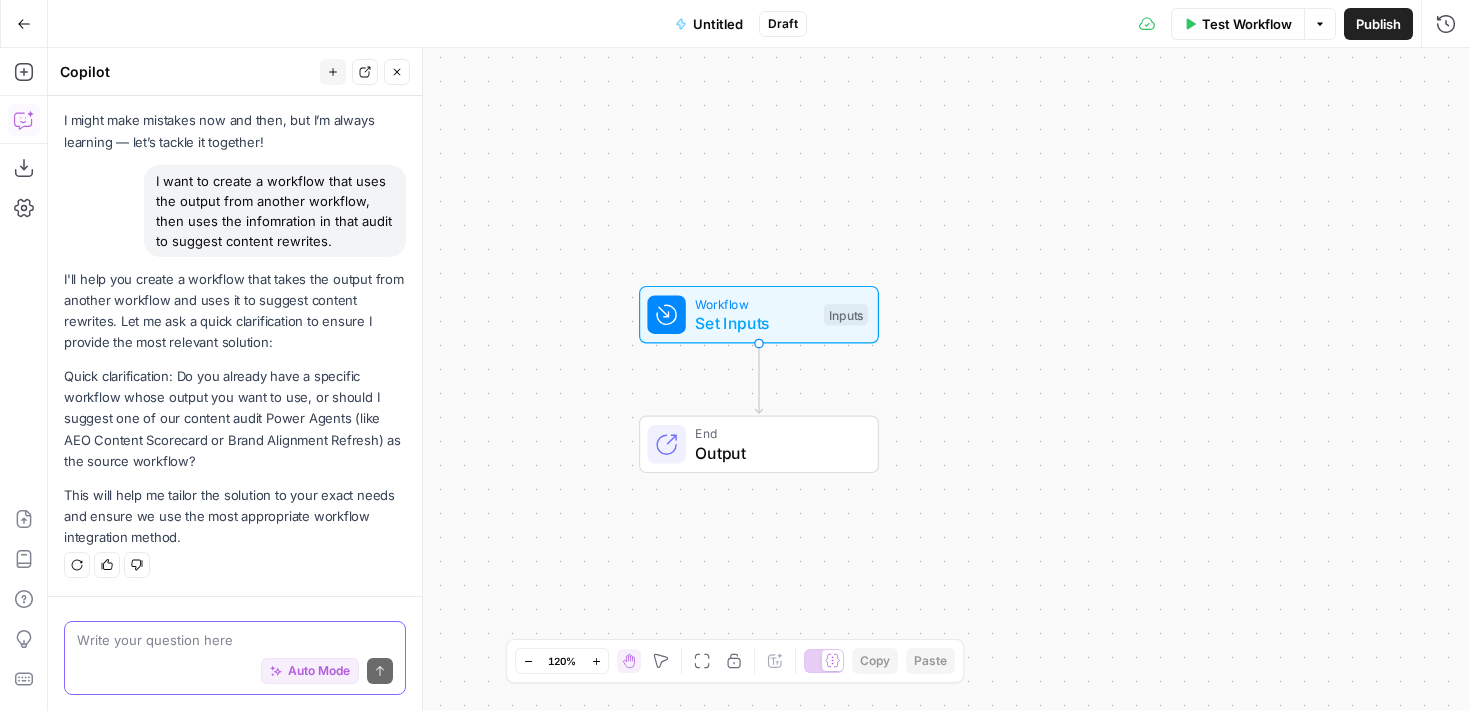 click at bounding box center [235, 640] 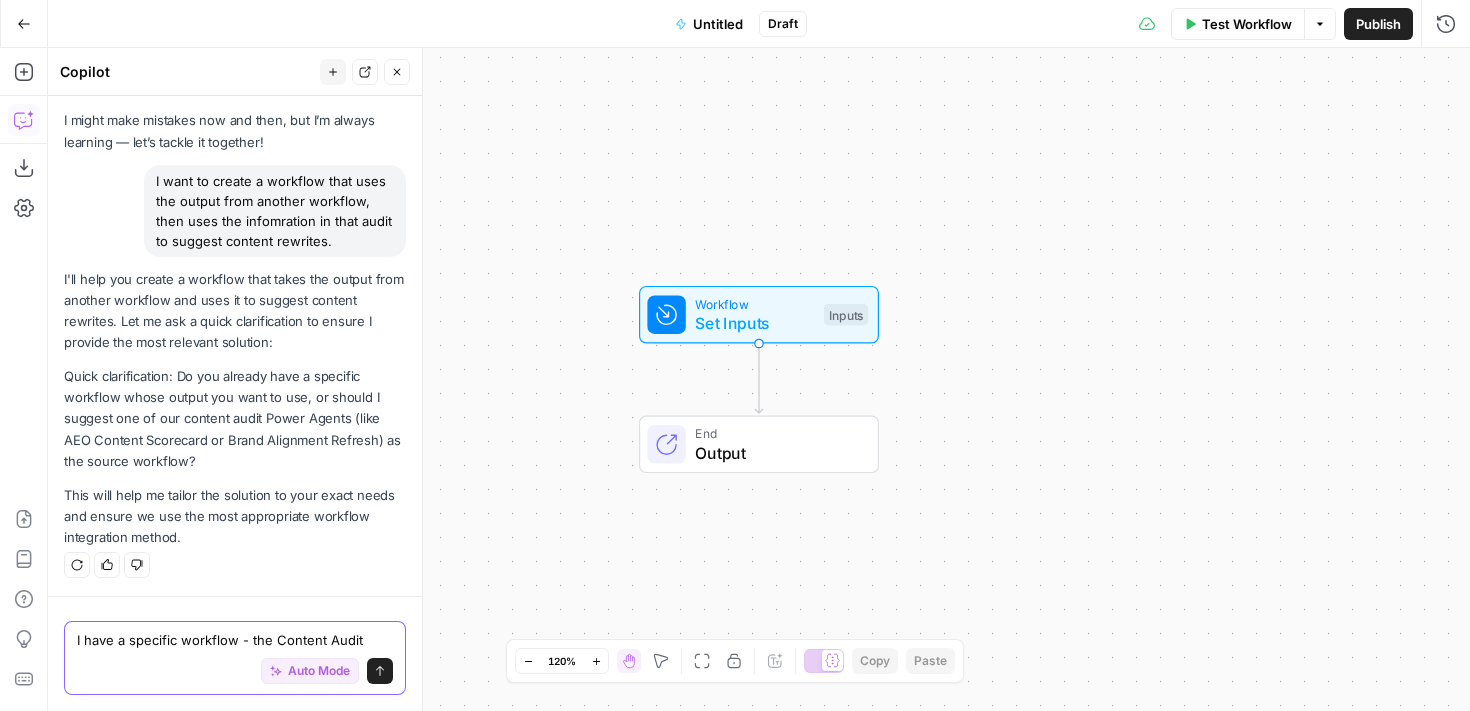 paste on "https://app.airops.com/glean-seo-ops-0/workflows/97908/edit" 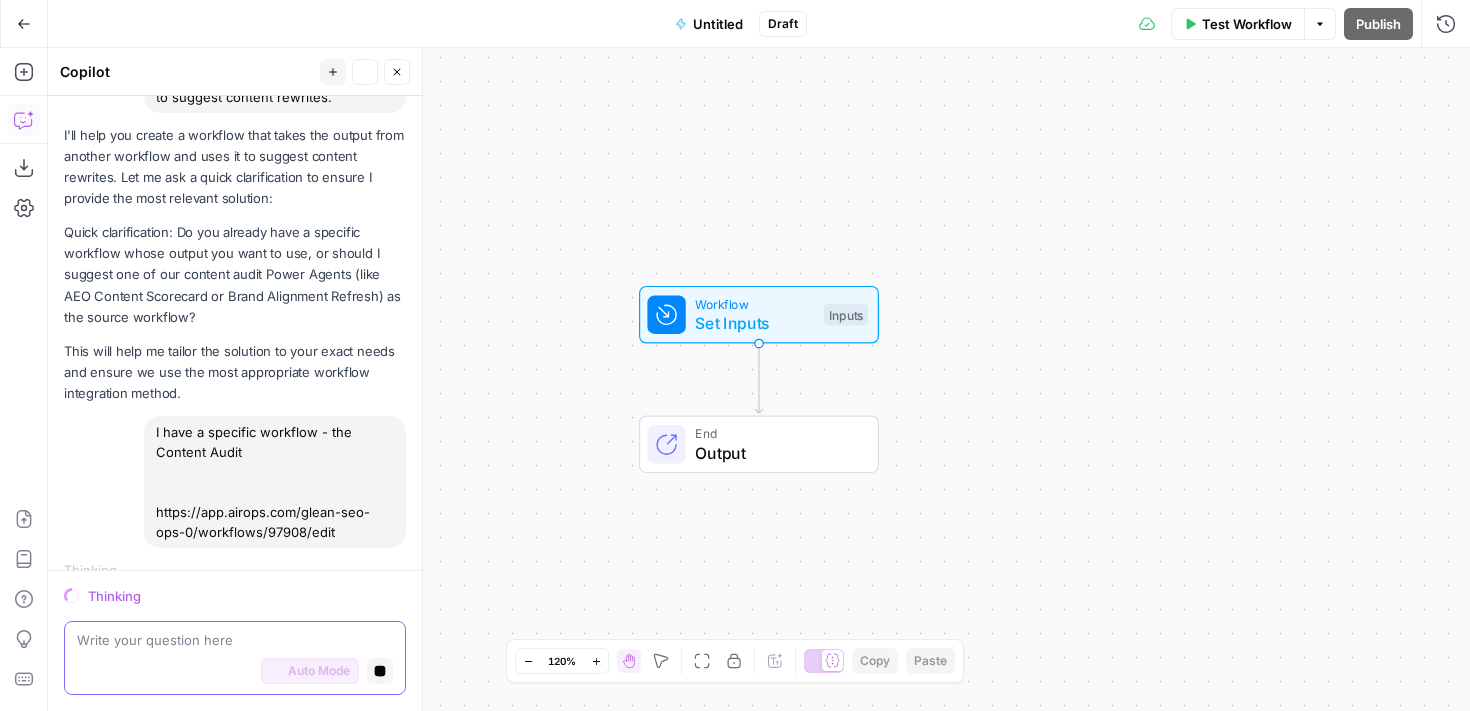 scroll, scrollTop: 261, scrollLeft: 0, axis: vertical 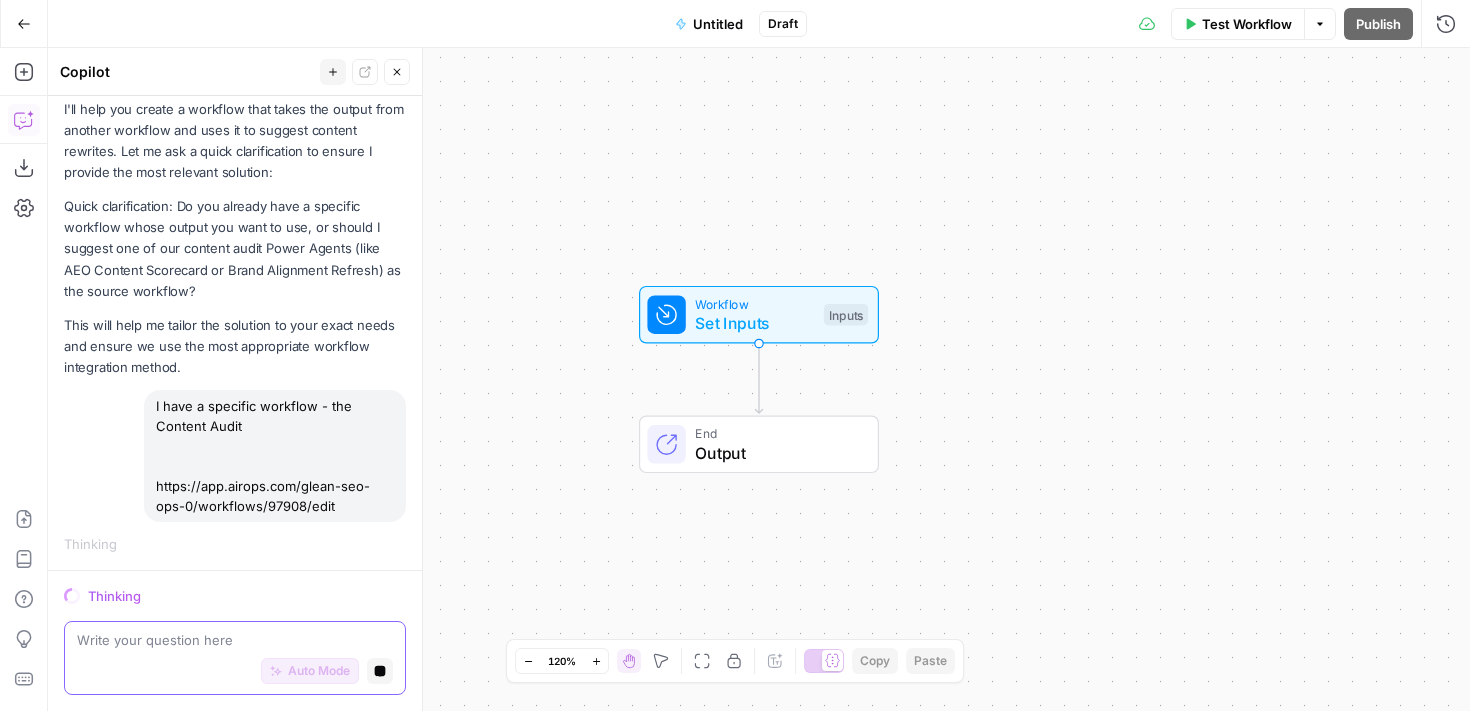 type 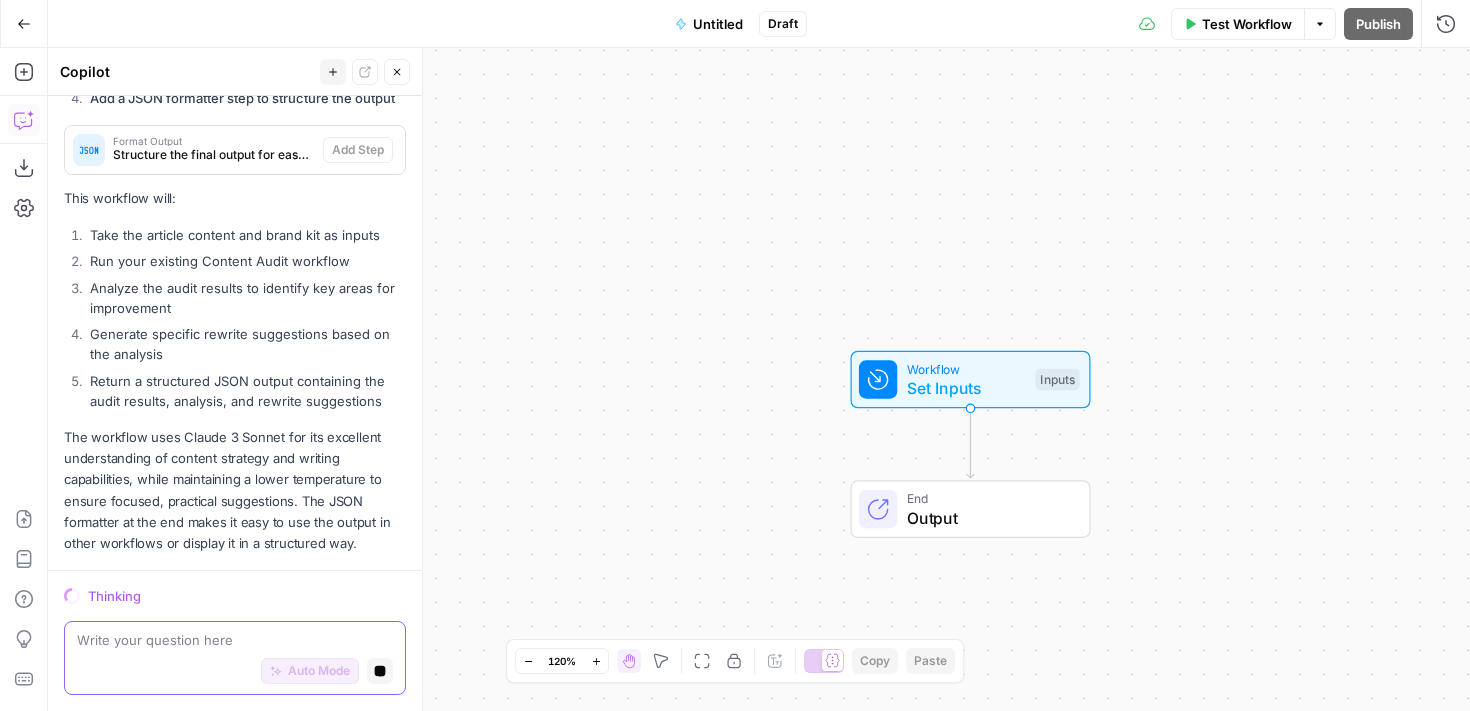 scroll, scrollTop: 1552, scrollLeft: 0, axis: vertical 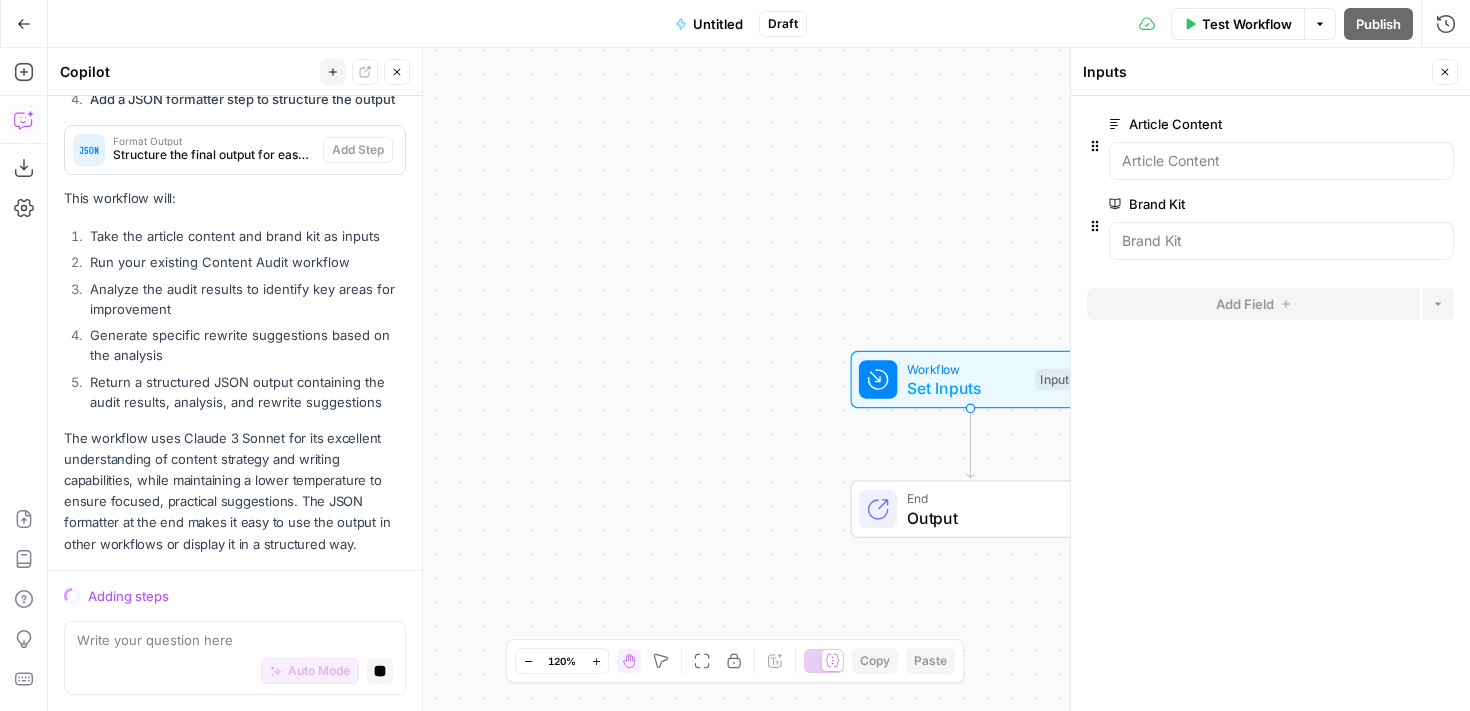 click at bounding box center [1281, 161] 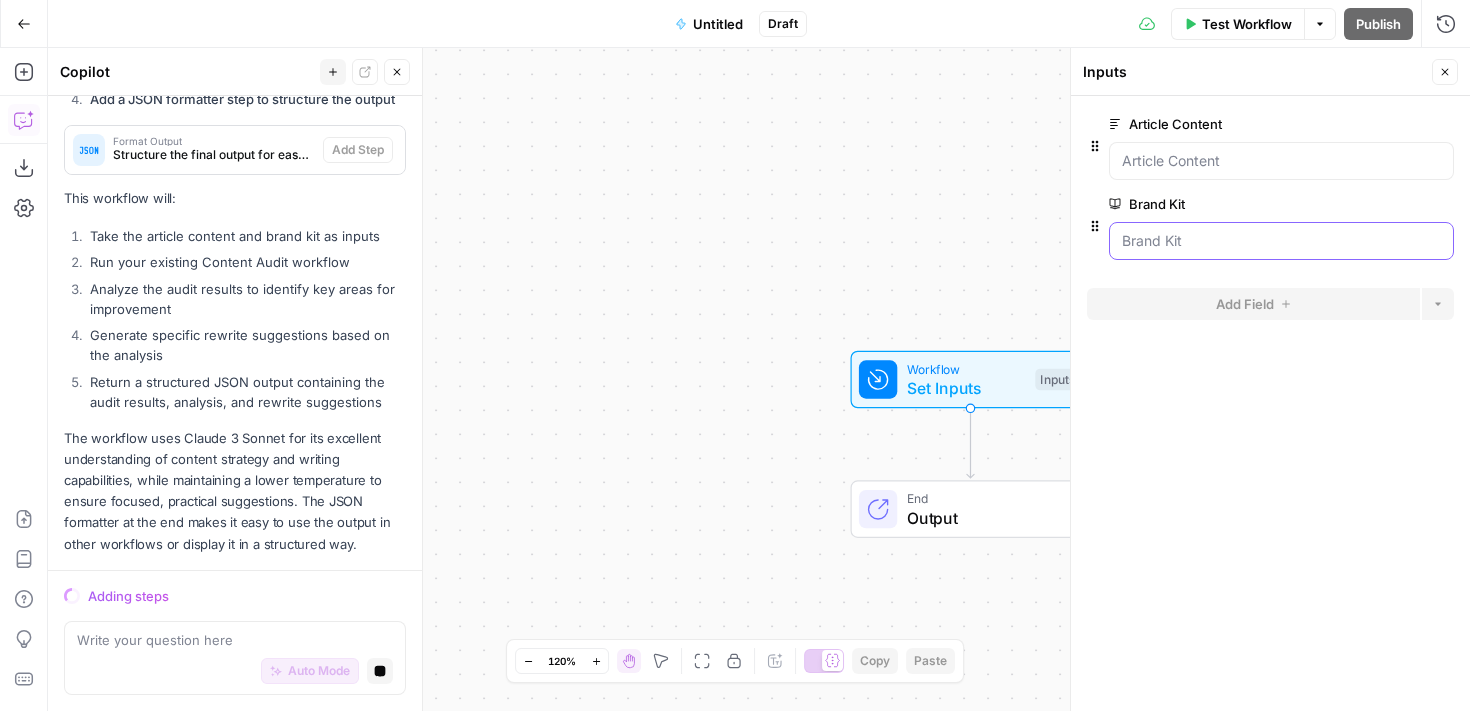 click on "Brand Kit" at bounding box center [1281, 241] 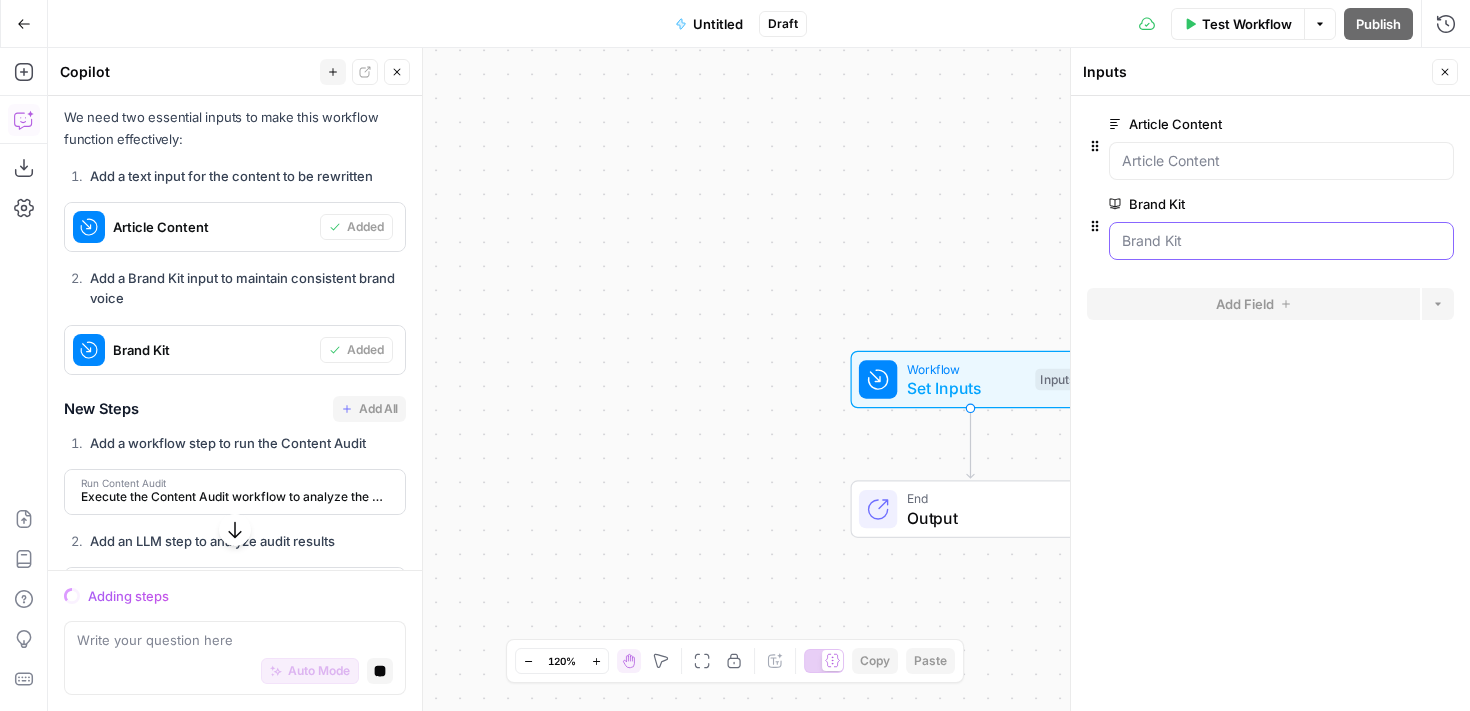 scroll, scrollTop: 901, scrollLeft: 0, axis: vertical 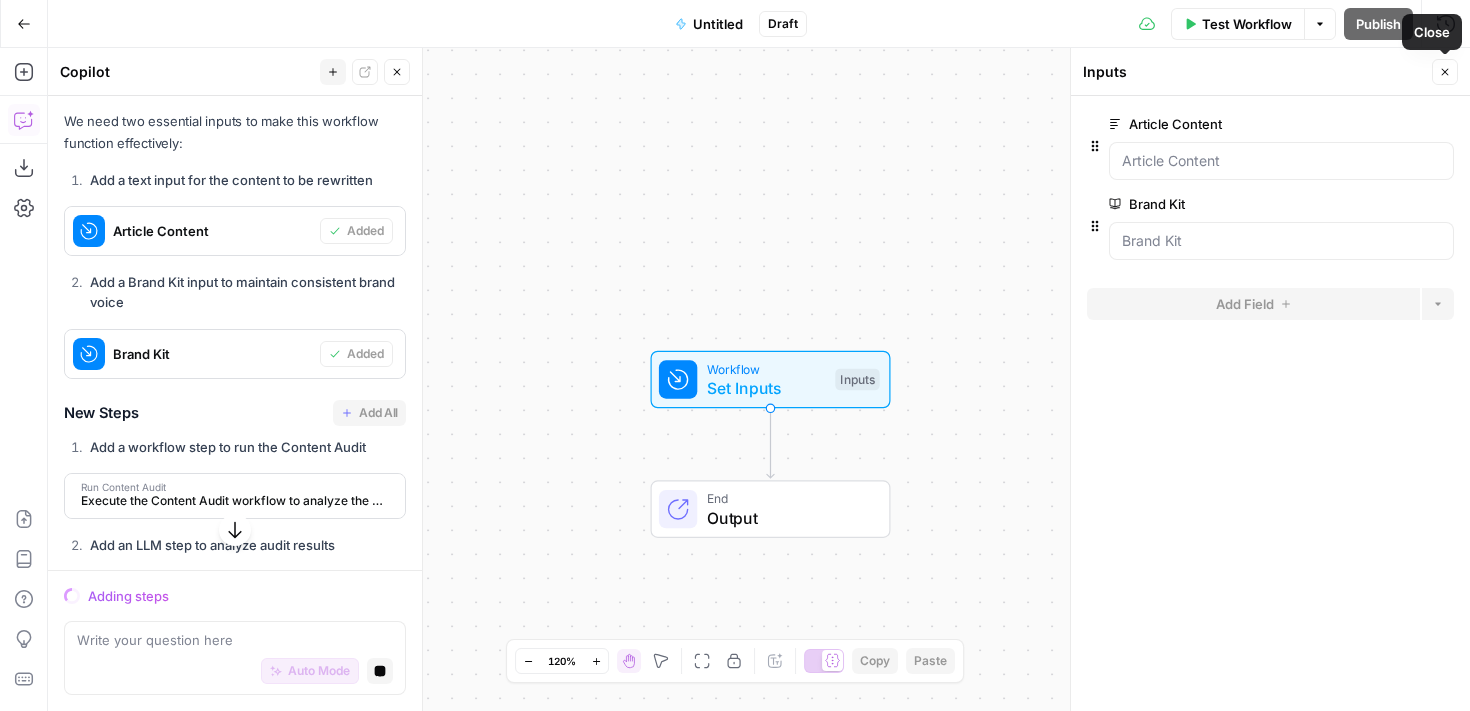 click 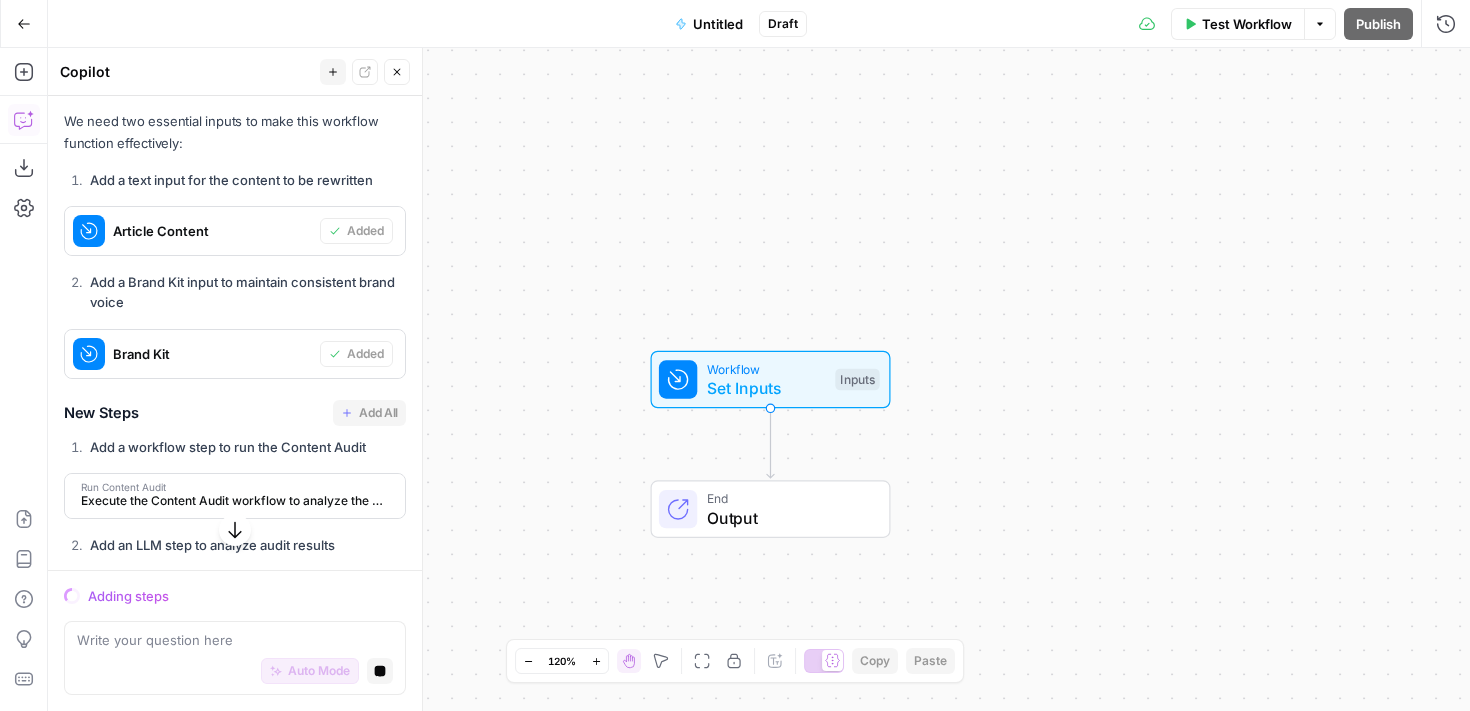 click on "Draft" at bounding box center (783, 24) 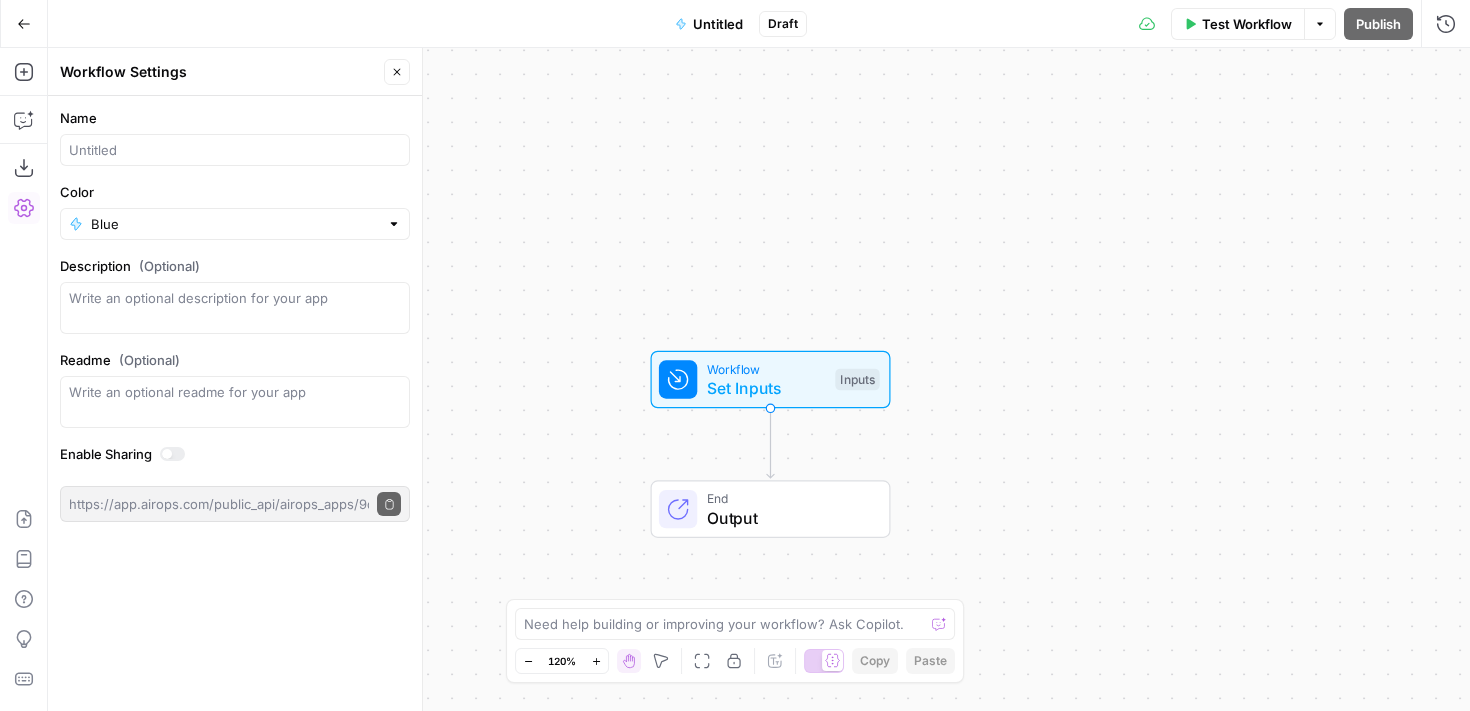 click 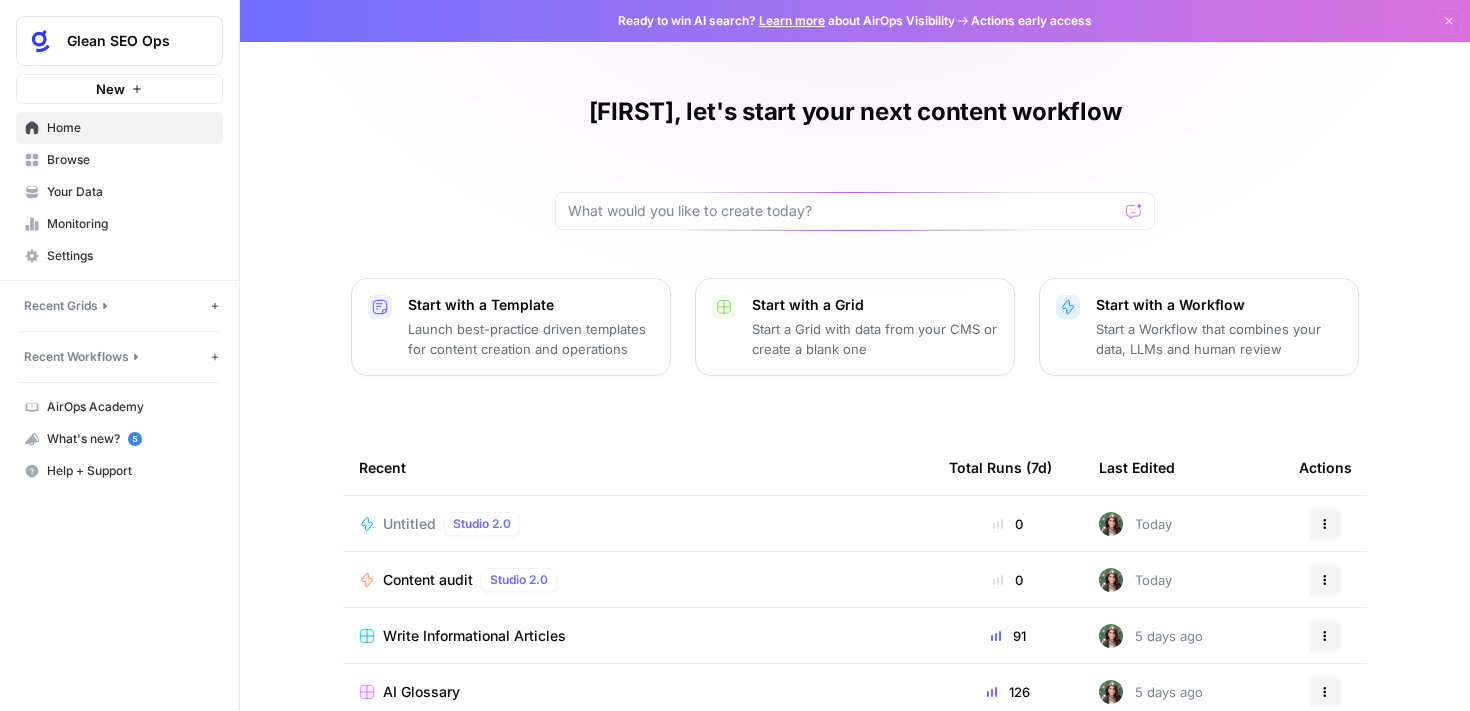 click 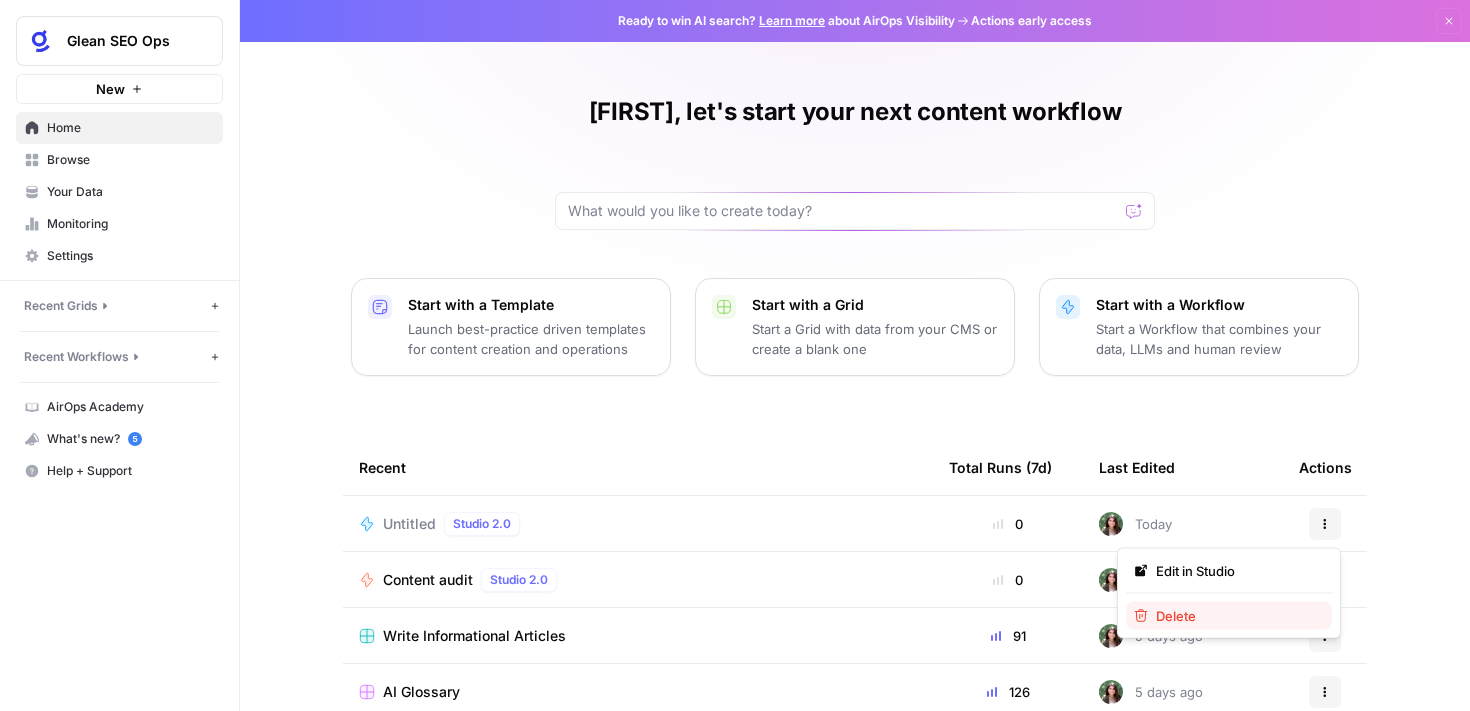 click on "Delete" at bounding box center (1236, 616) 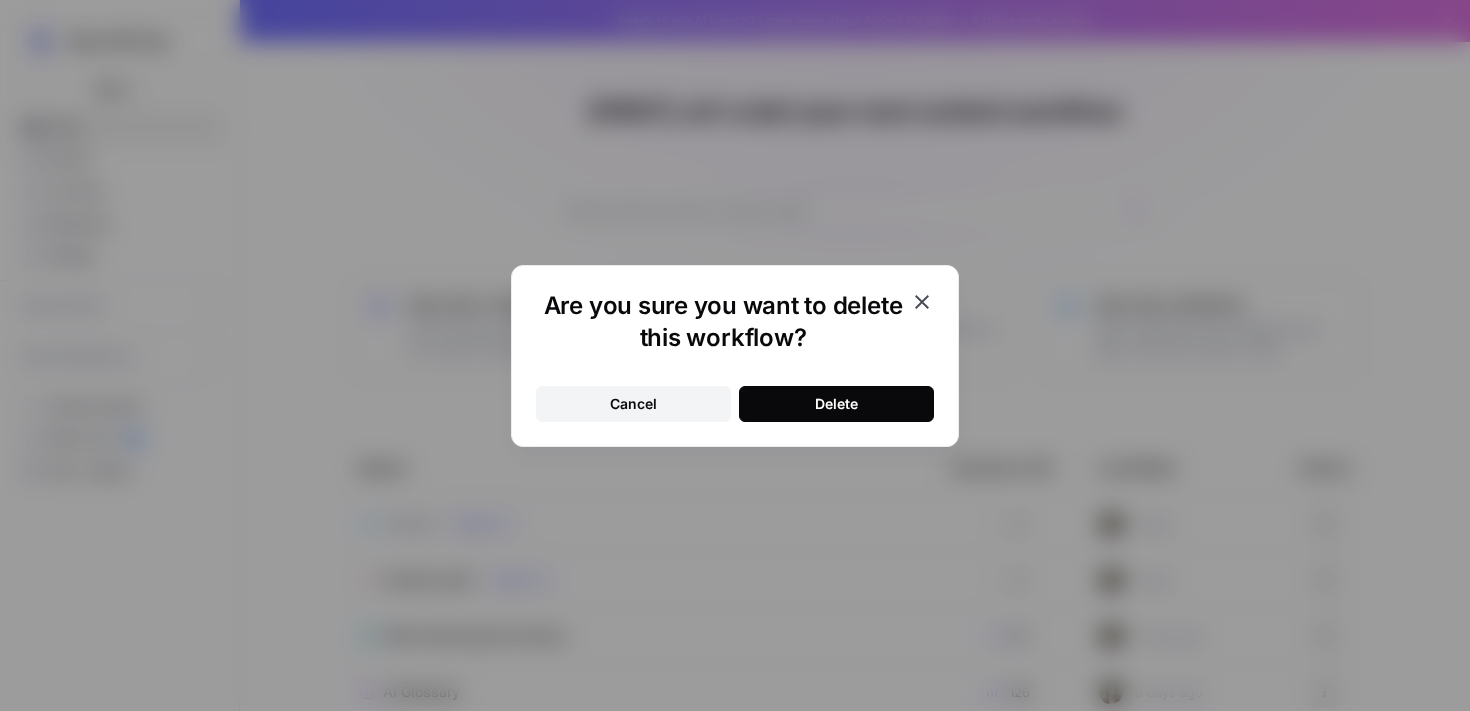 click on "Delete" at bounding box center [836, 404] 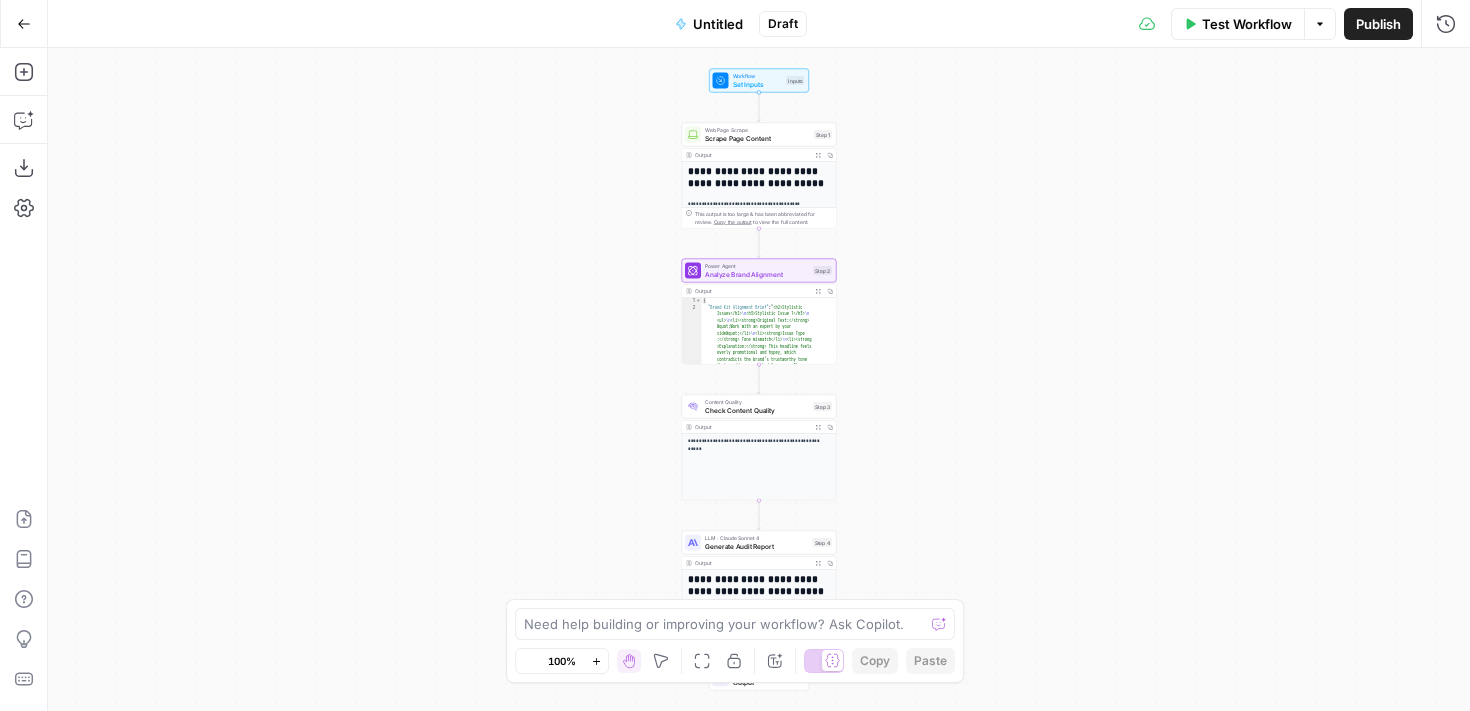 scroll, scrollTop: 0, scrollLeft: 0, axis: both 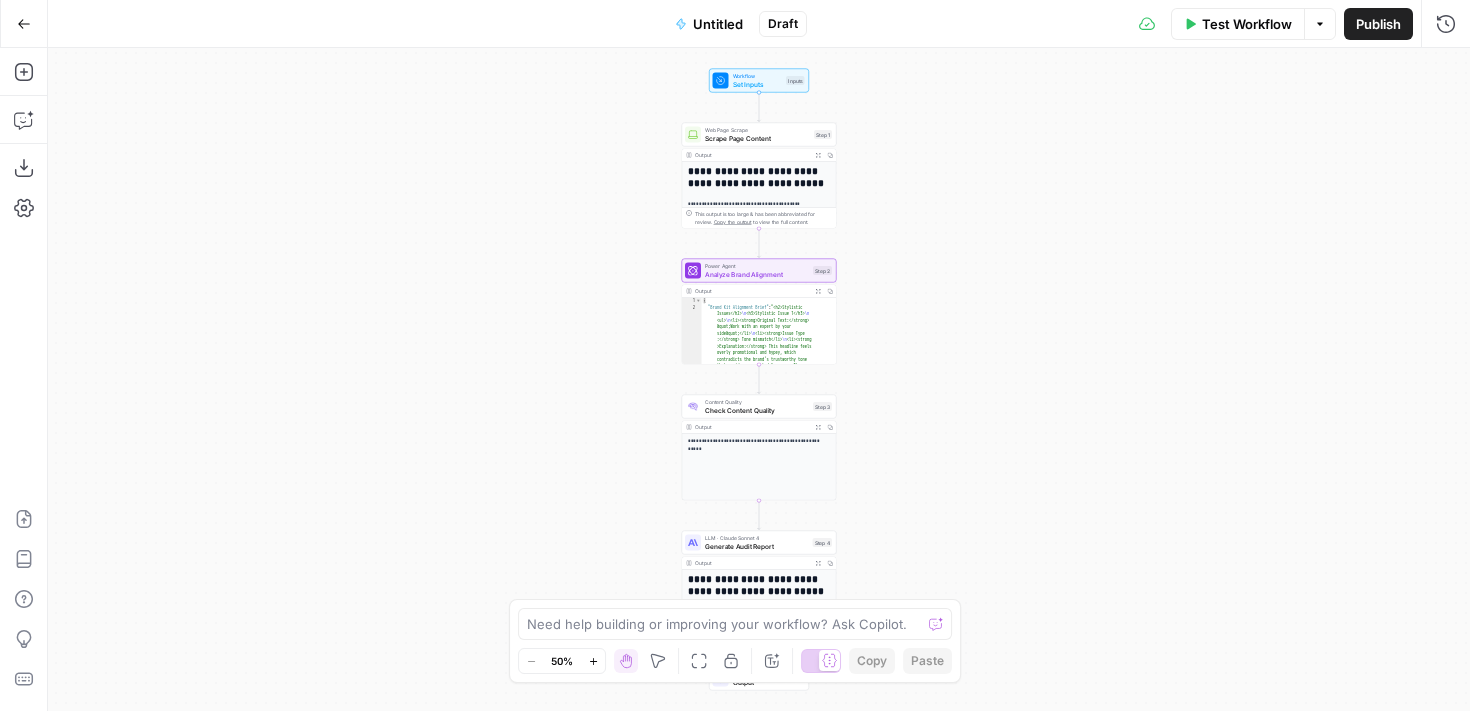 click on "Untitled" at bounding box center (718, 24) 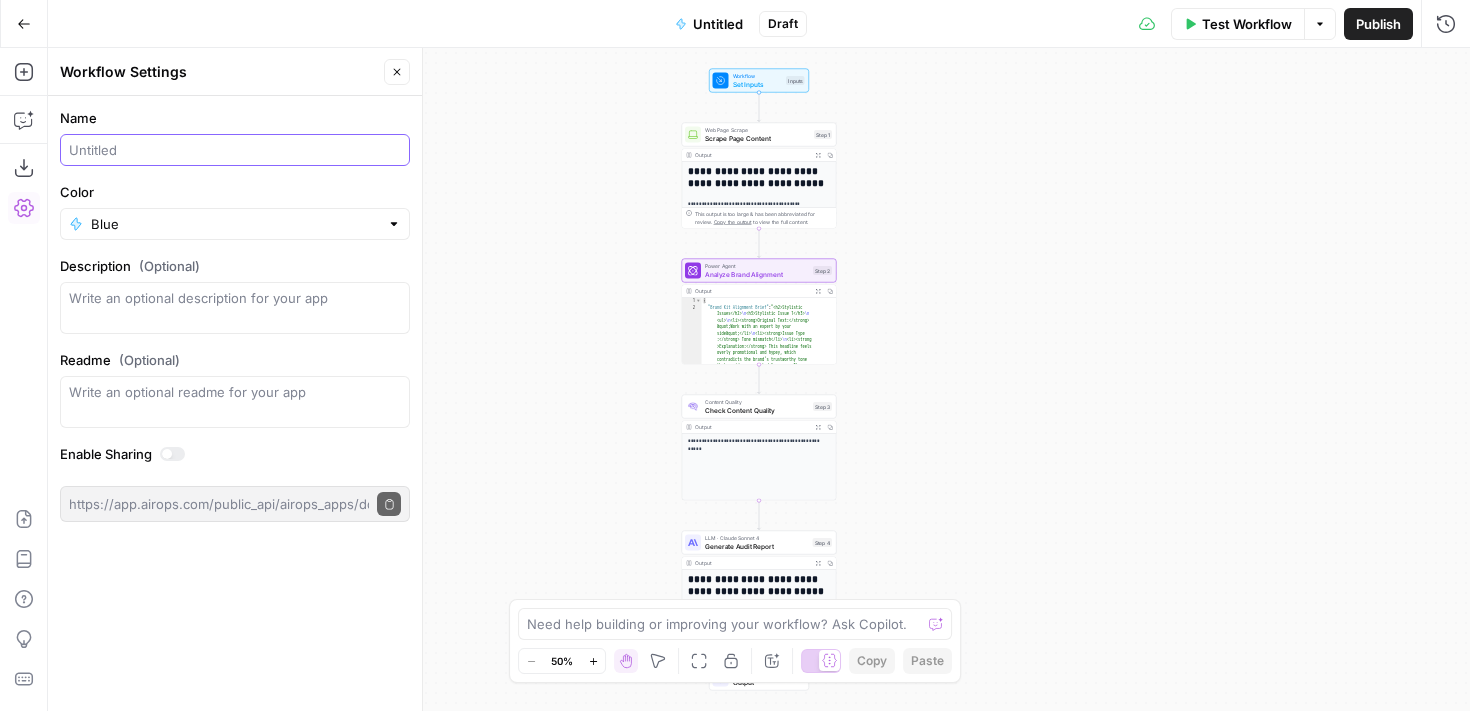 click on "Name" at bounding box center (235, 150) 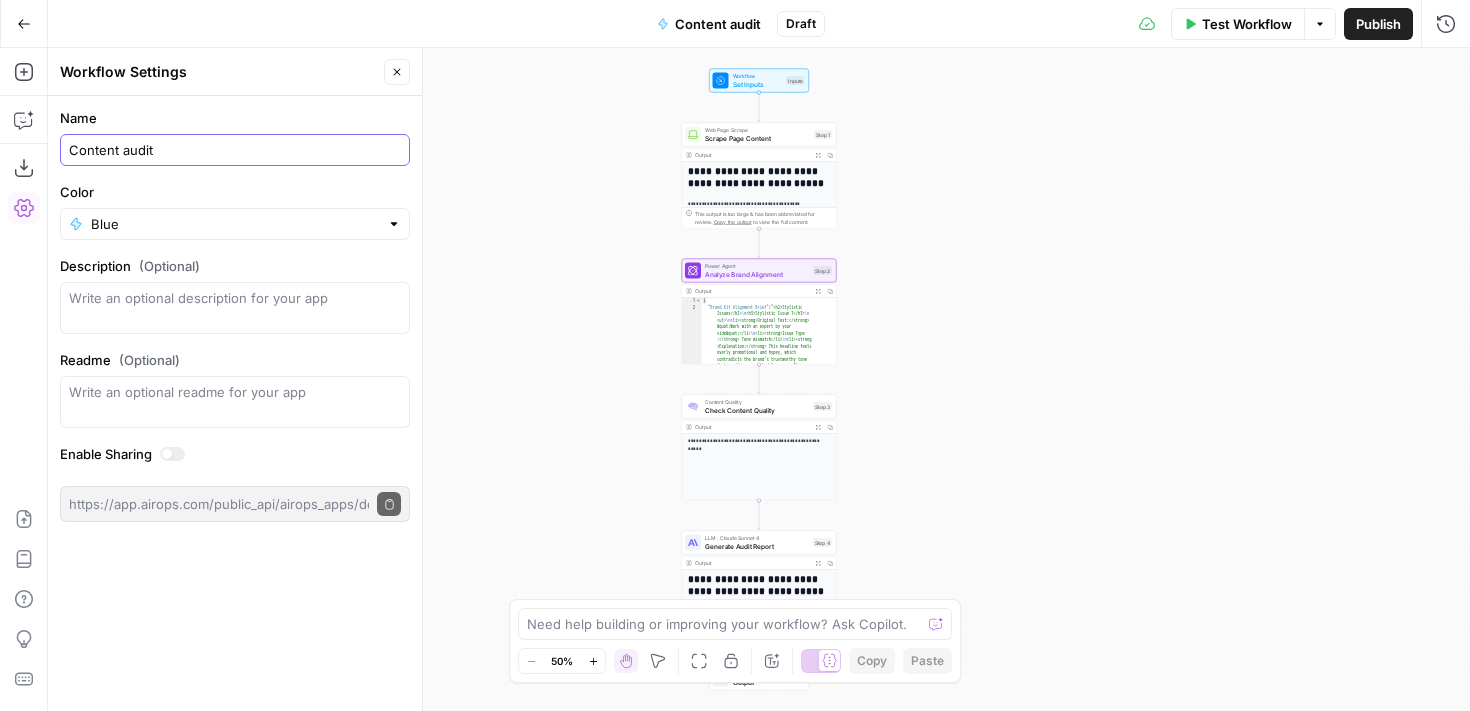 type on "Content audit" 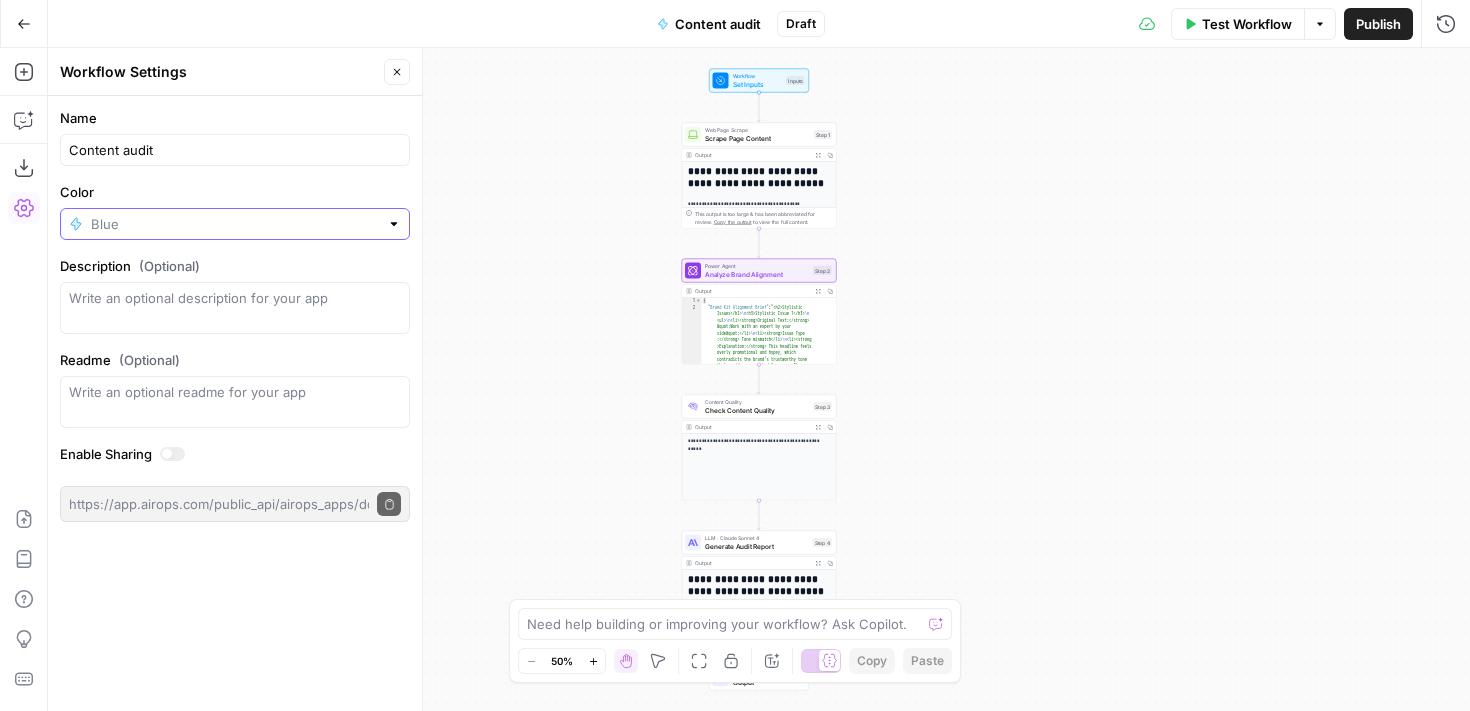 click on "Color" at bounding box center [235, 224] 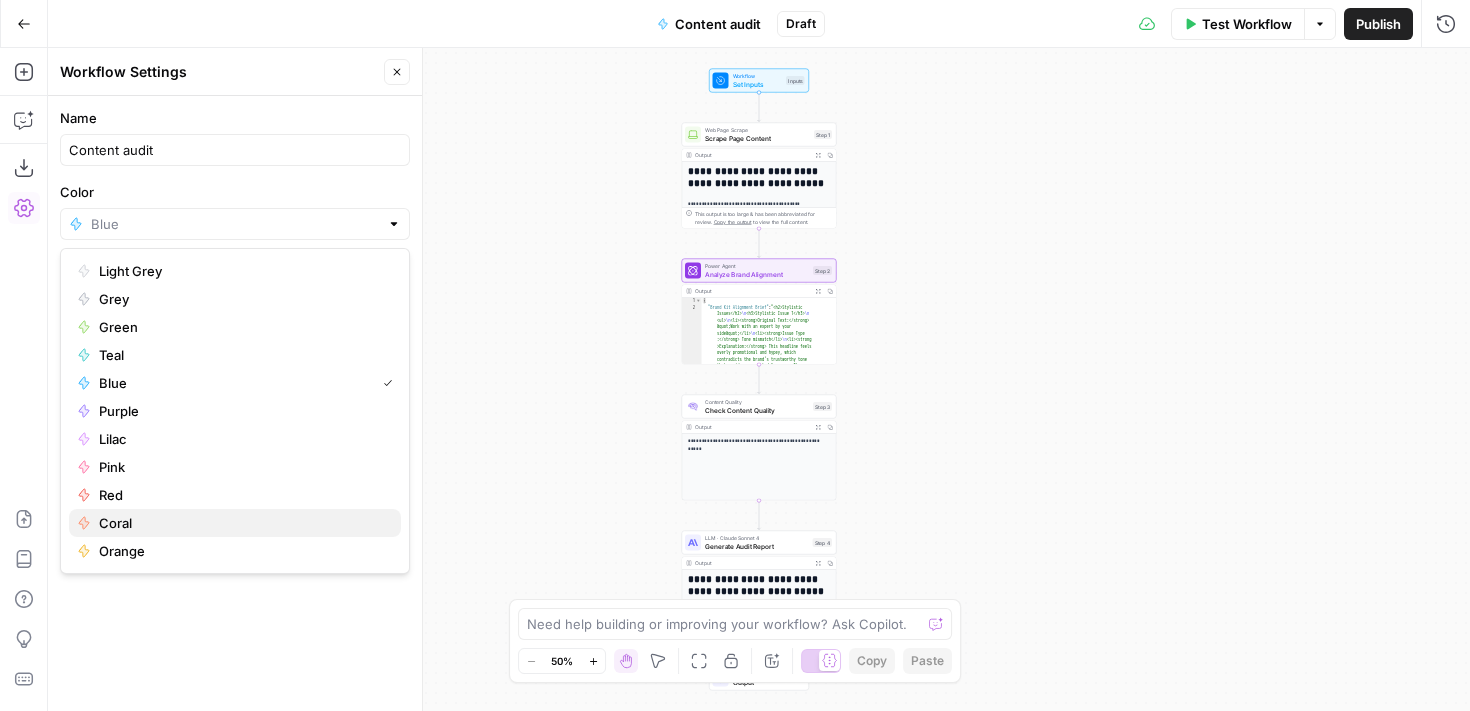click on "Coral" at bounding box center (242, 523) 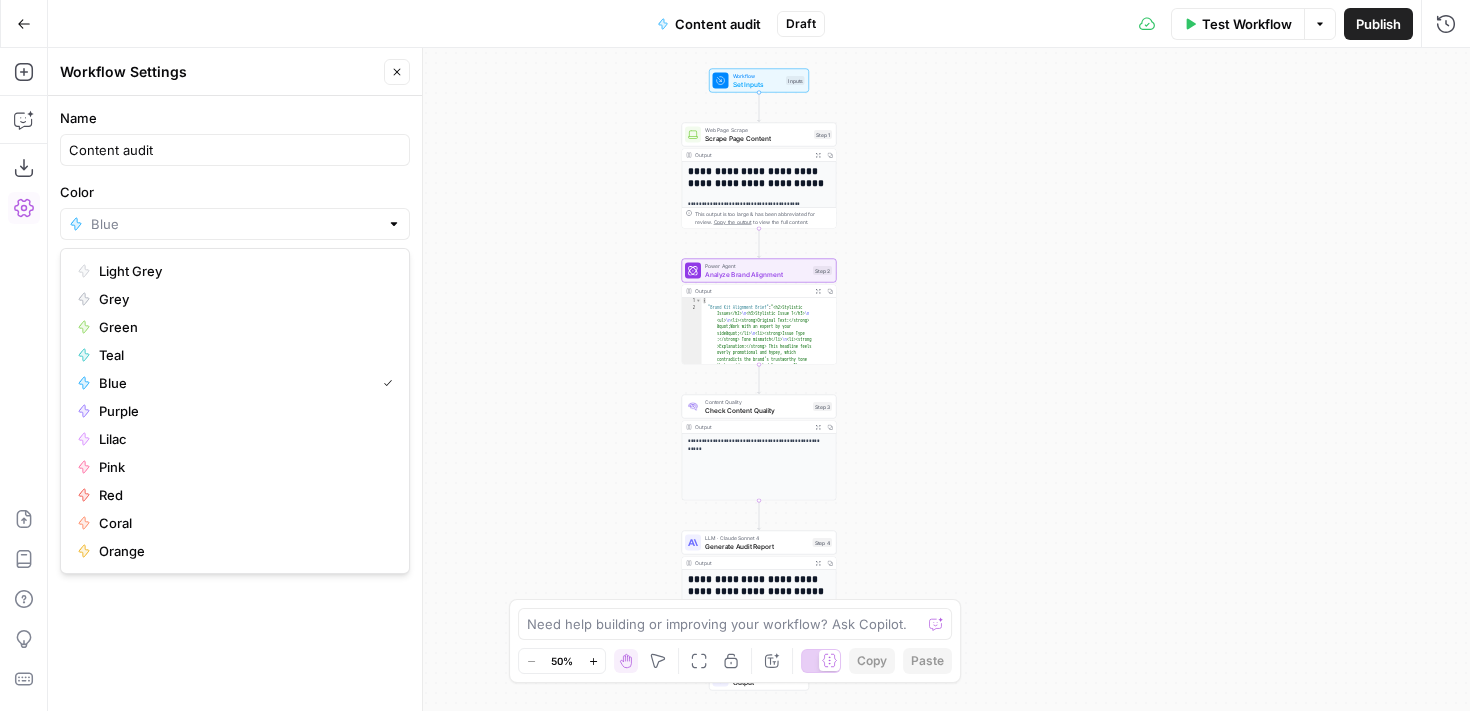 type on "Coral" 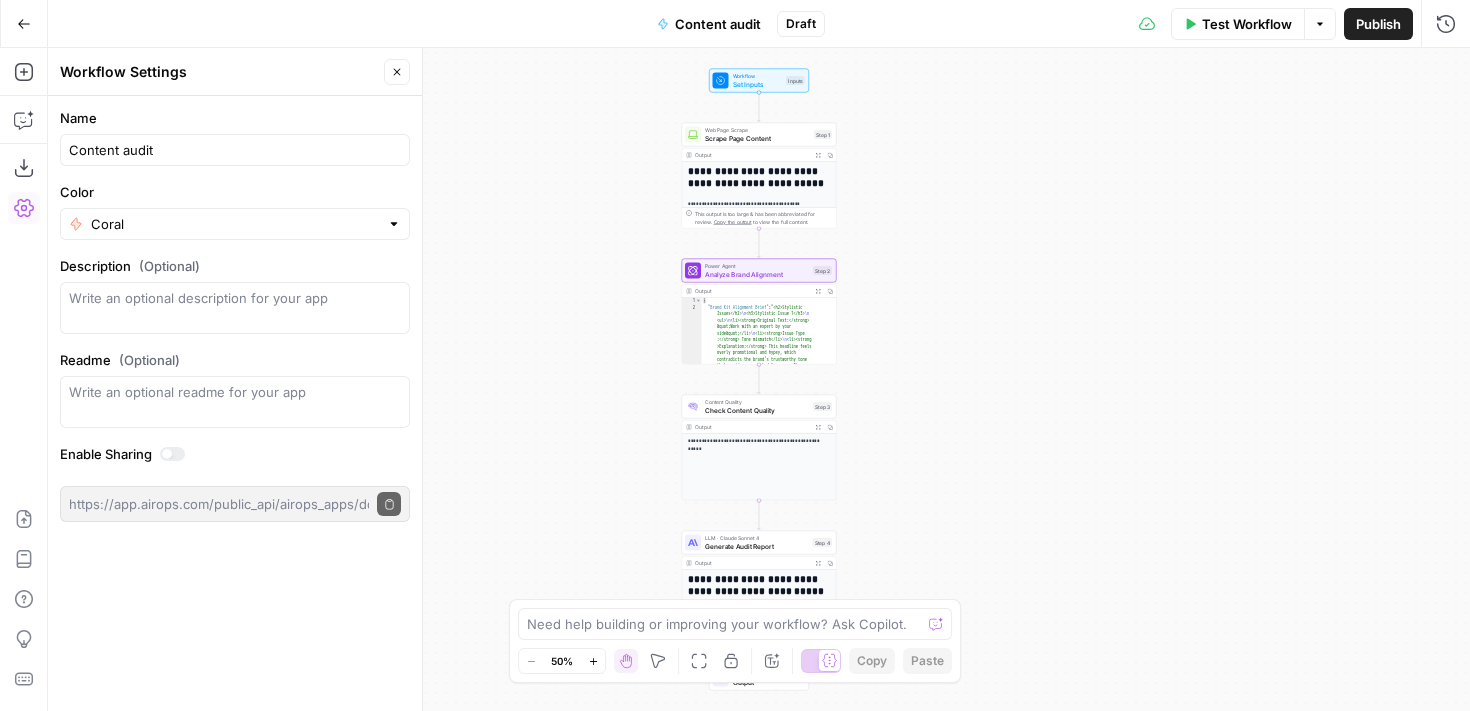 click on "Name Content audit Color Coral Description   (Optional) Readme   (Optional) Write an optional readme for your app Enable Sharing https://app.airops.com/public_api/airops_apps/dd638b6b-9724-44d8-97cd-d85f746ca62e/execute Copy public execute URL" at bounding box center (235, 403) 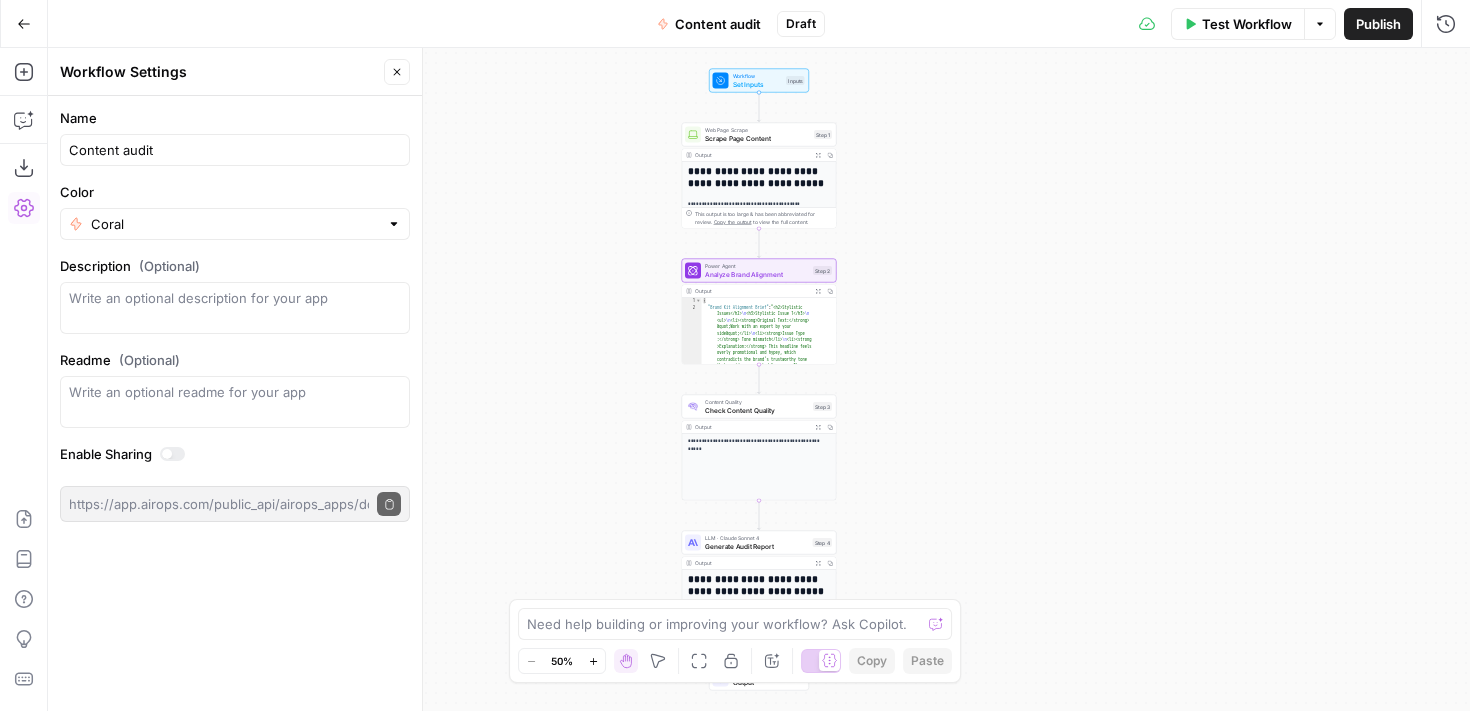 click on "Name Content audit Color Coral Description   (Optional) Readme   (Optional) Write an optional readme for your app Enable Sharing https://app.airops.com/public_api/airops_apps/dd638b6b-9724-44d8-97cd-d85f746ca62e/execute Copy public execute URL" at bounding box center [235, 315] 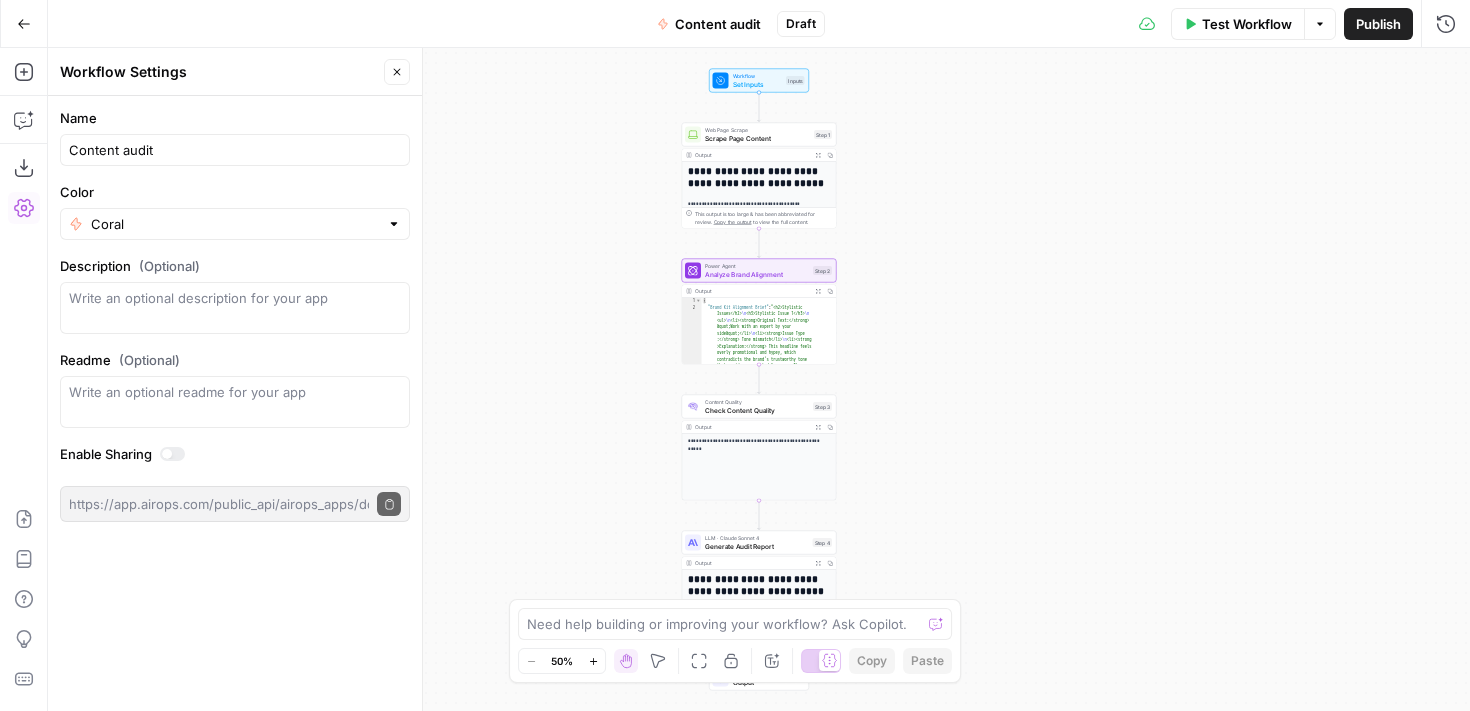 click on "**********" at bounding box center [759, 379] 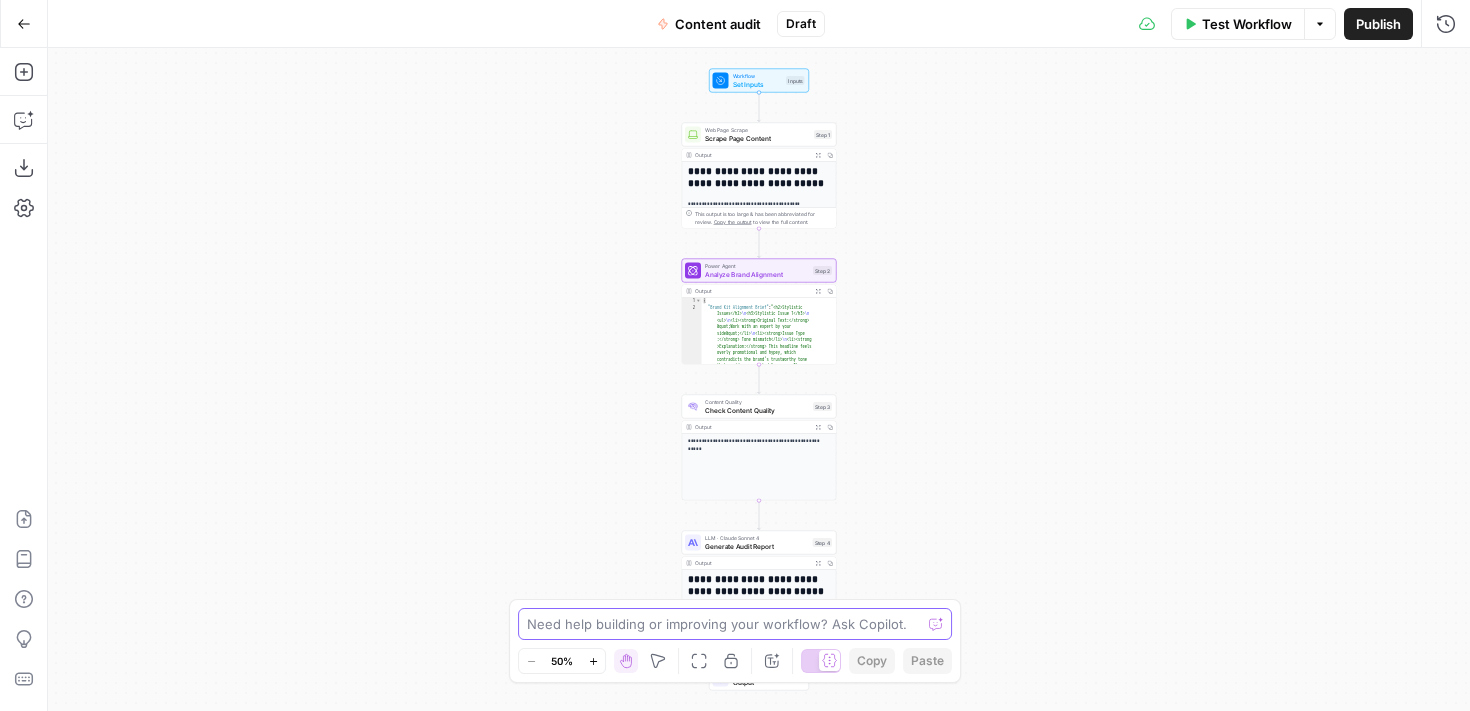 click at bounding box center (724, 624) 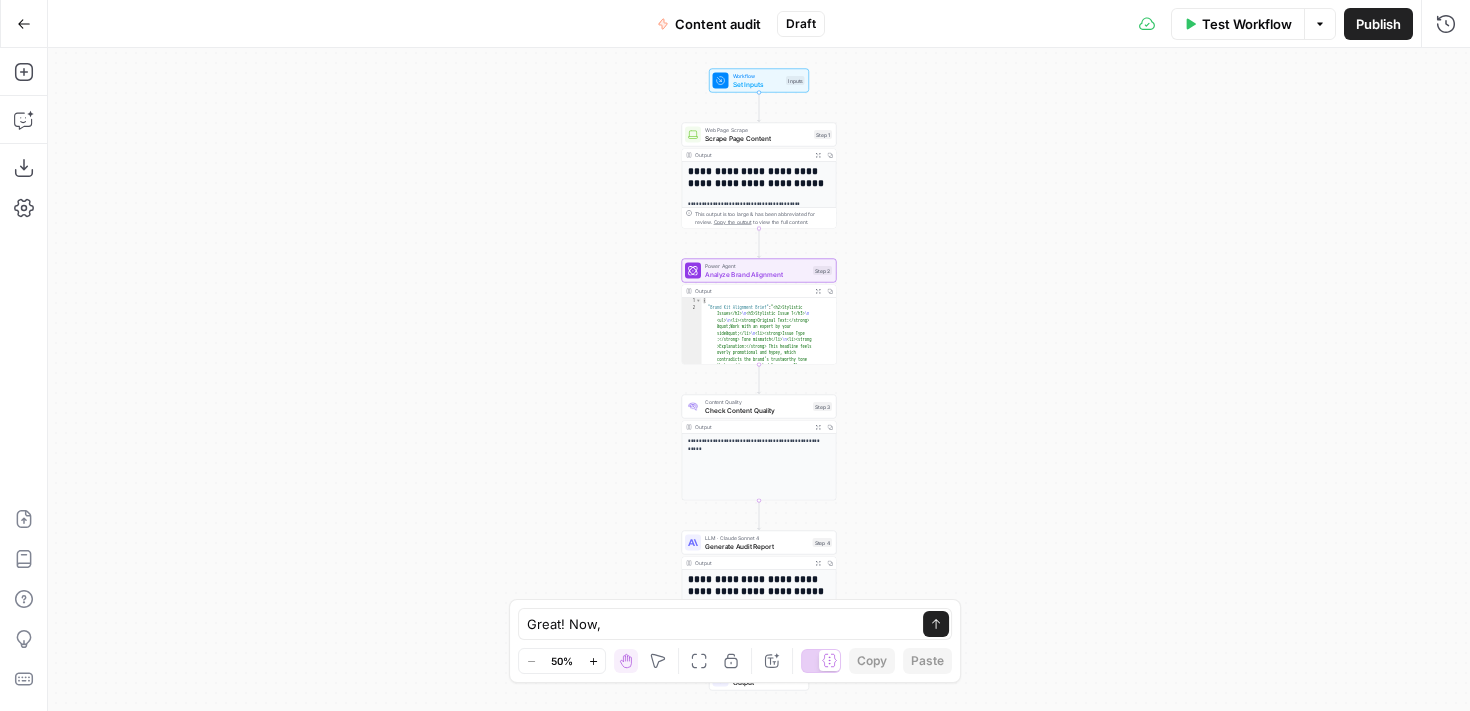 click on "Draft" at bounding box center (801, 24) 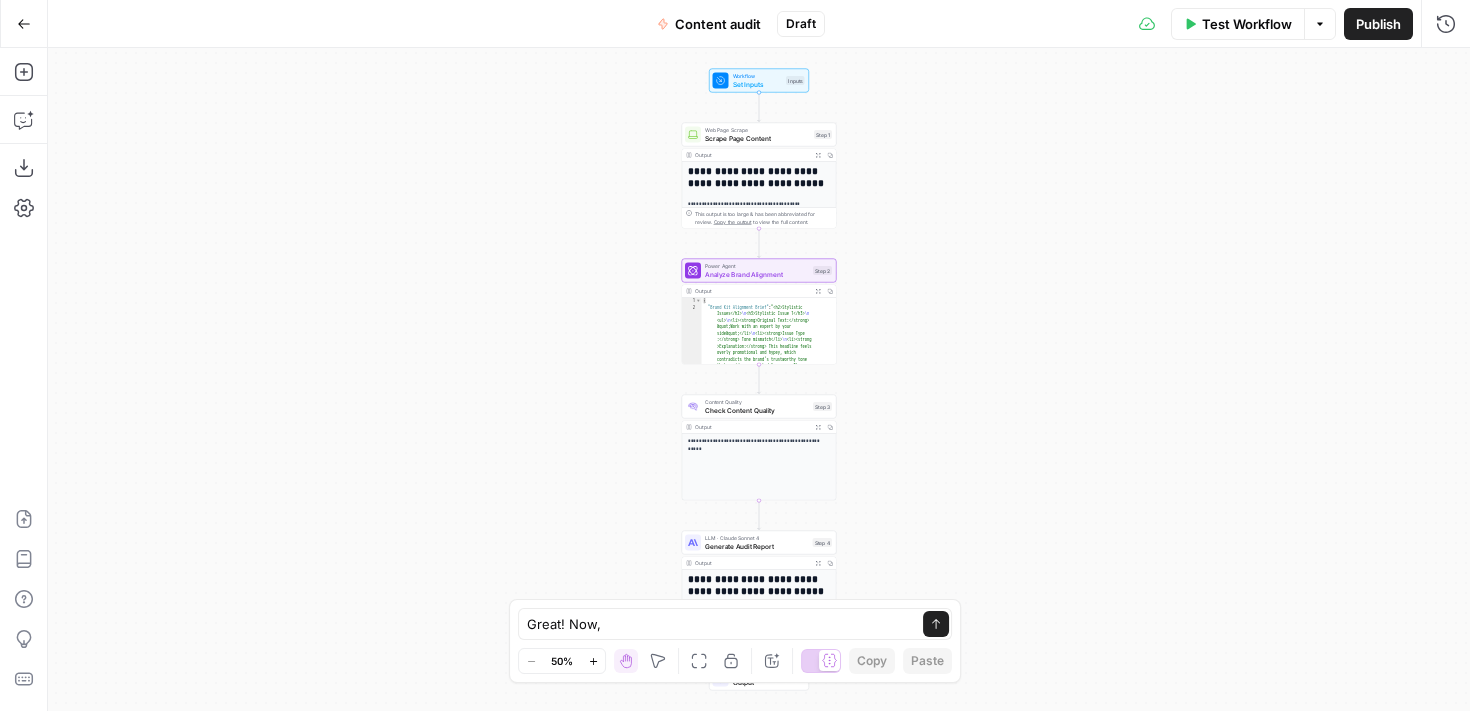 click on "Publish" at bounding box center (1378, 24) 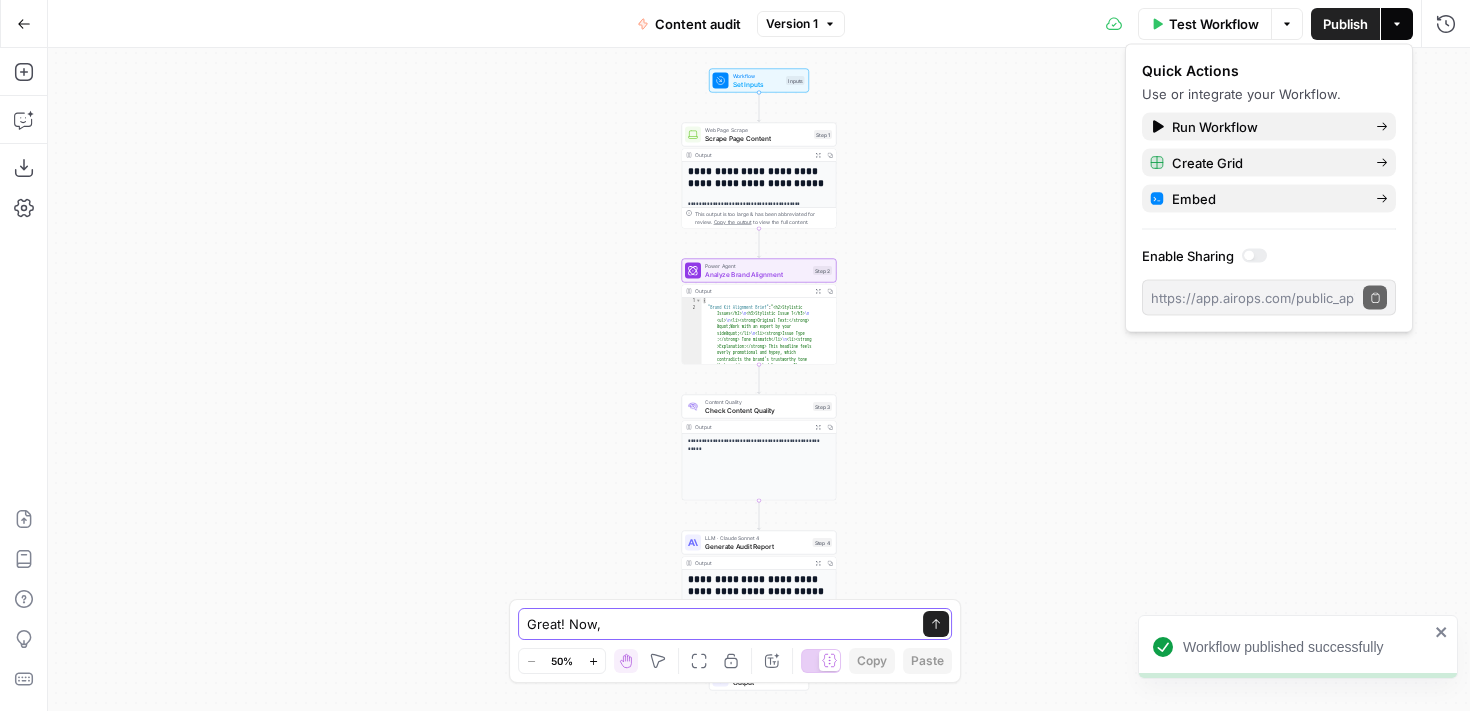 click on "Great! Now," at bounding box center (715, 624) 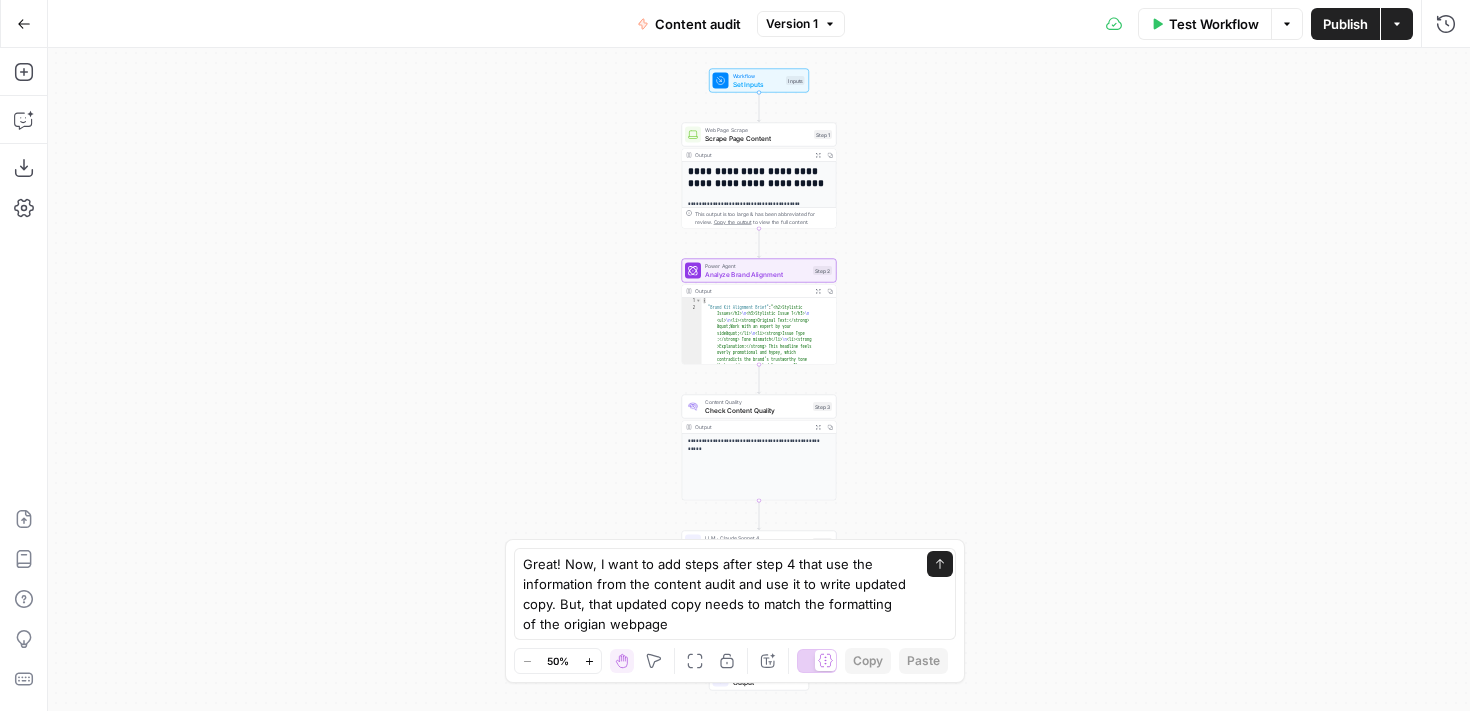 click on "Inputs" at bounding box center (795, 80) 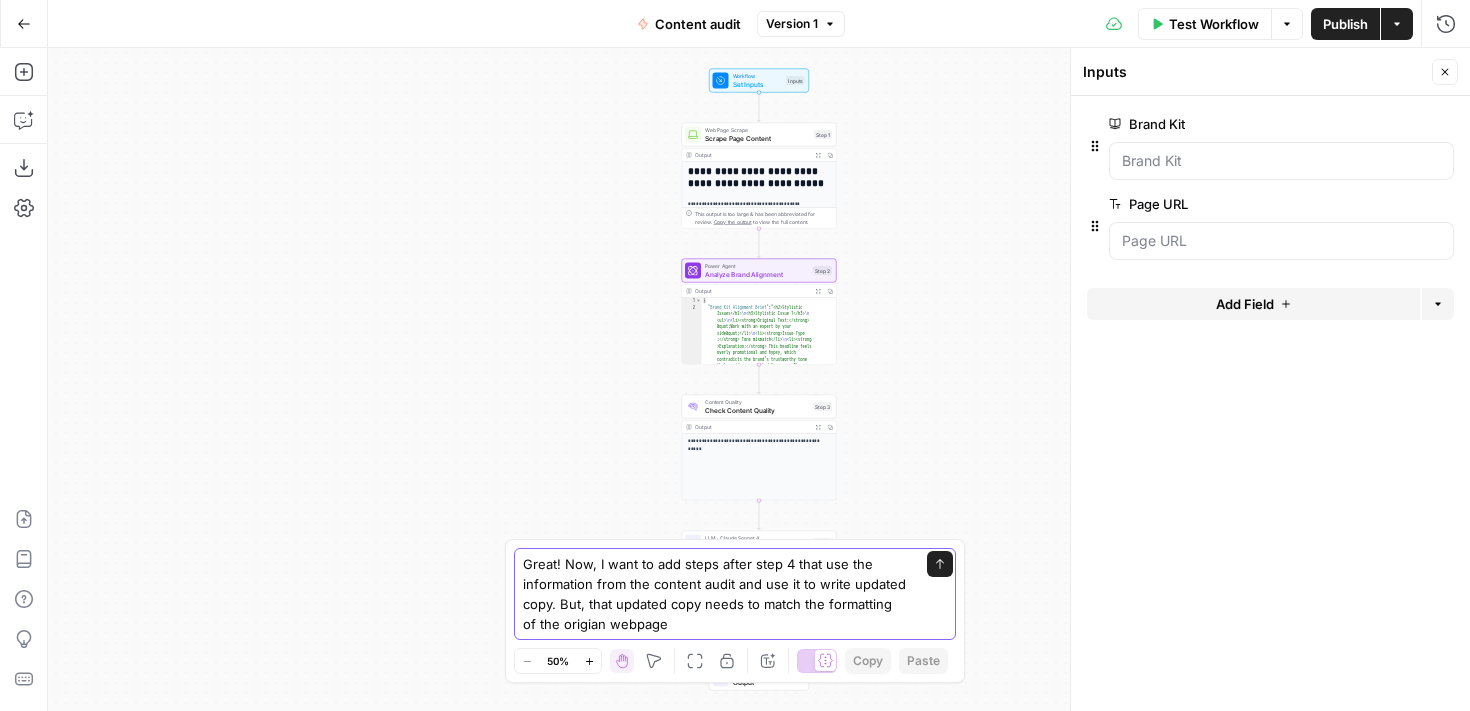 click on "Great! Now, I want to add steps after step 4 that use the information from the content audit and use it to write updated copy. But, that updated copy needs to match the formatting of the origian webpage" at bounding box center [715, 594] 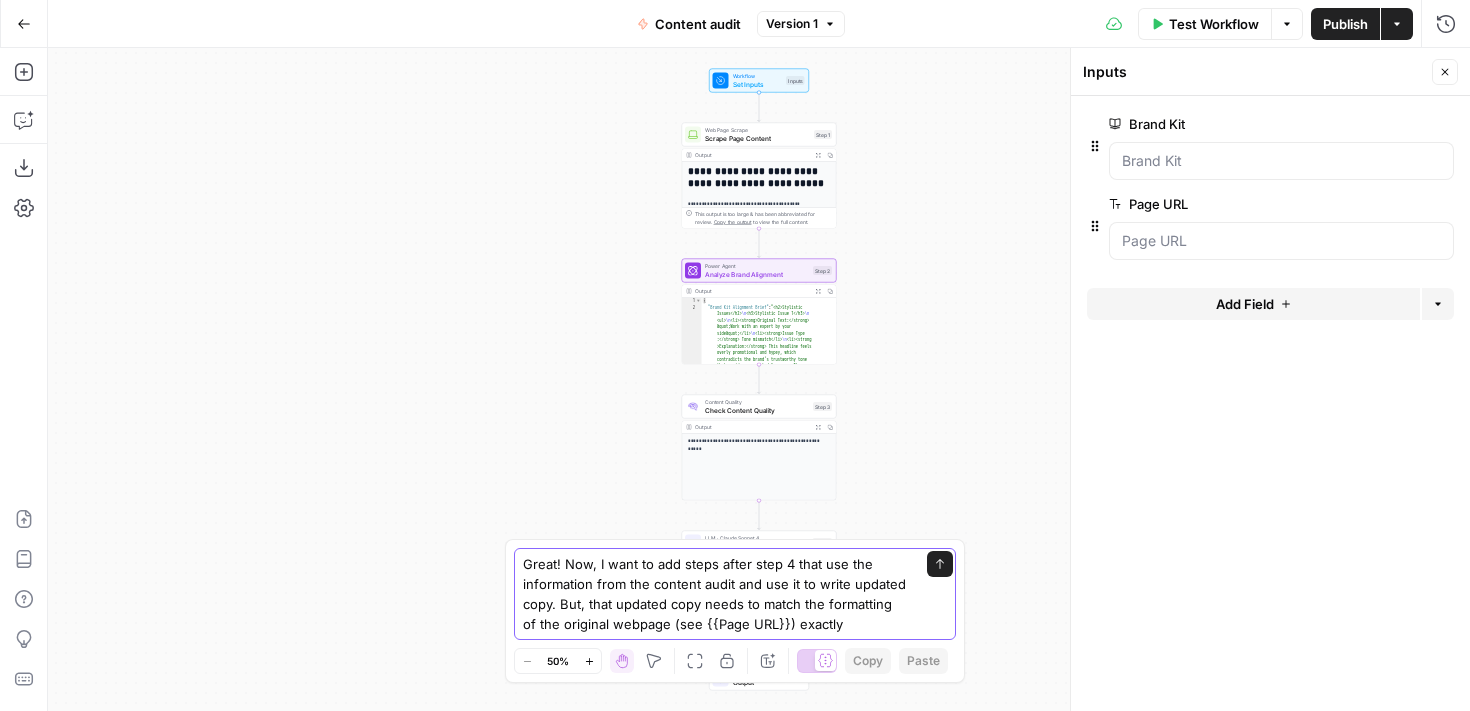 type on "Great! Now, I want to add steps after step 4 that use the information from the content audit and use it to write updated copy. But, that updated copy needs to match the formatting of the original webpage (see {{Page URL}}) exactly." 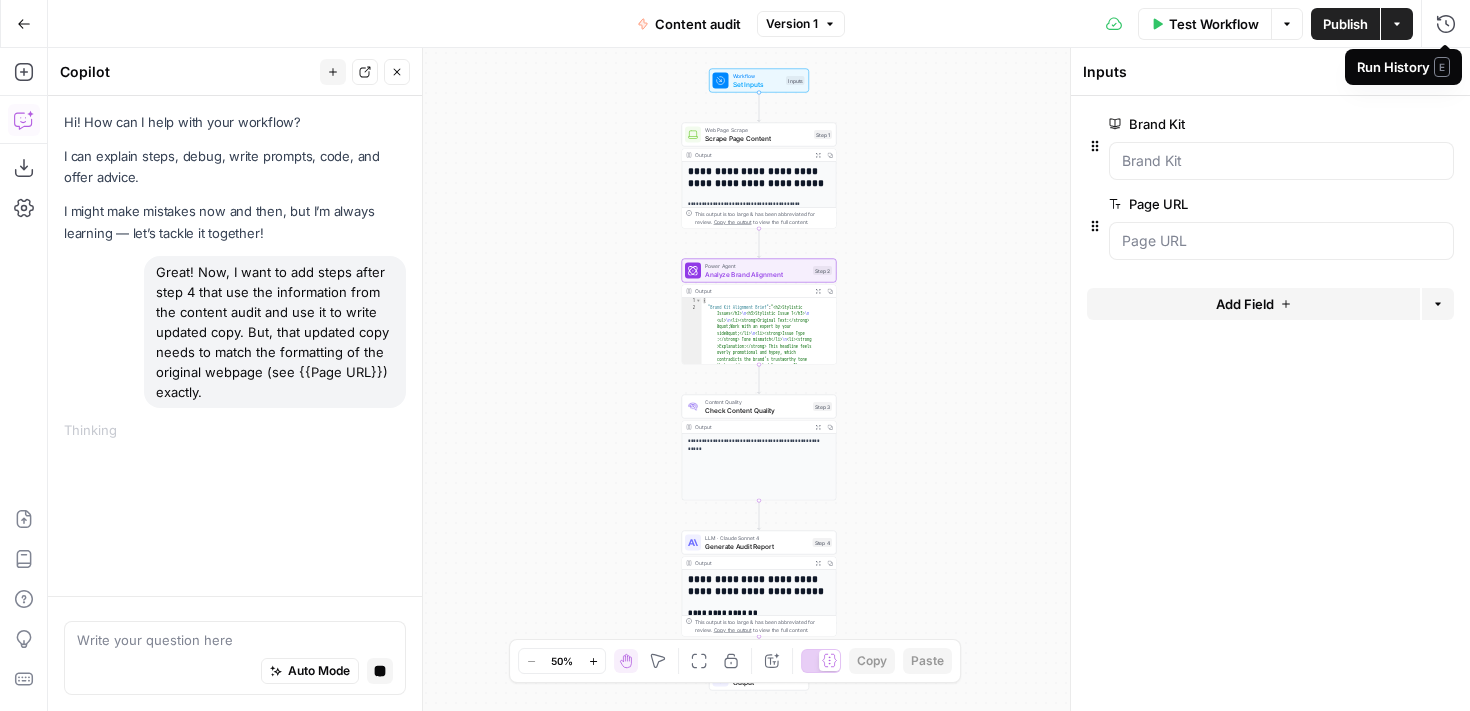 click on "E" at bounding box center [1442, 67] 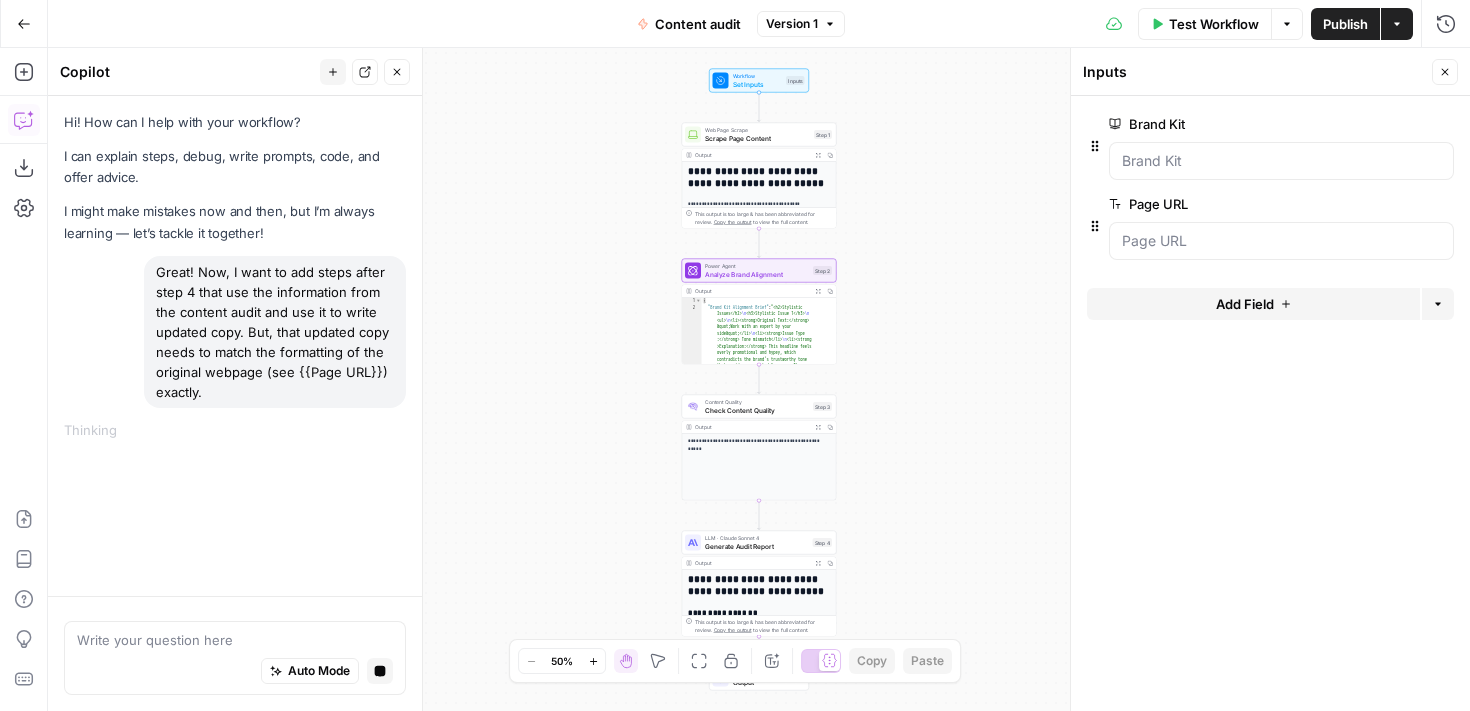 click on "Close" at bounding box center [1445, 72] 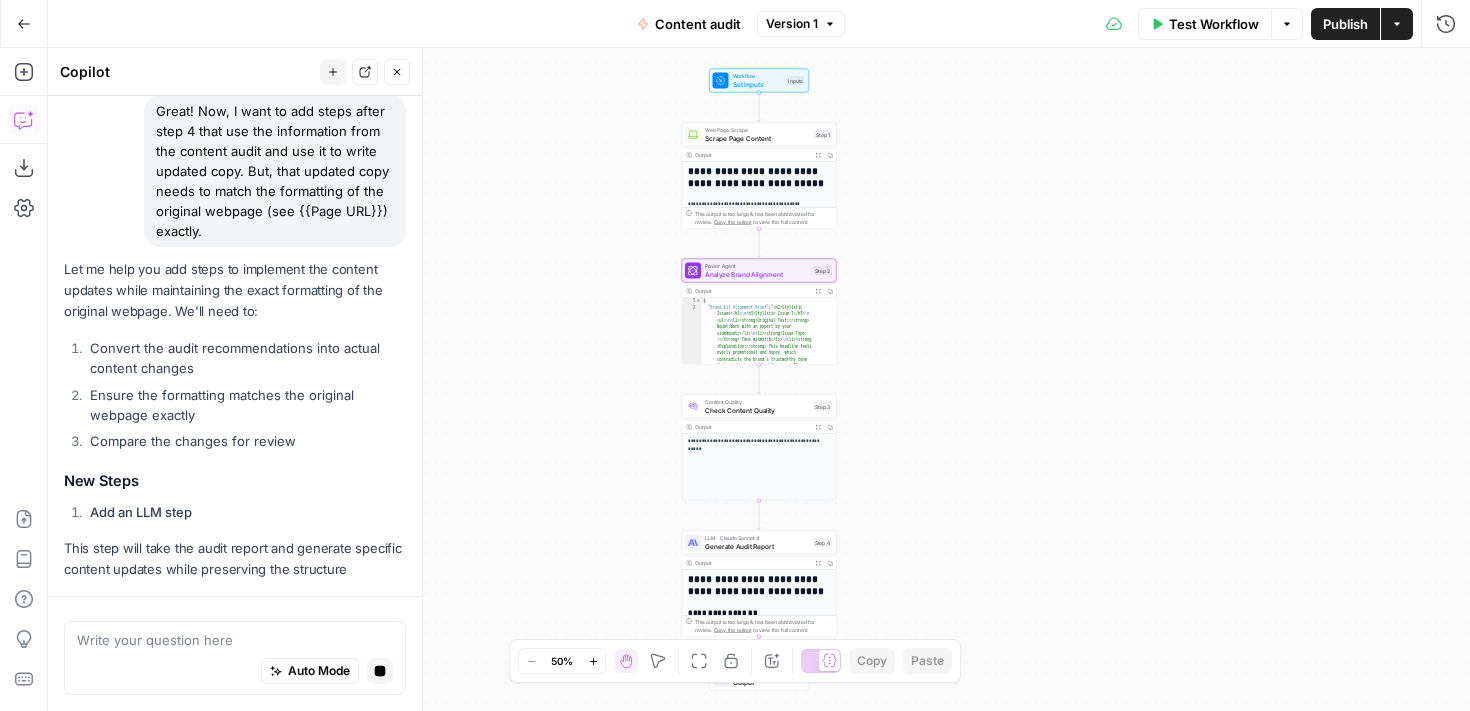 click on "Let me help you add steps to implement the content updates while maintaining the exact formatting of the original webpage. We'll need to:" at bounding box center (235, 290) 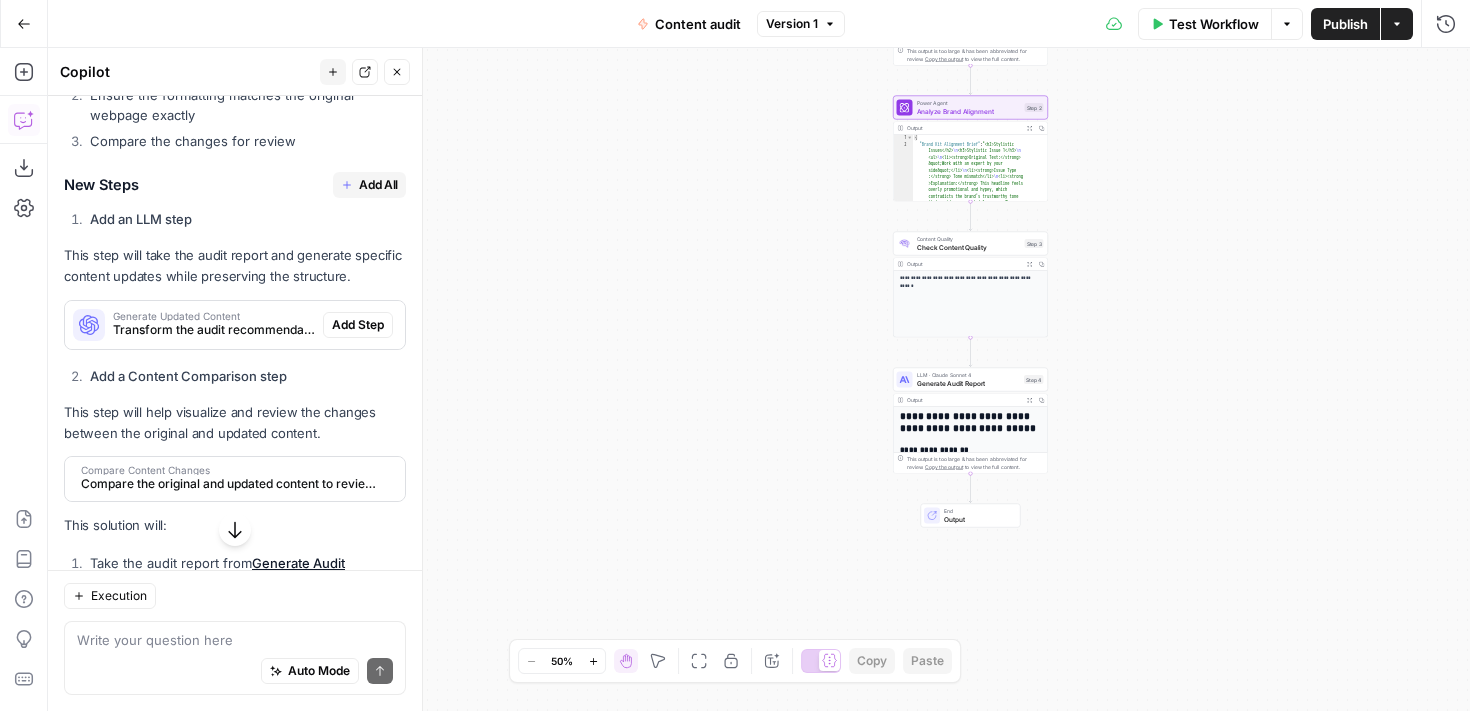 scroll, scrollTop: 497, scrollLeft: 0, axis: vertical 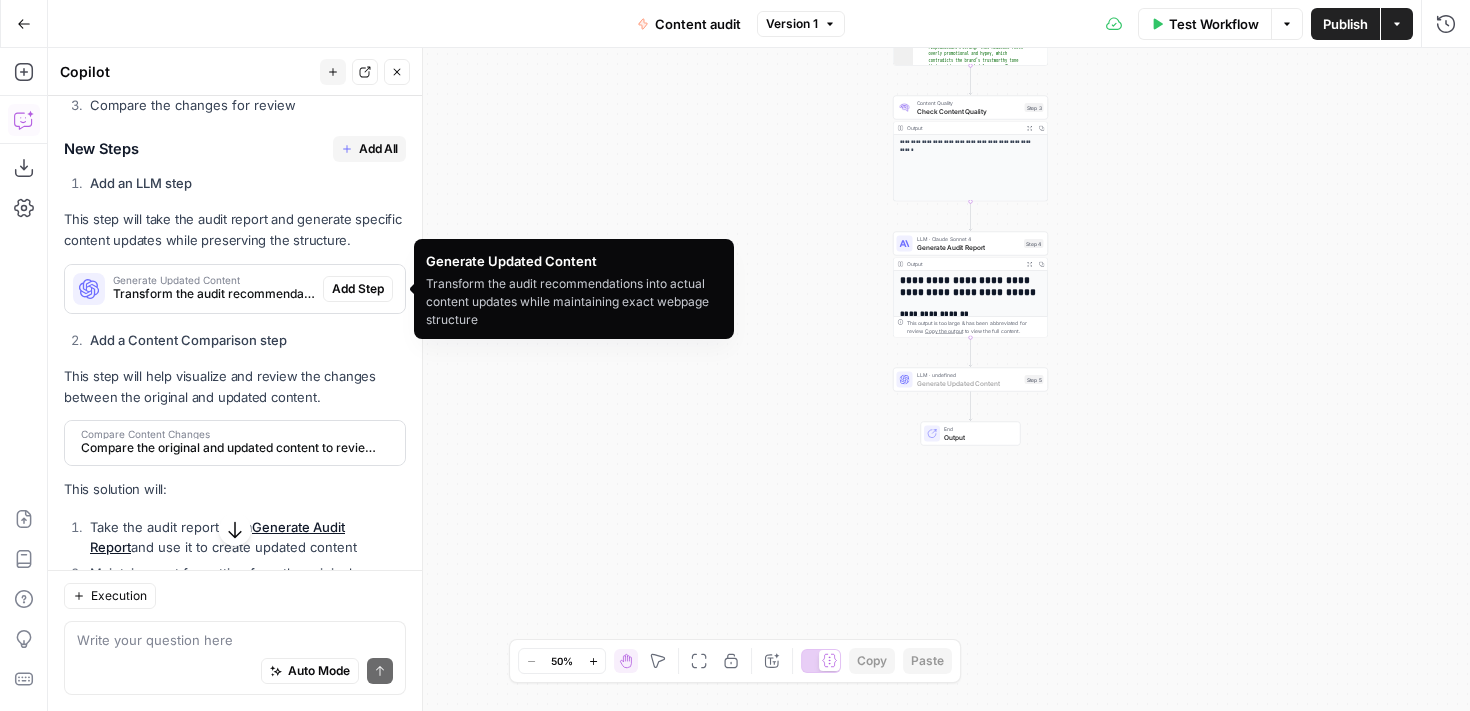 click on "Add Step" at bounding box center (358, 289) 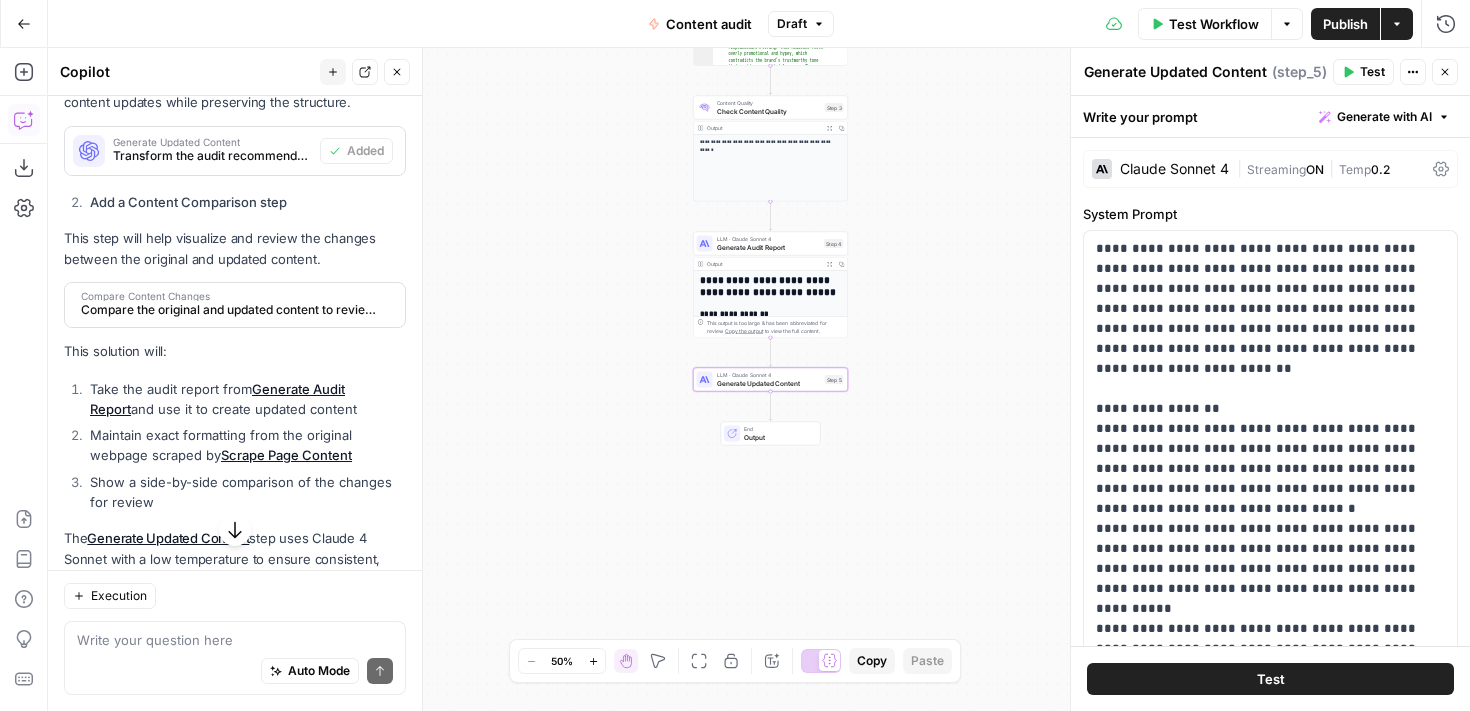 scroll, scrollTop: 674, scrollLeft: 0, axis: vertical 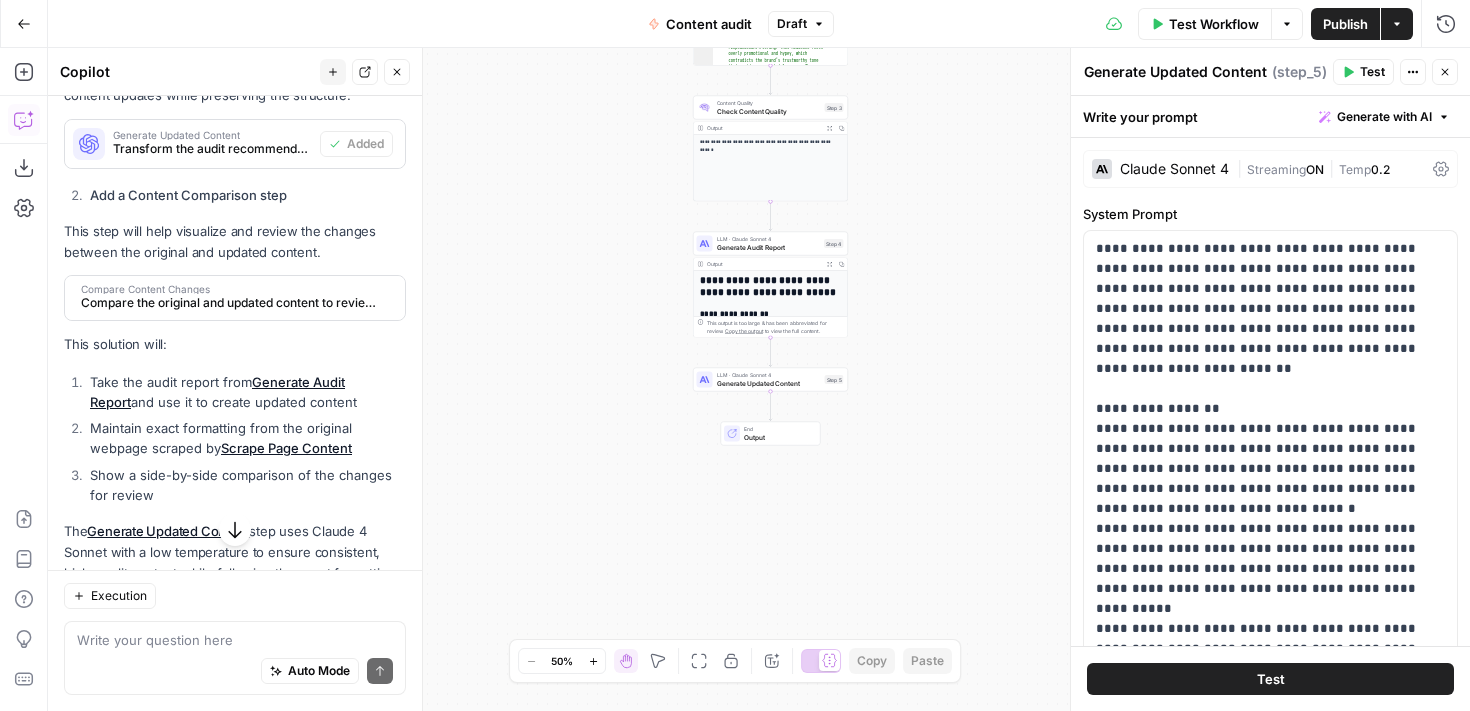 click on "Compare the original and updated content to review changes" at bounding box center [233, 303] 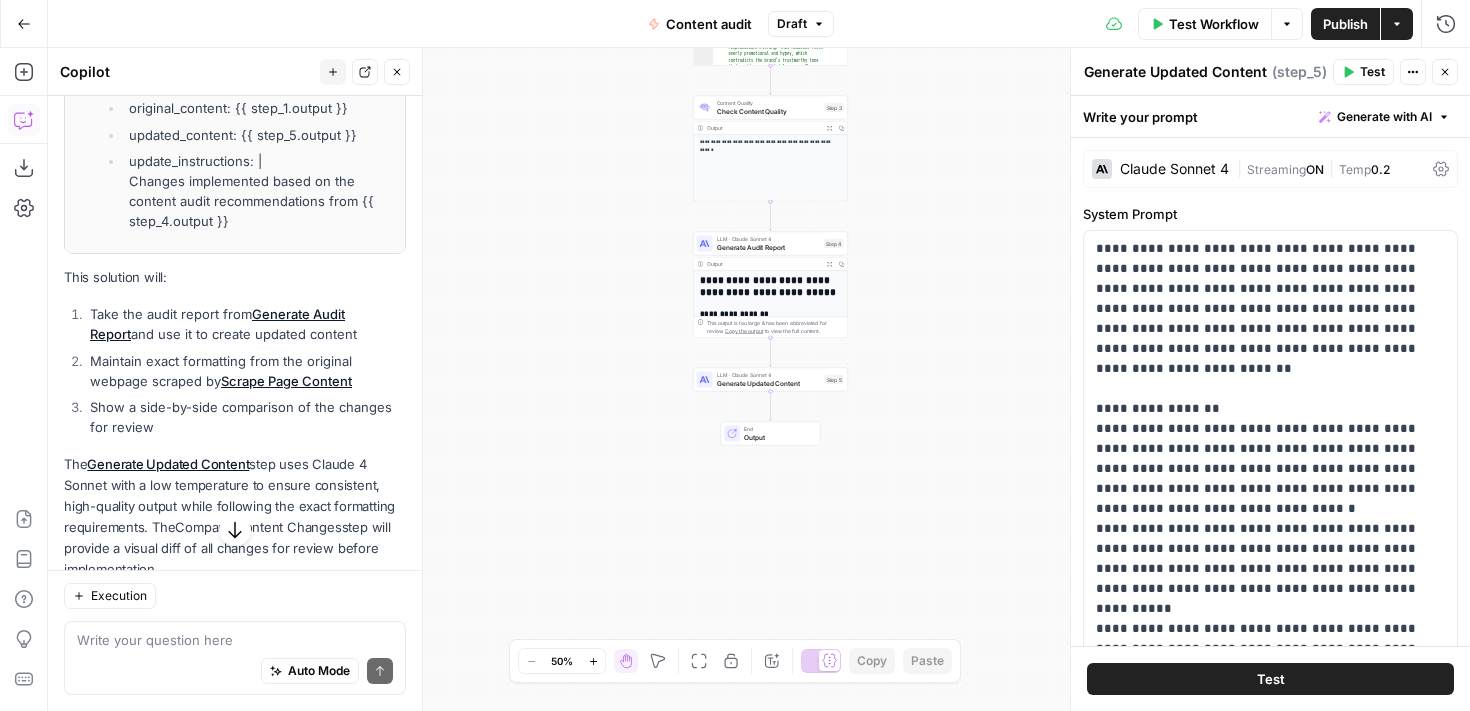 scroll, scrollTop: 1104, scrollLeft: 0, axis: vertical 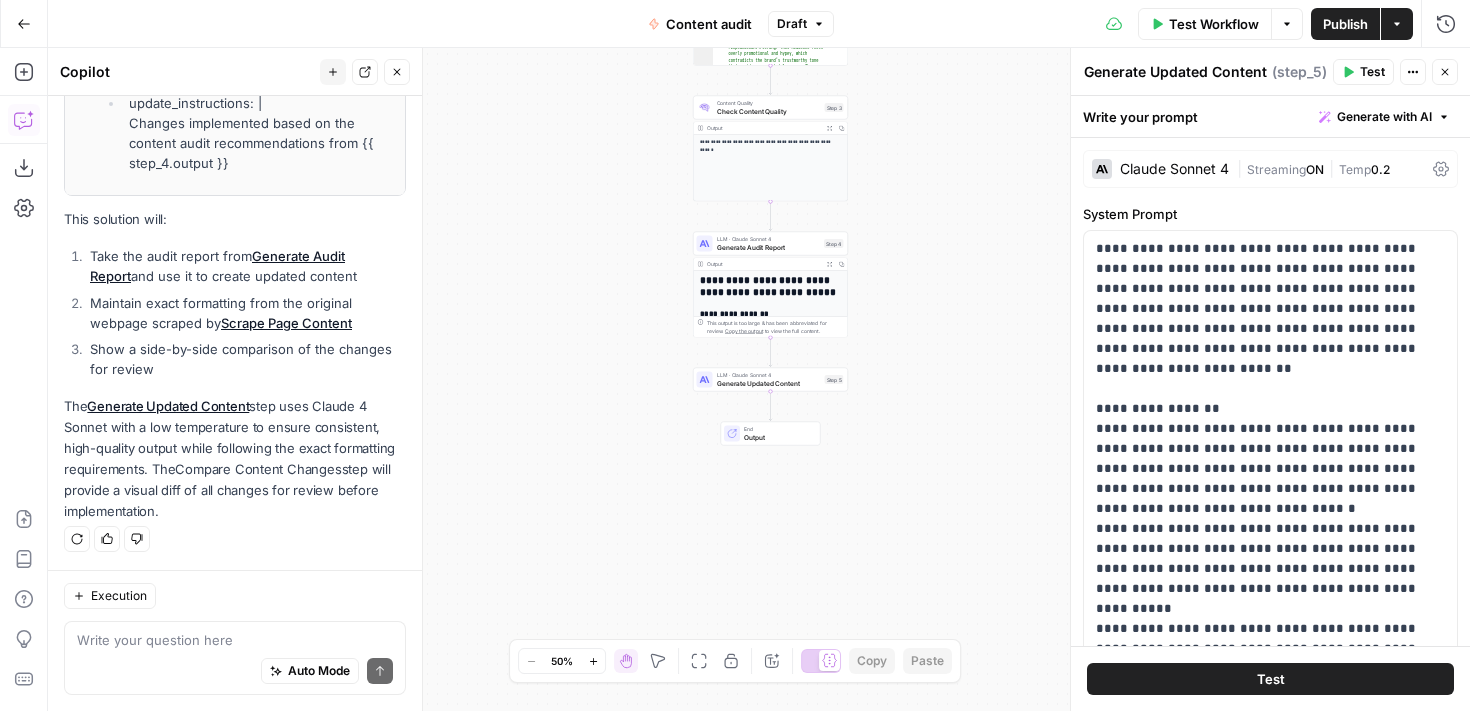 click on "Test Workflow" at bounding box center [1214, 24] 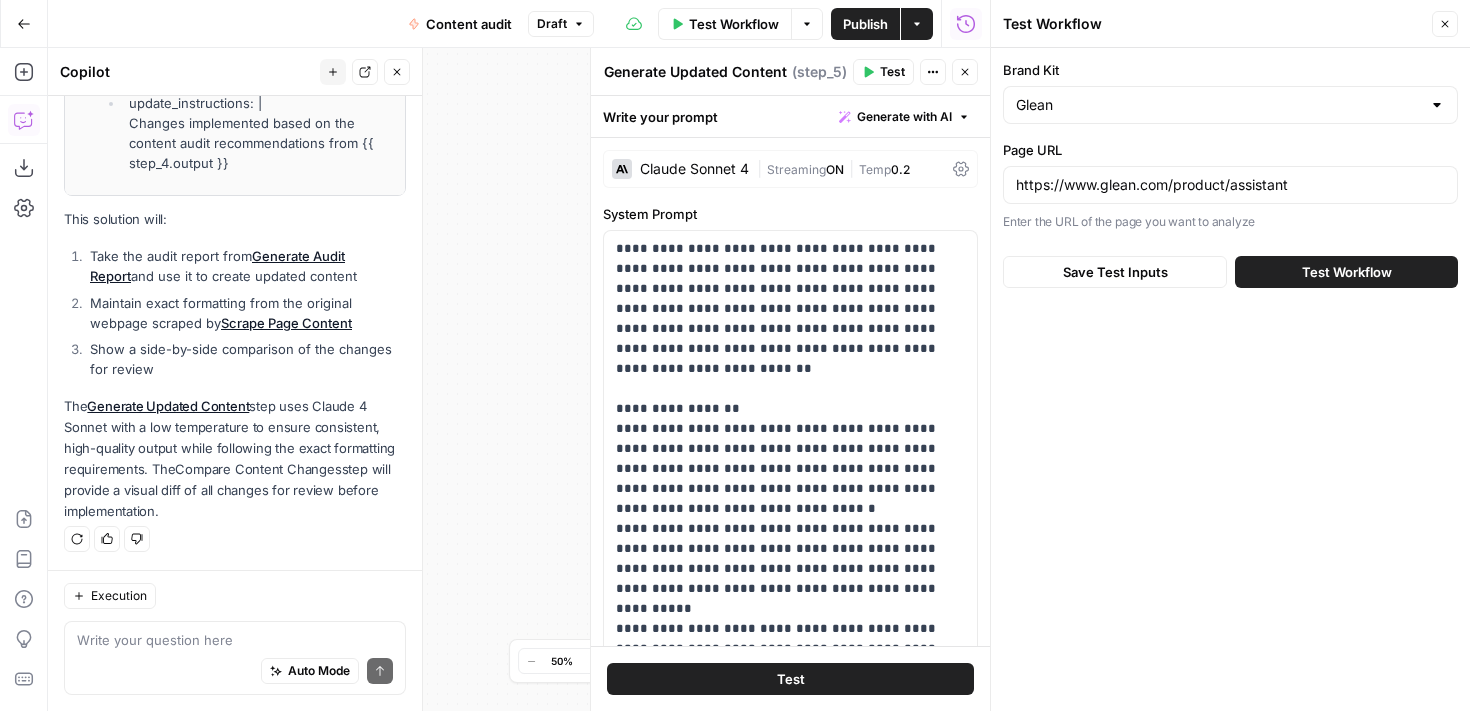 click on "Test Workflow" at bounding box center [1347, 272] 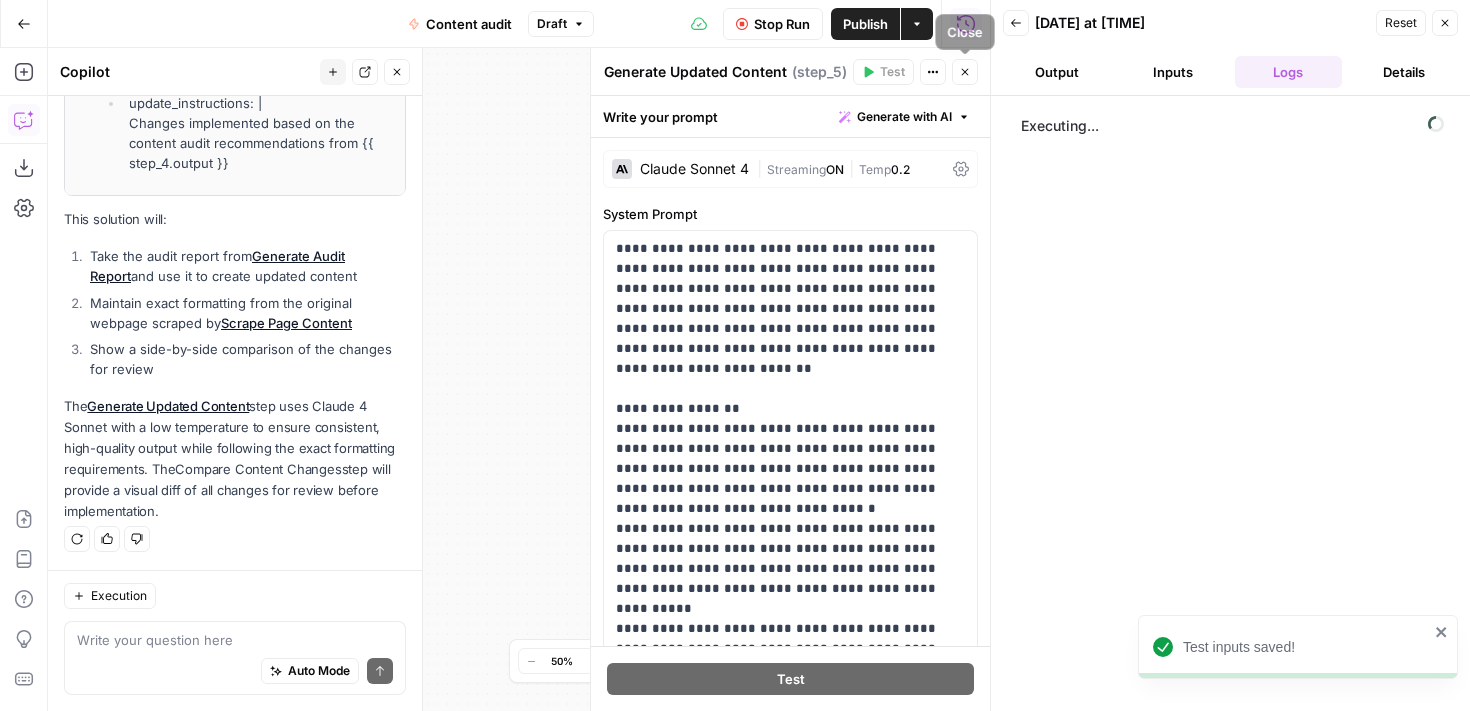 click 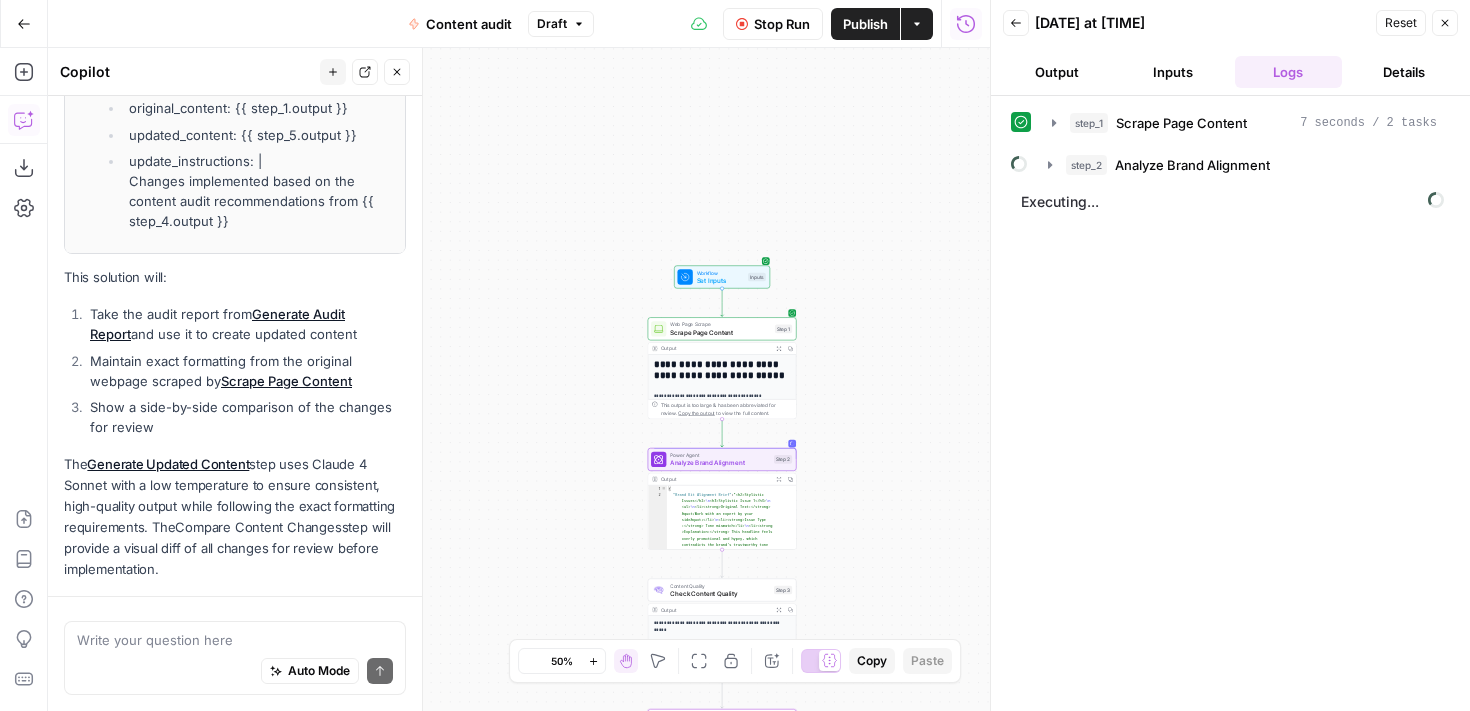 scroll, scrollTop: 799, scrollLeft: 0, axis: vertical 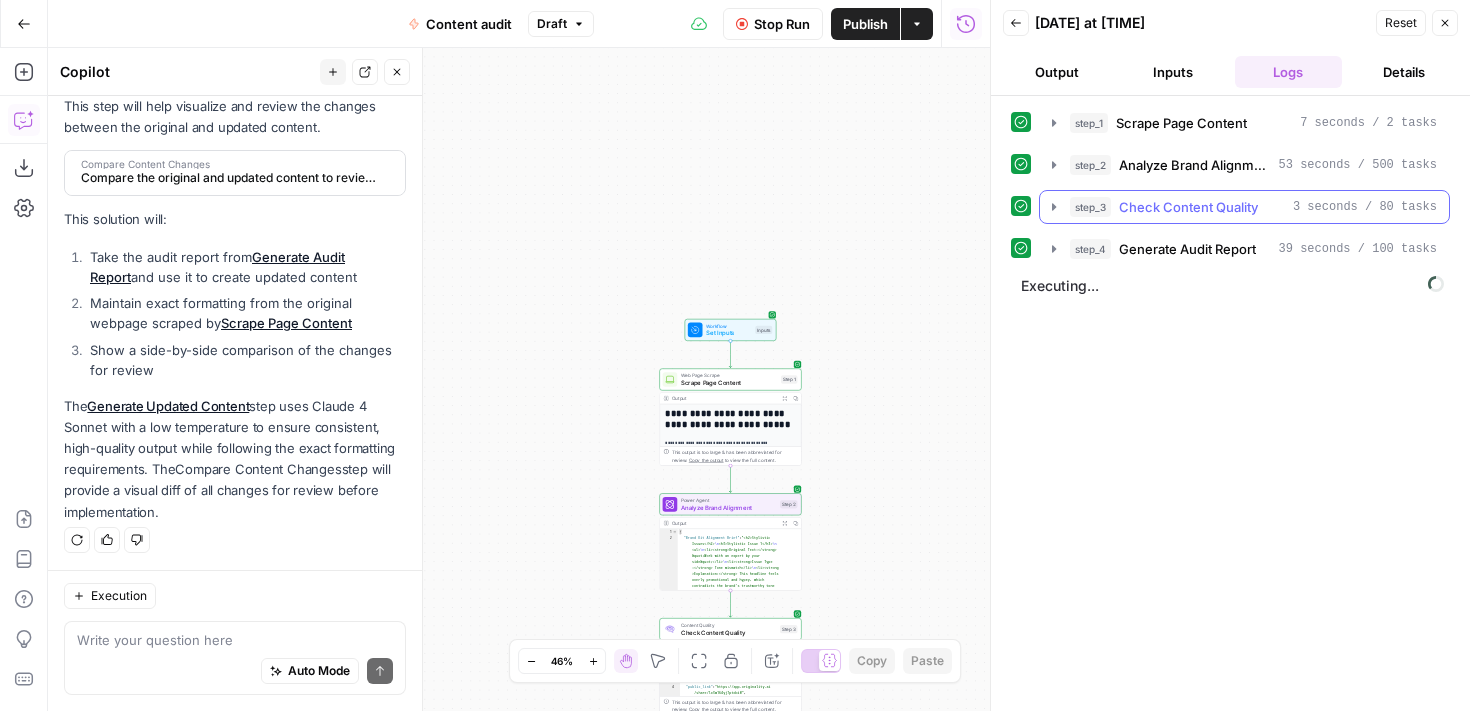 click on "step_3 Check Content Quality 3 seconds / 80 tasks" at bounding box center [1244, 207] 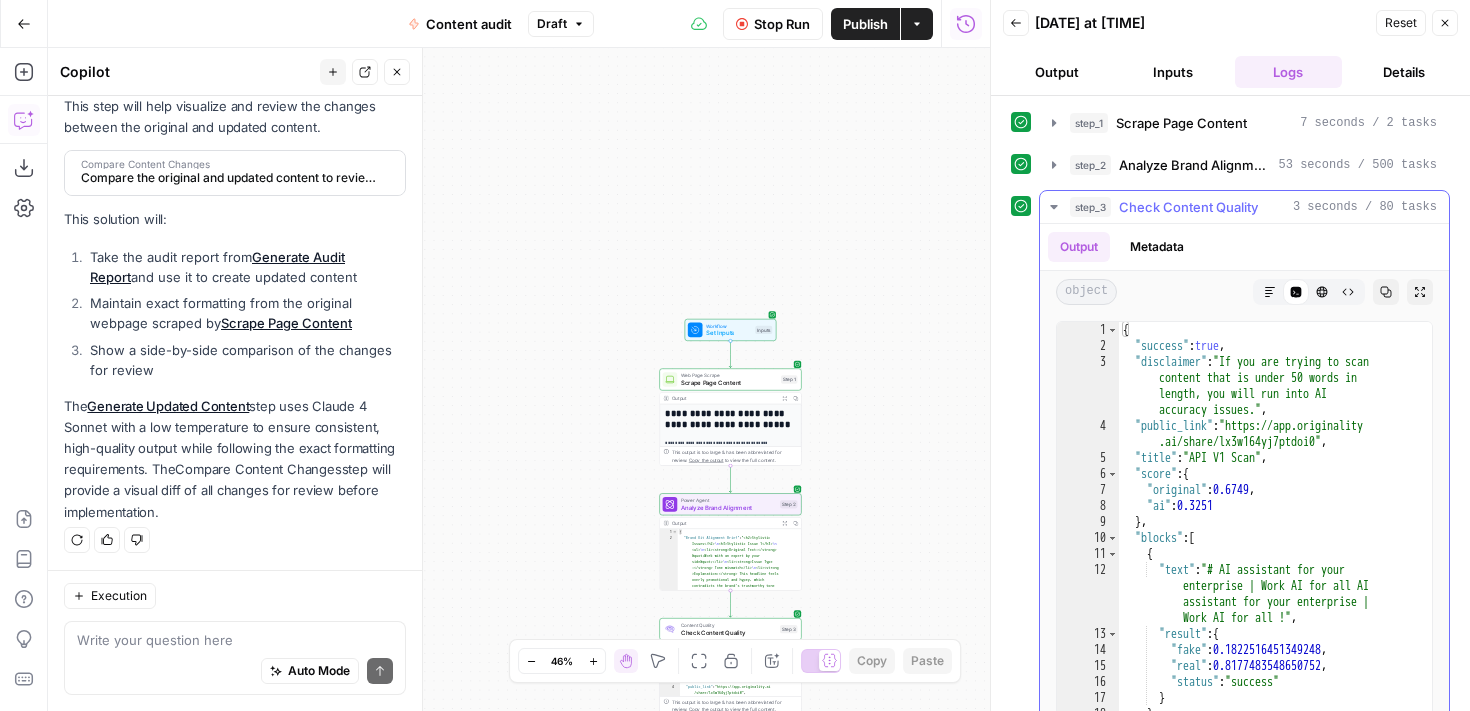 click on "step_3 Check Content Quality 3 seconds / 80 tasks" at bounding box center (1244, 207) 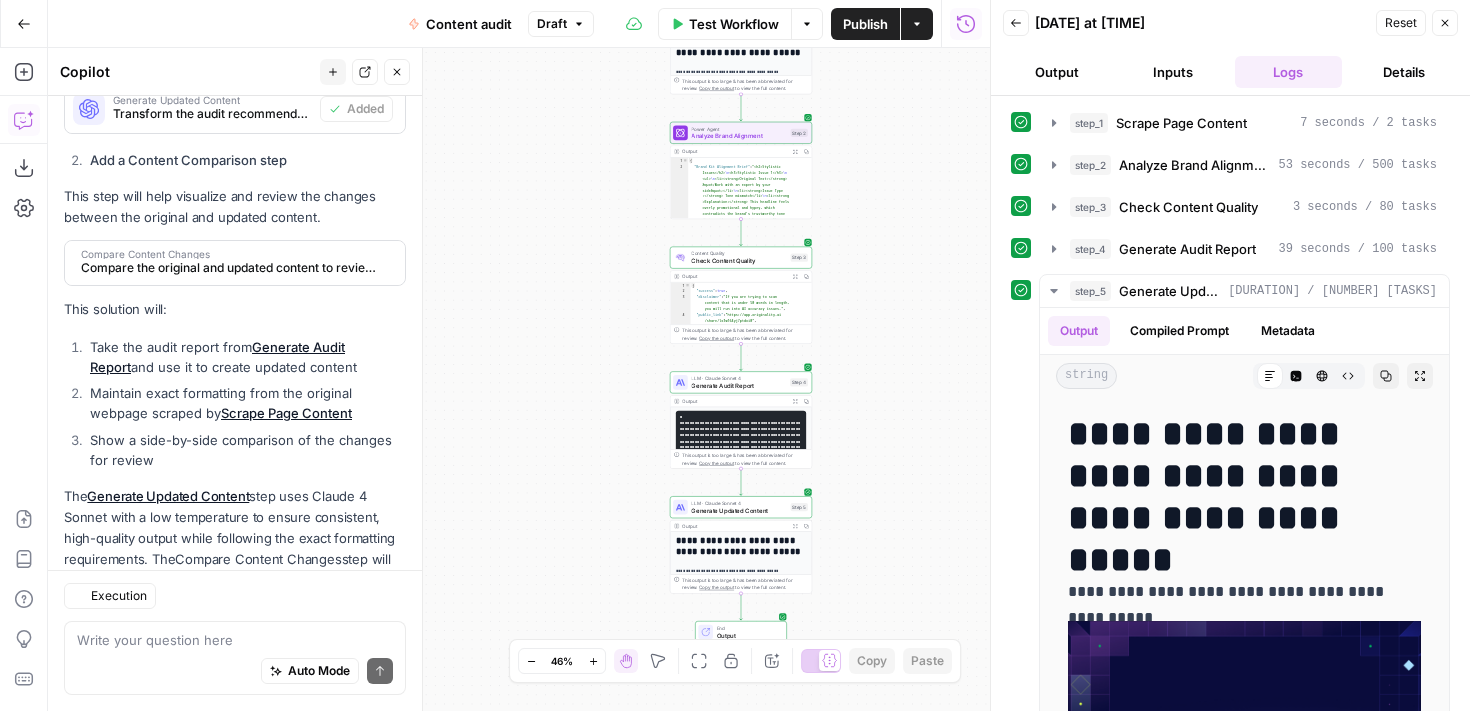 scroll, scrollTop: 799, scrollLeft: 0, axis: vertical 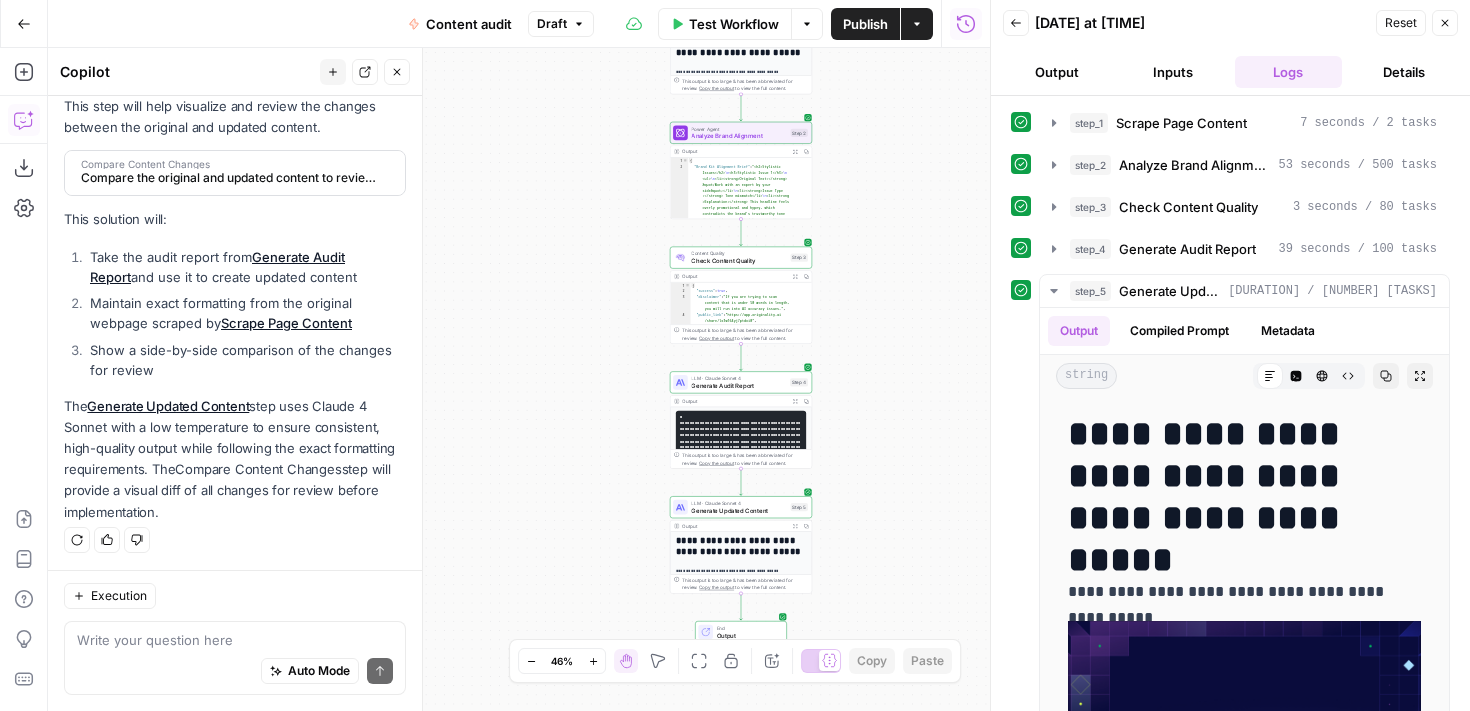 type 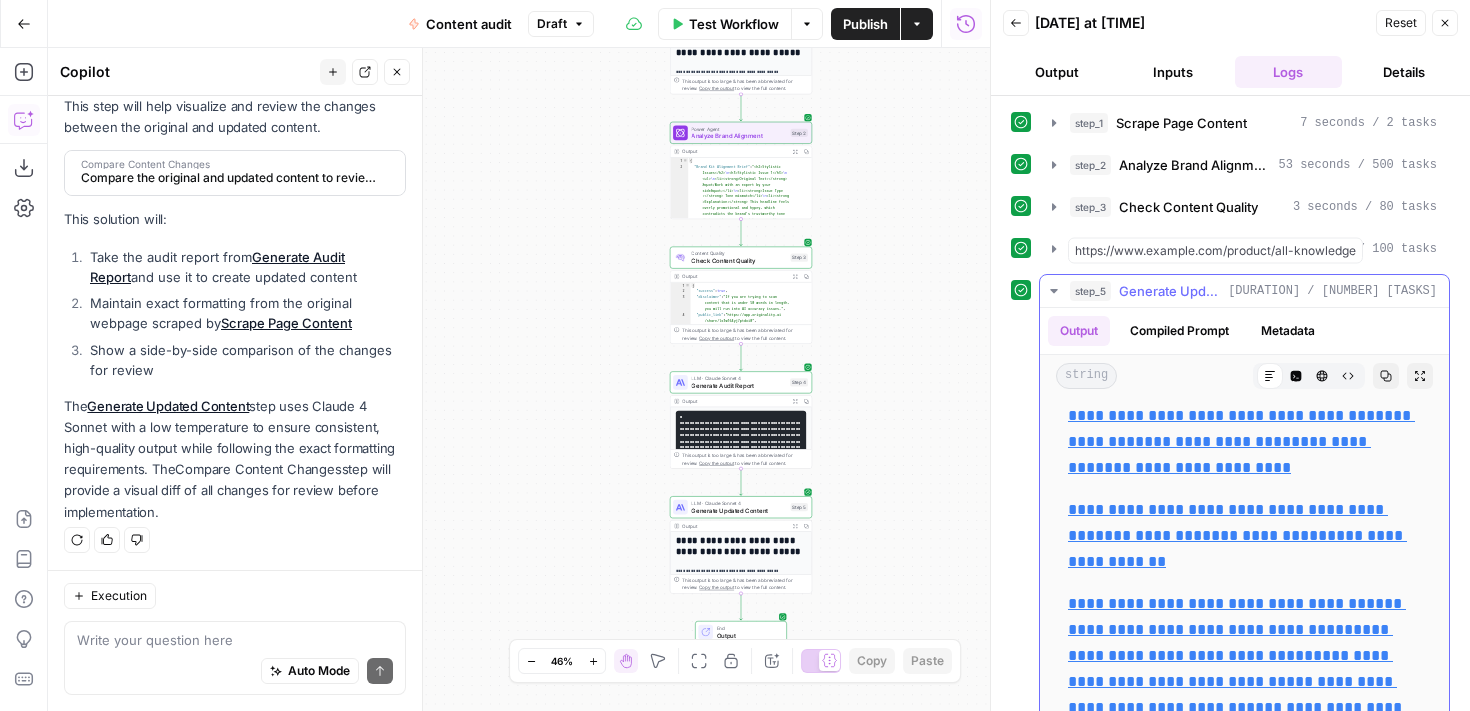 scroll, scrollTop: 1474, scrollLeft: 0, axis: vertical 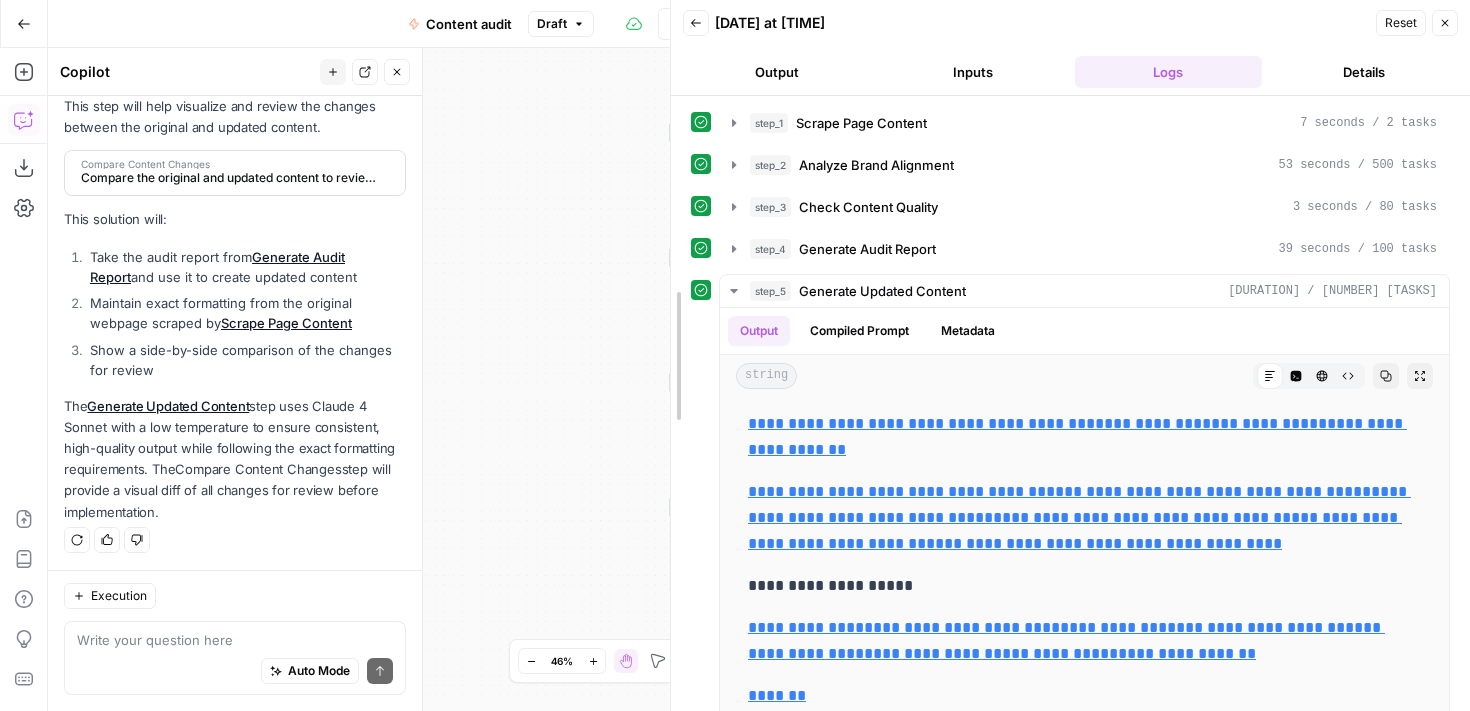 drag, startPoint x: 990, startPoint y: 326, endPoint x: 587, endPoint y: 361, distance: 404.517 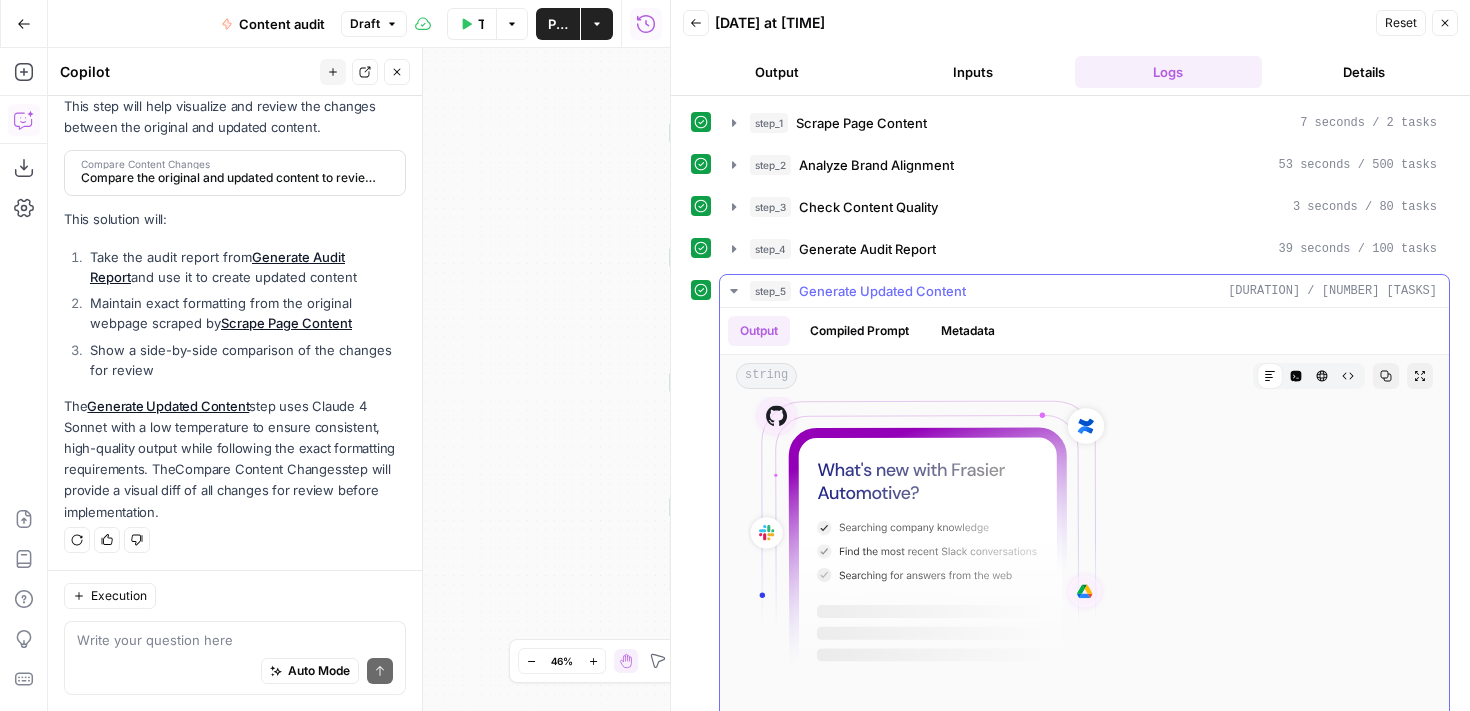 scroll, scrollTop: 7537, scrollLeft: 0, axis: vertical 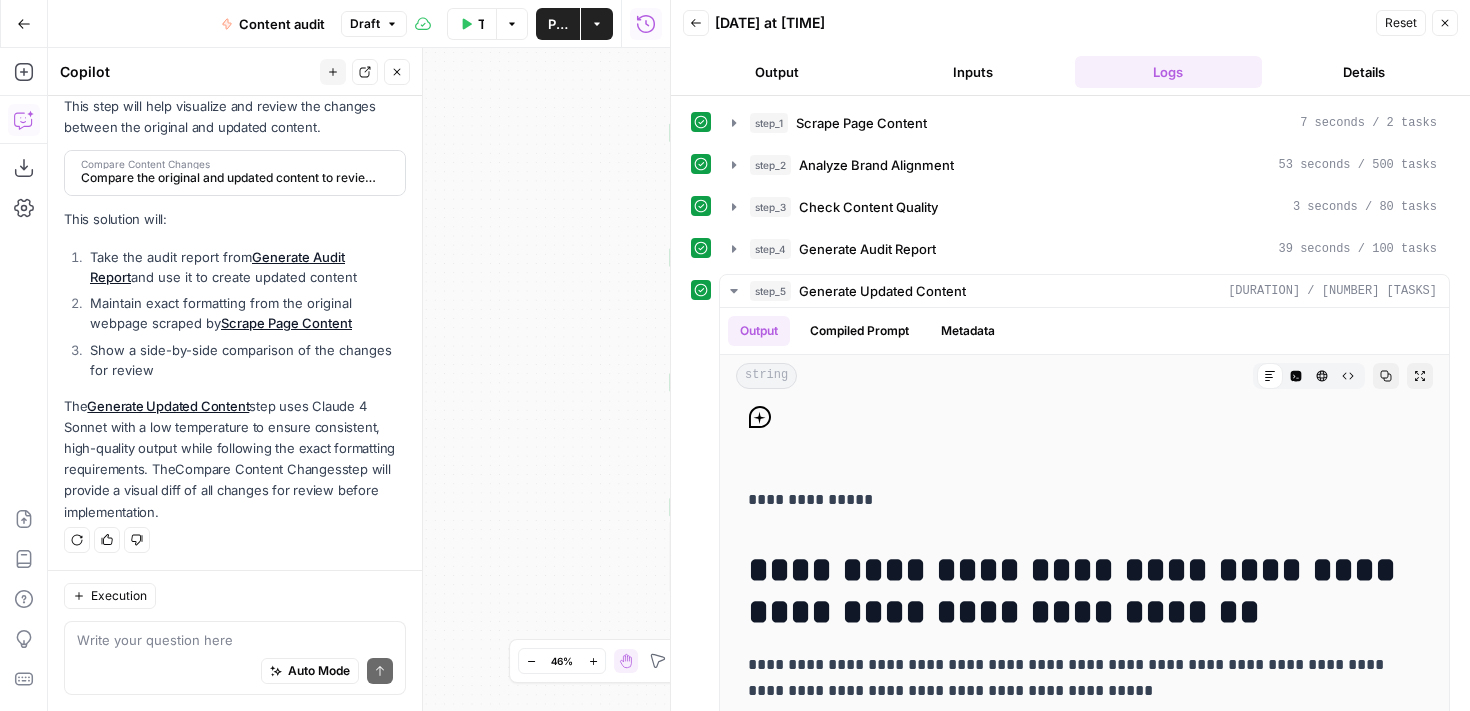 click on "Auto Mode Send" at bounding box center (235, 672) 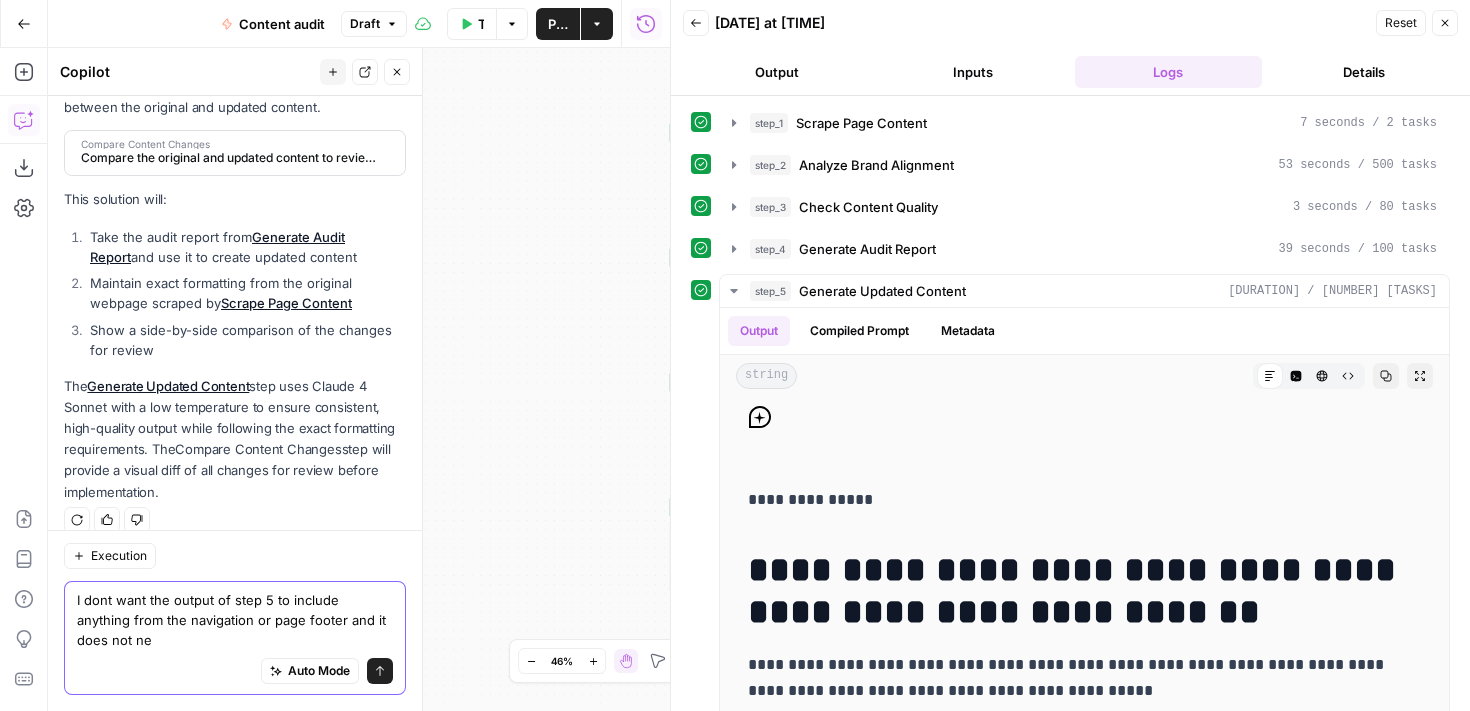 scroll, scrollTop: 839, scrollLeft: 0, axis: vertical 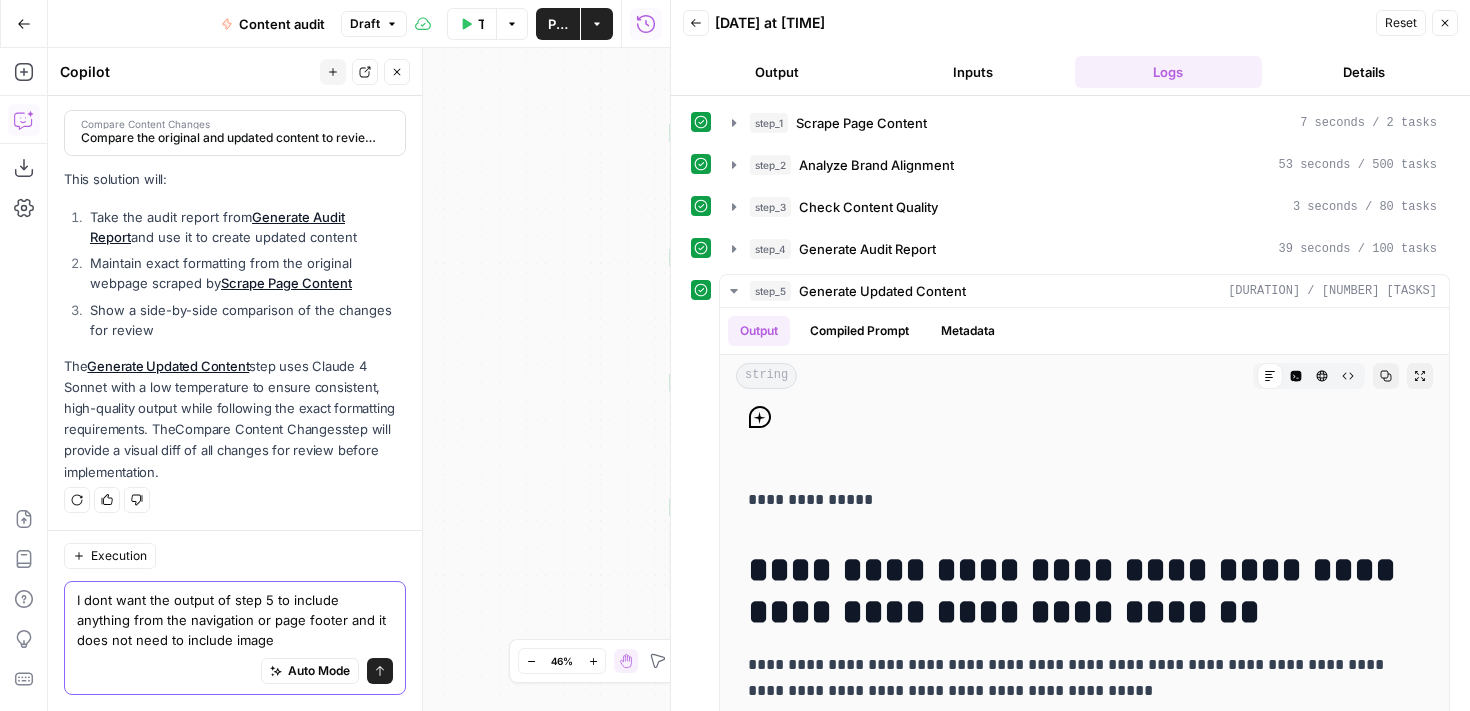 type on "I dont want the output of step 5 to include anything from the navigation or page footer and it does not need to include images" 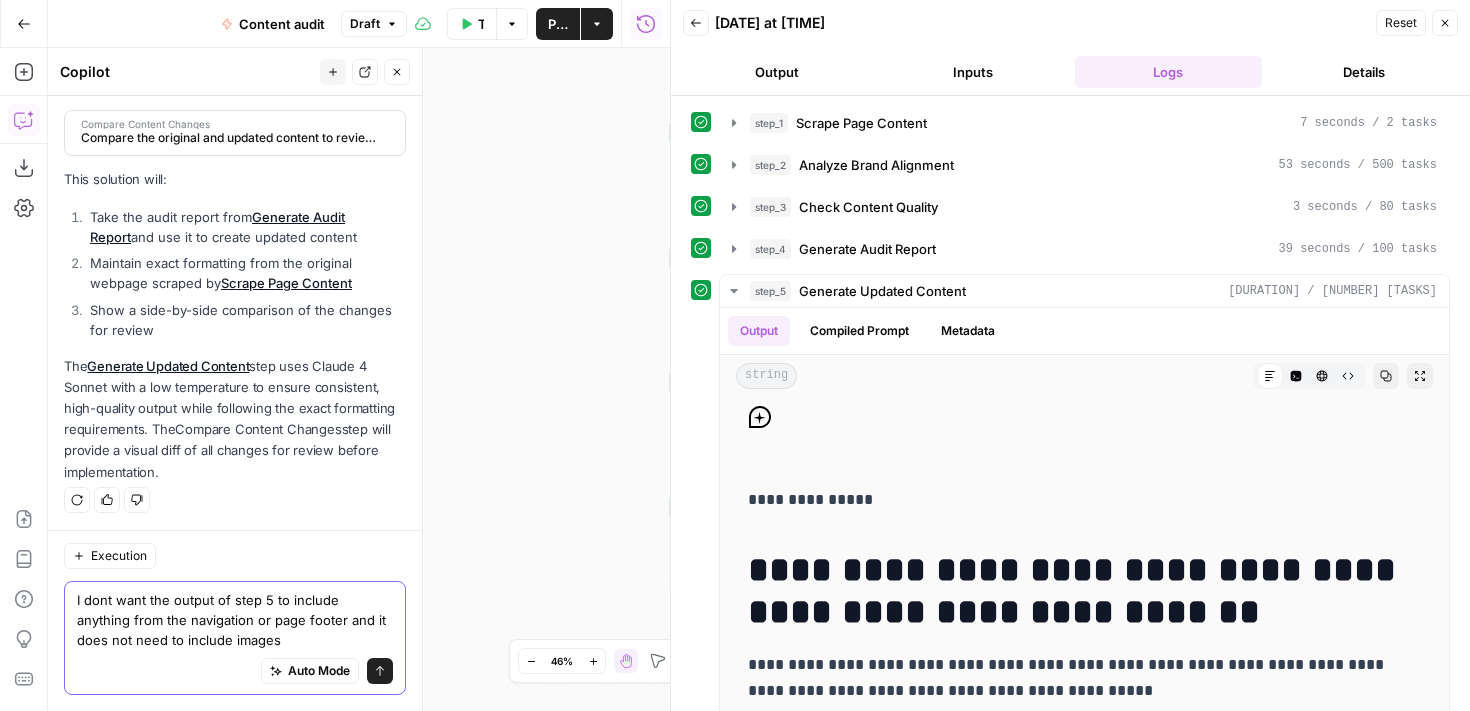 type 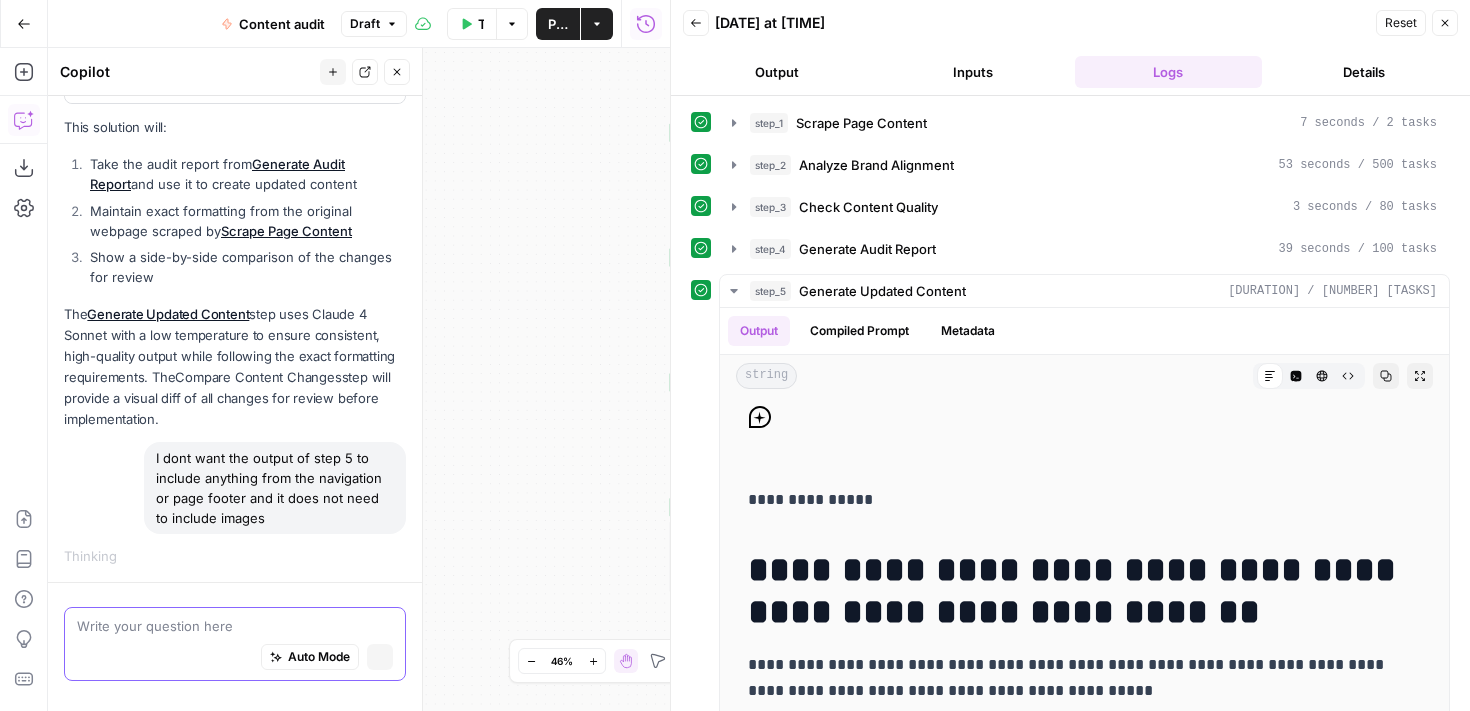 scroll, scrollTop: 838, scrollLeft: 0, axis: vertical 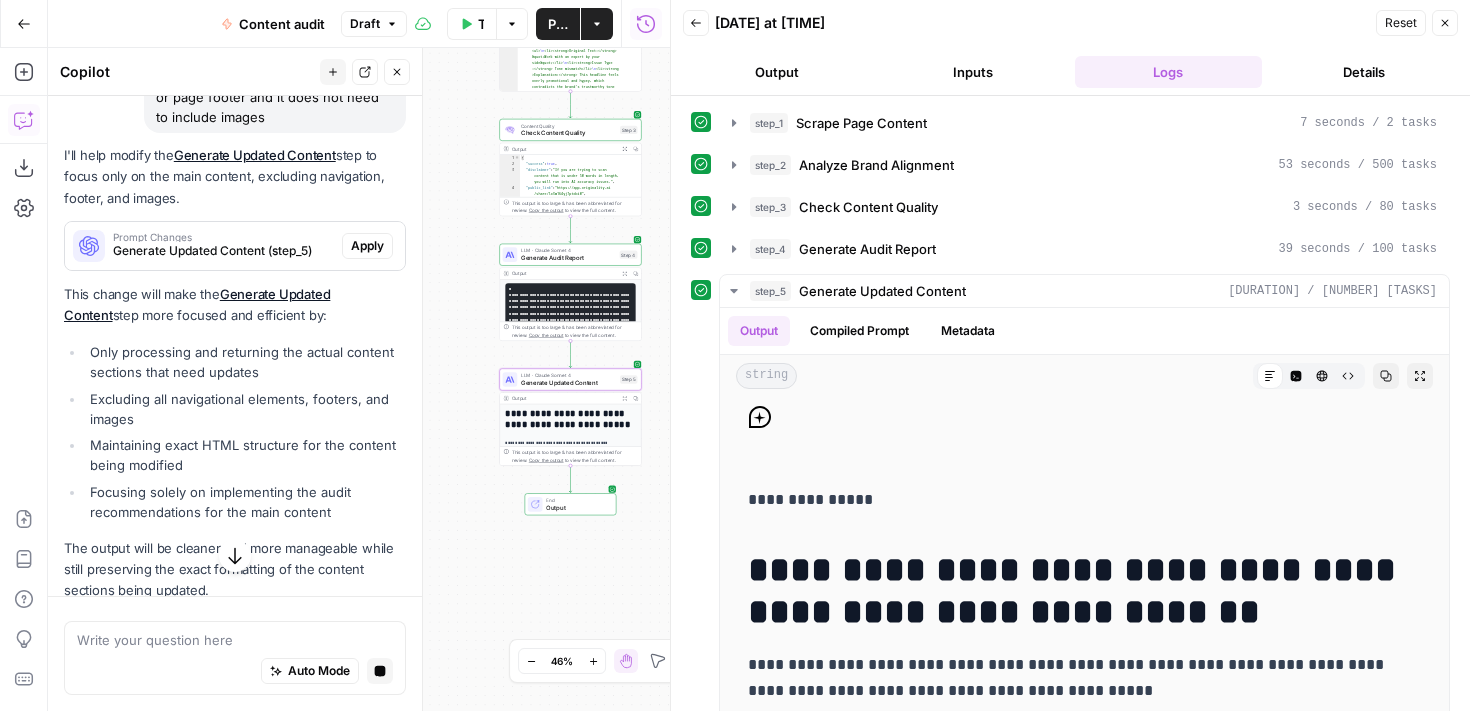 click on "Apply" at bounding box center [367, 246] 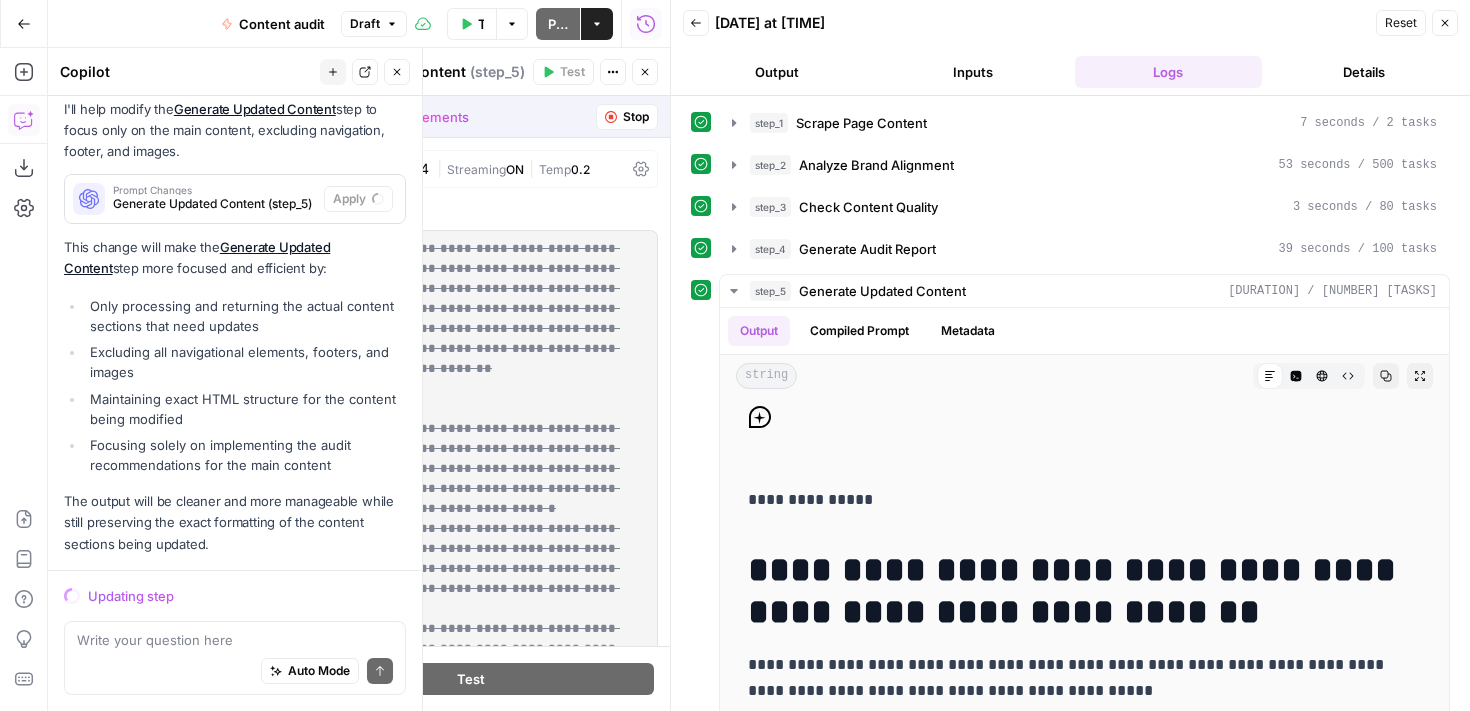 scroll, scrollTop: 1339, scrollLeft: 0, axis: vertical 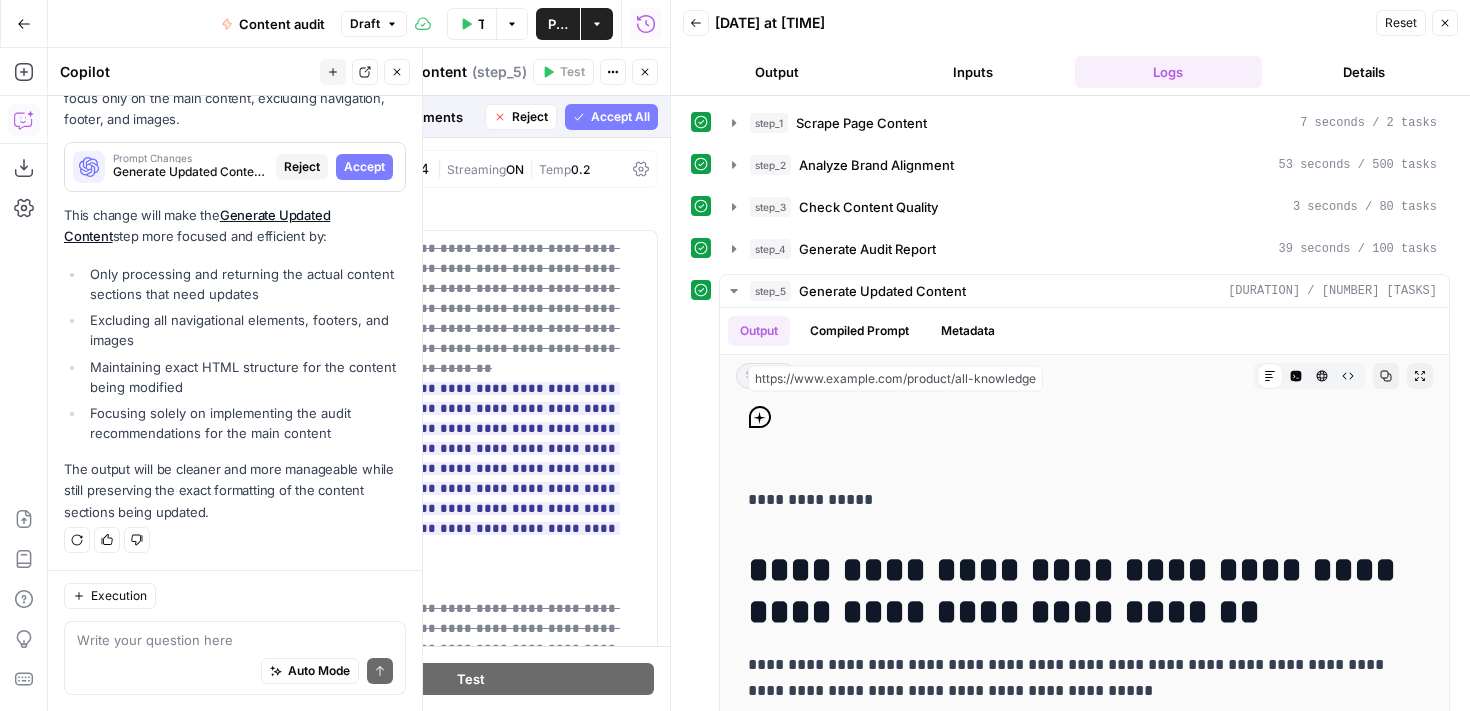 click on "Back" at bounding box center [696, 23] 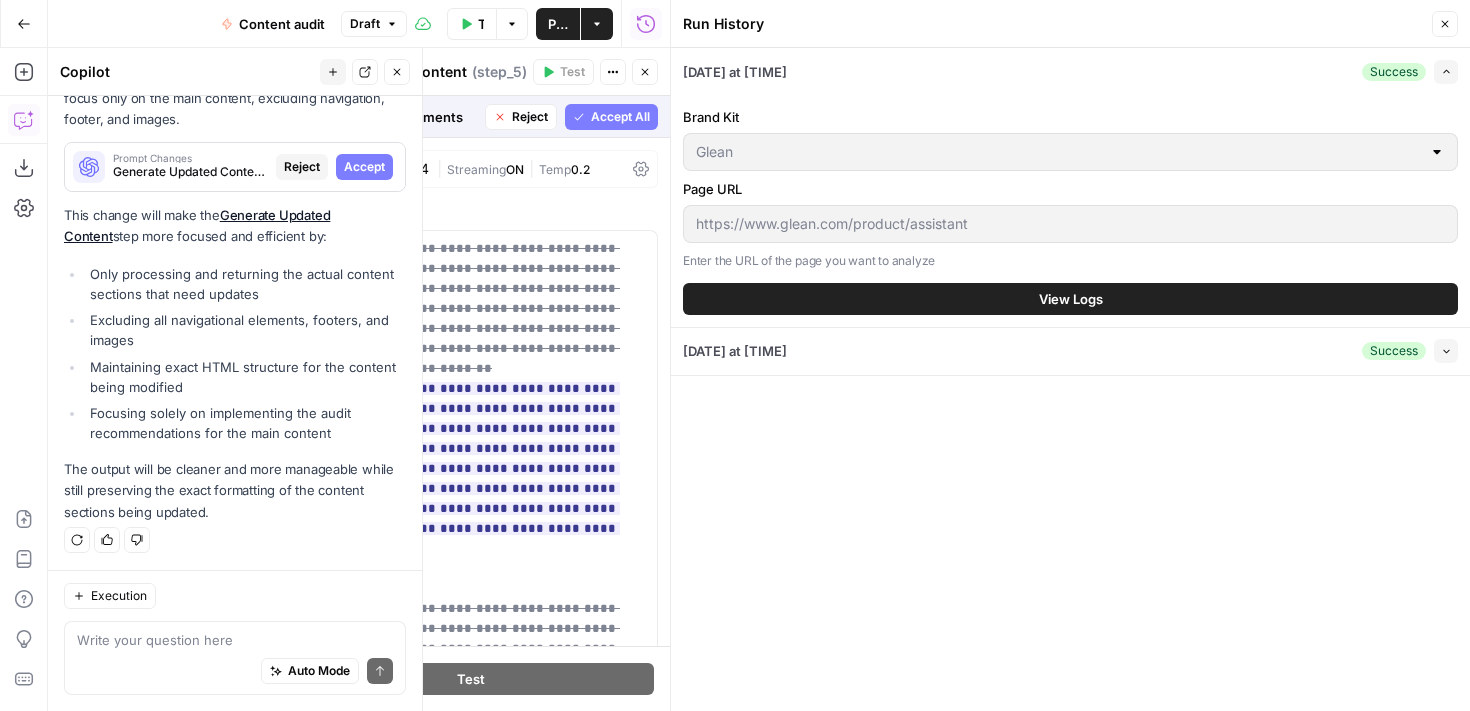 click 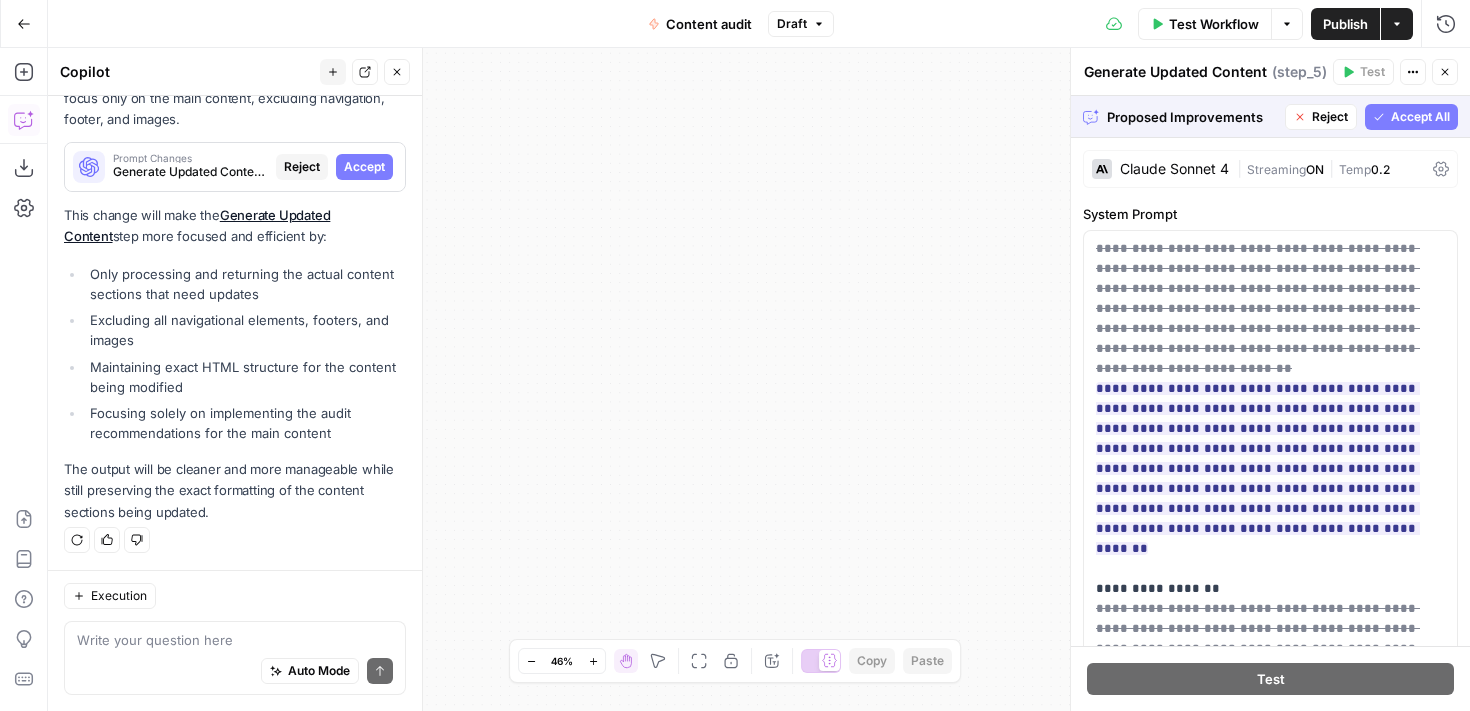 click 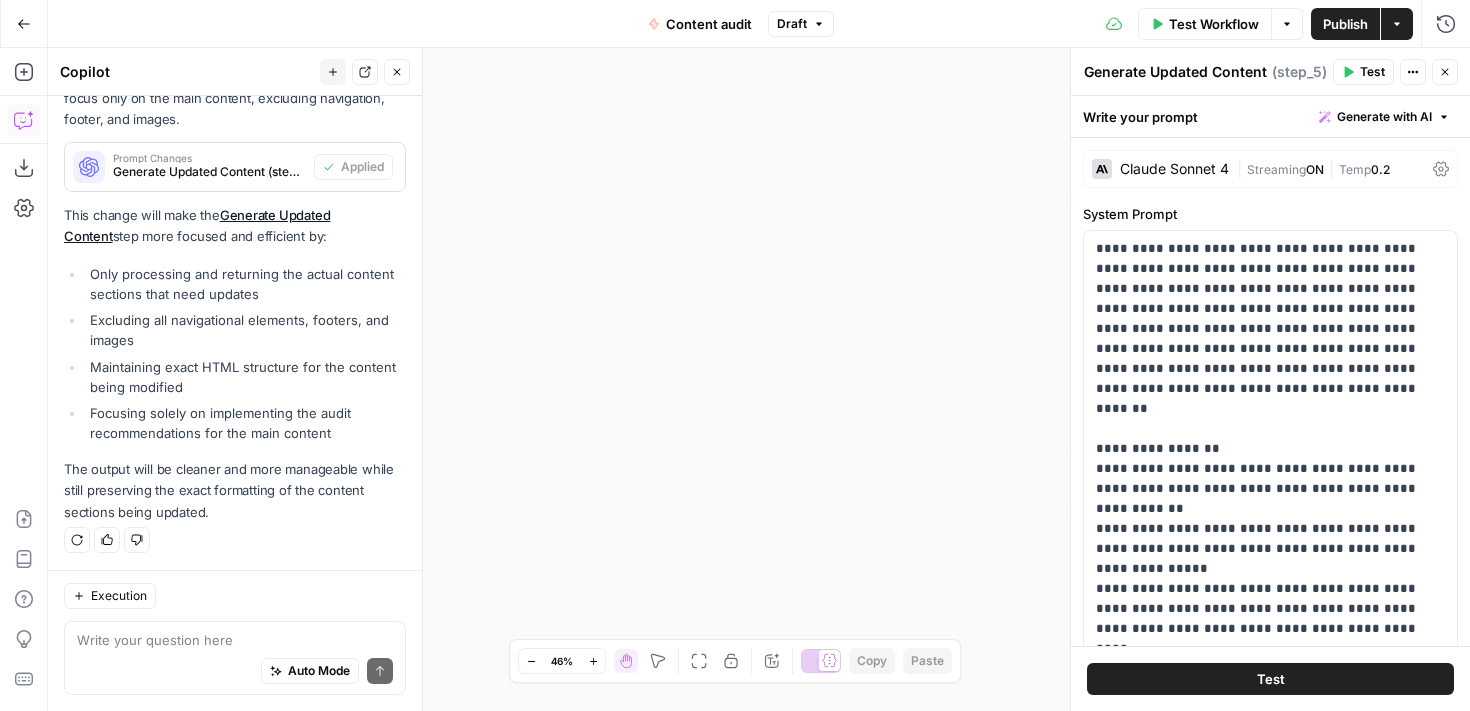 click on "Test Workflow" at bounding box center [1214, 24] 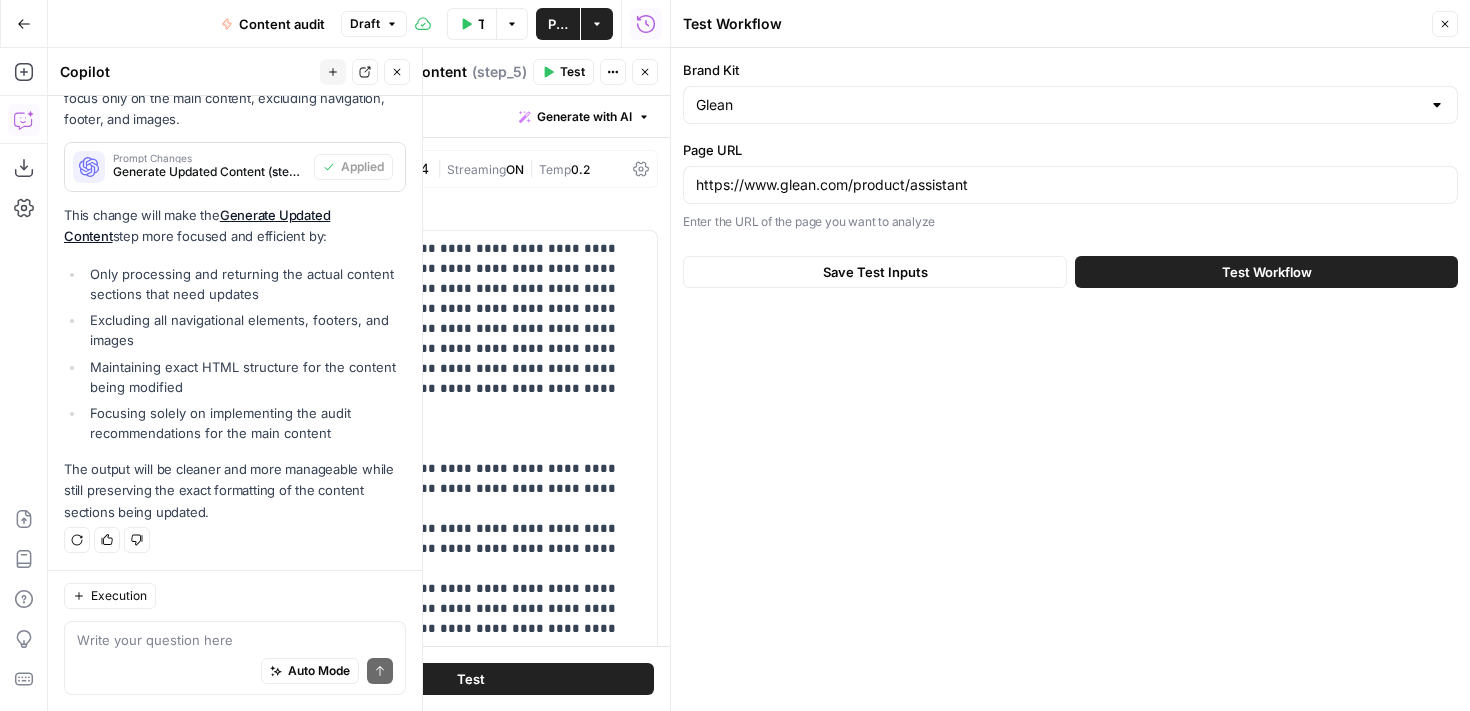 click on "Test Workflow" at bounding box center [1267, 272] 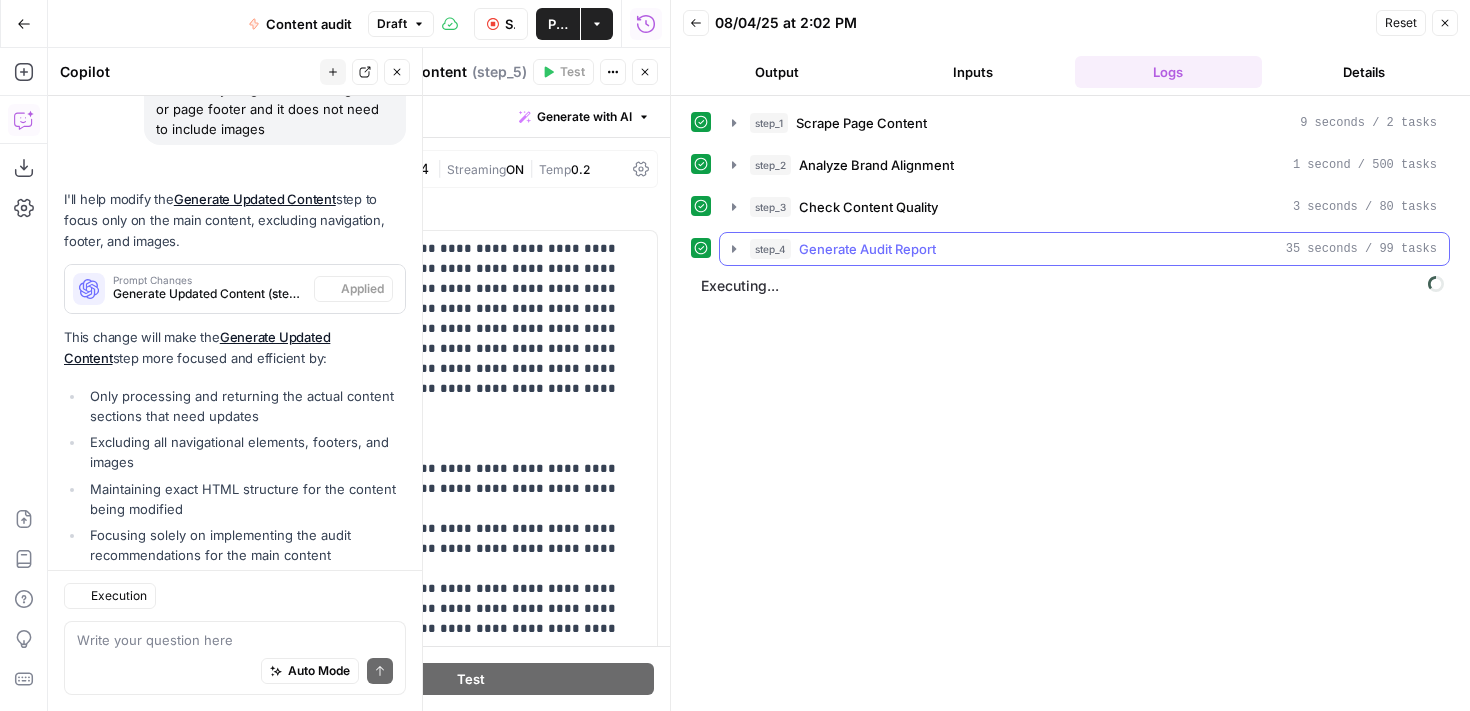 scroll, scrollTop: 1403, scrollLeft: 0, axis: vertical 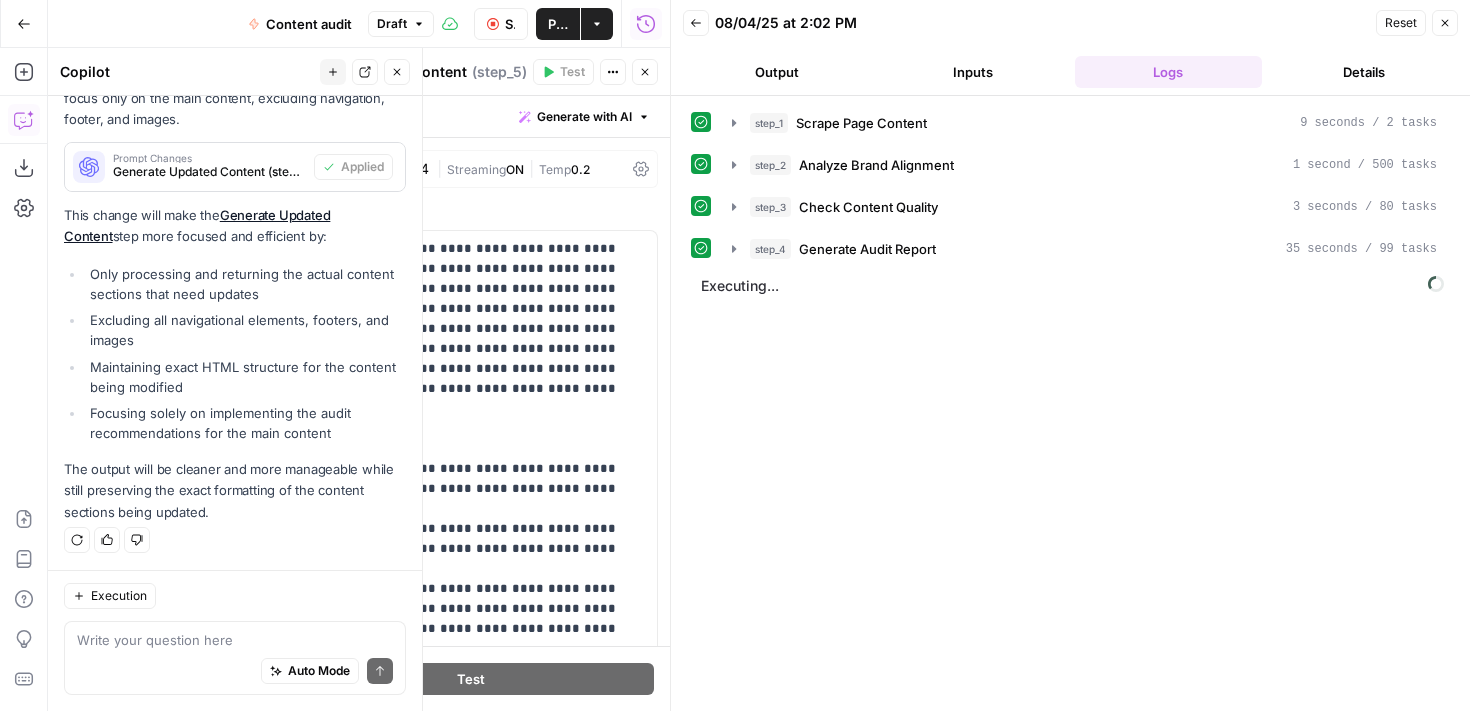 click on "Executing..." at bounding box center (1072, 286) 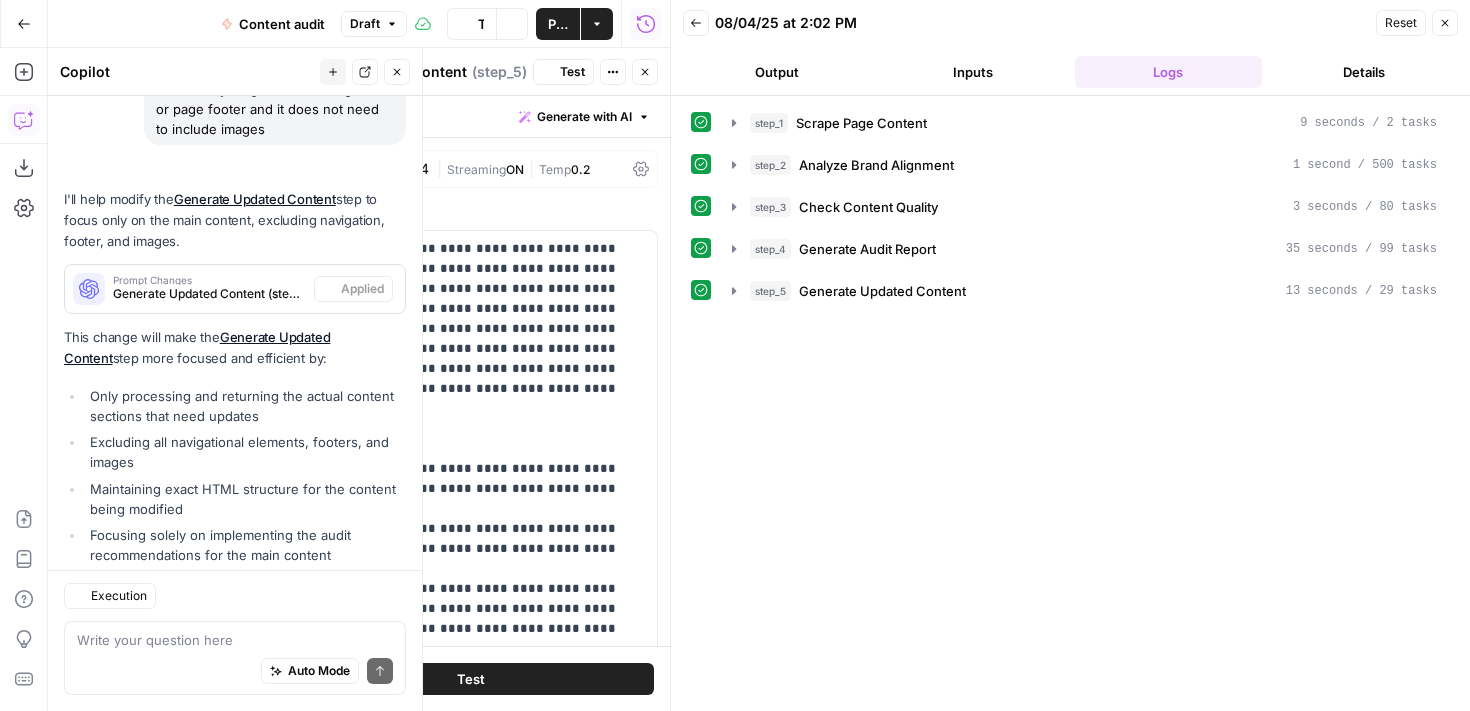 scroll, scrollTop: 1403, scrollLeft: 0, axis: vertical 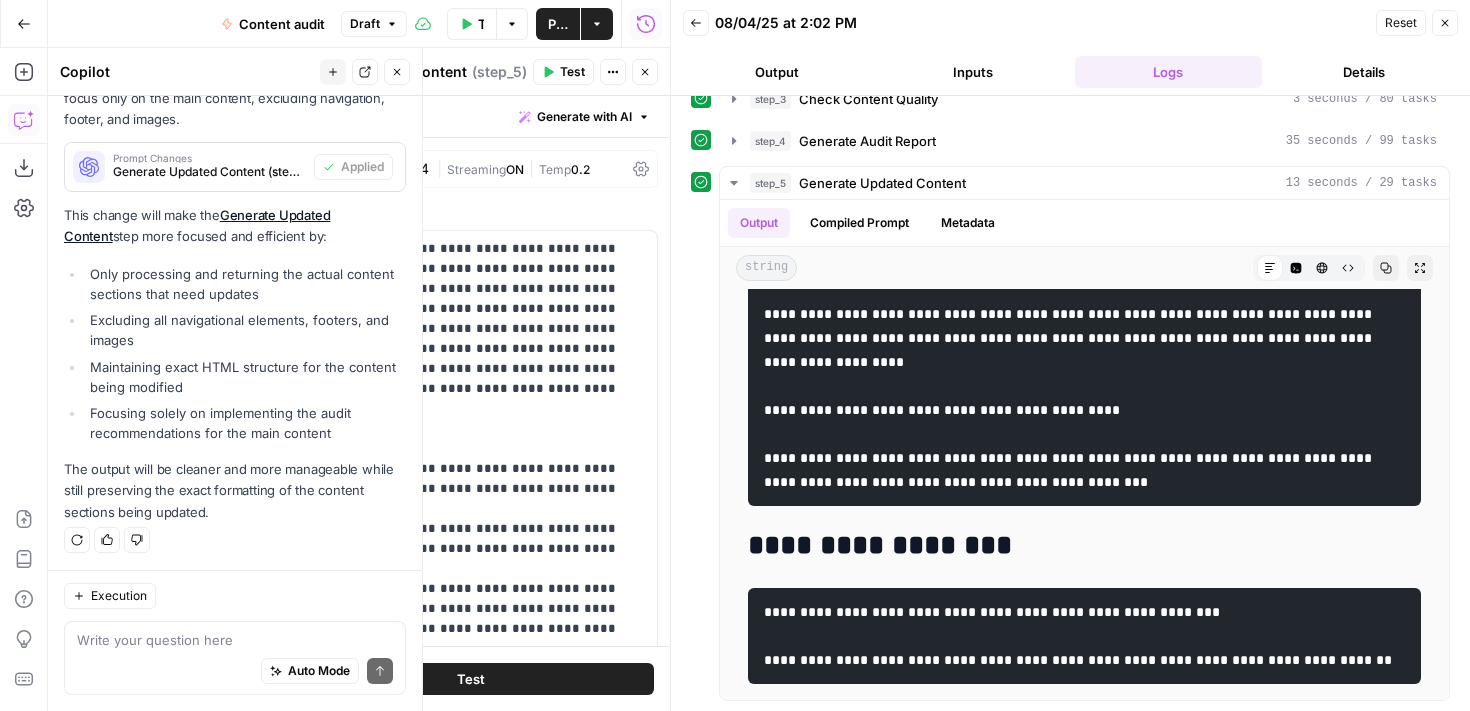 click 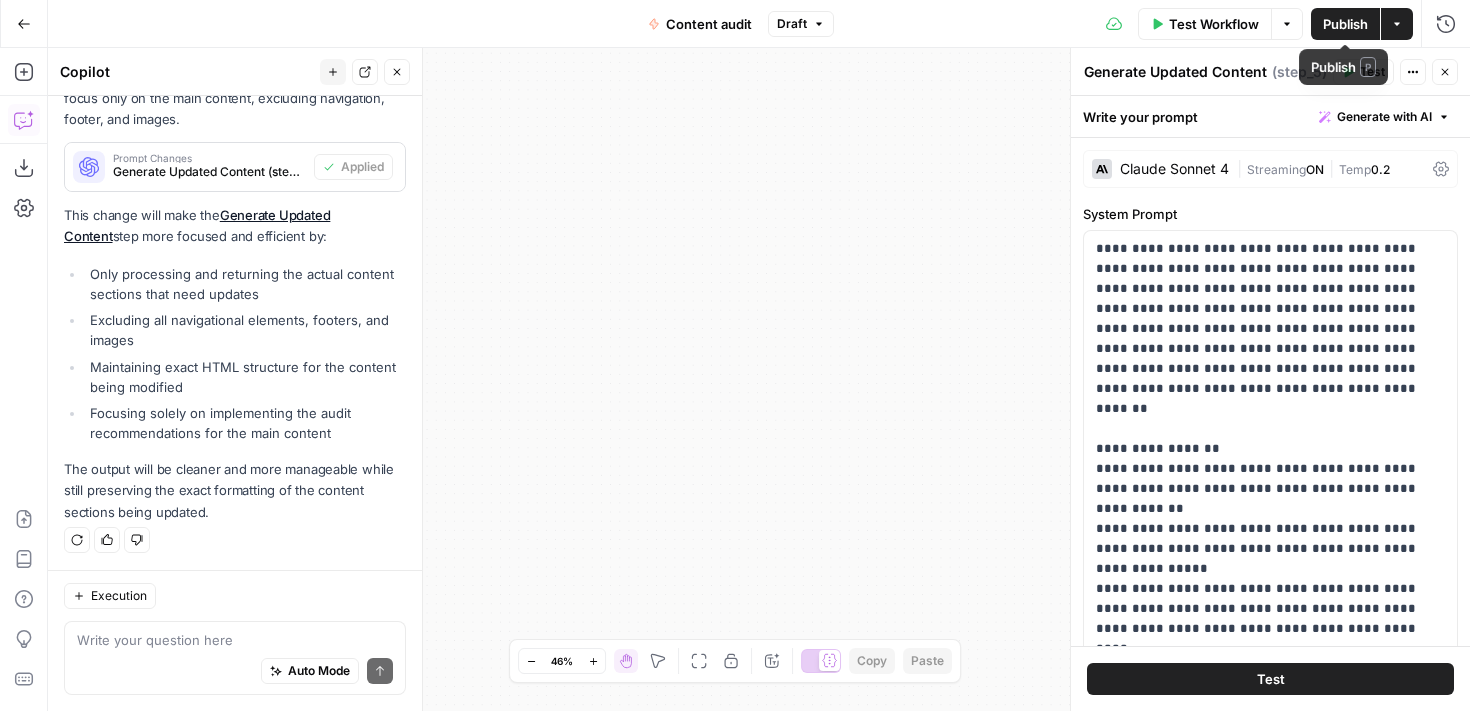 click on "Publish" at bounding box center (1345, 24) 